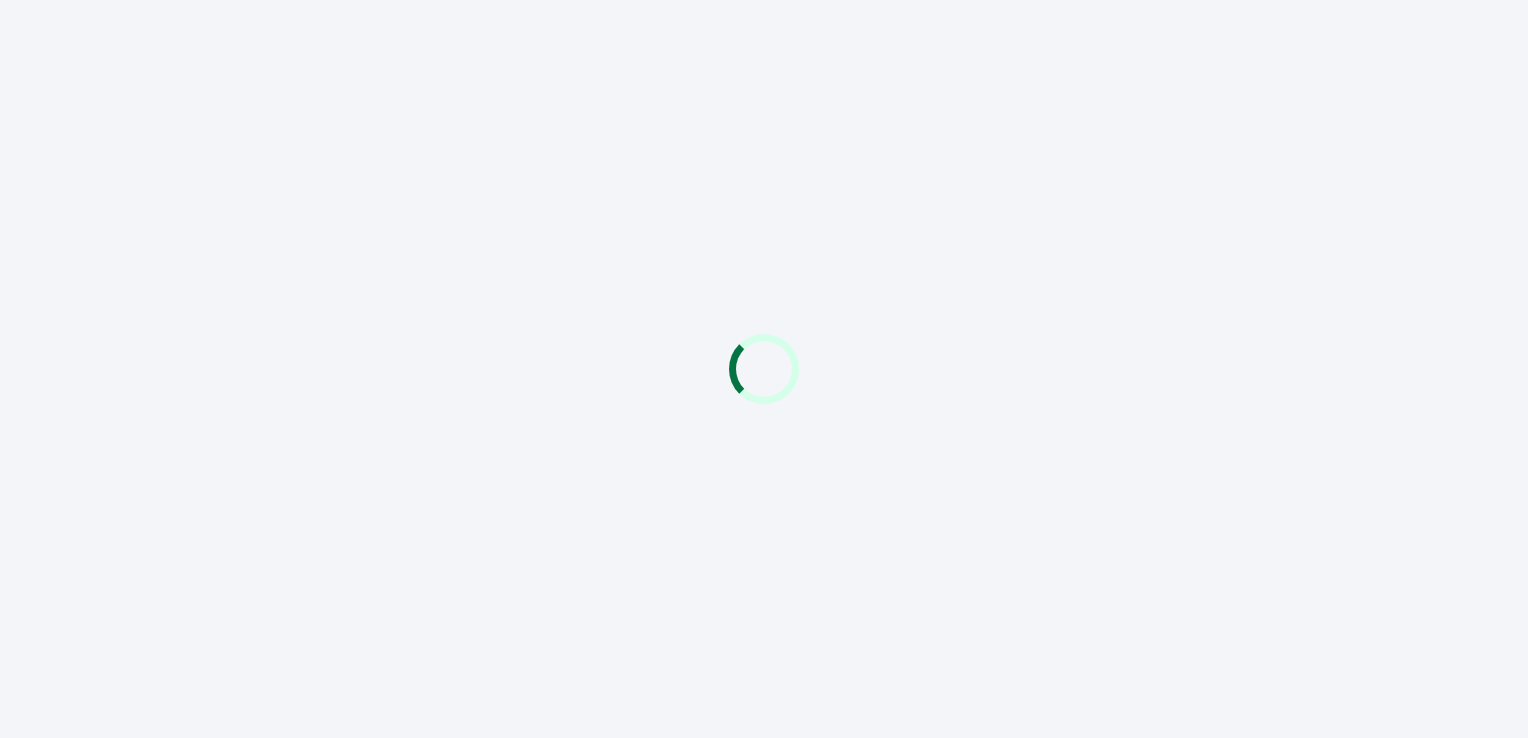 scroll, scrollTop: 0, scrollLeft: 0, axis: both 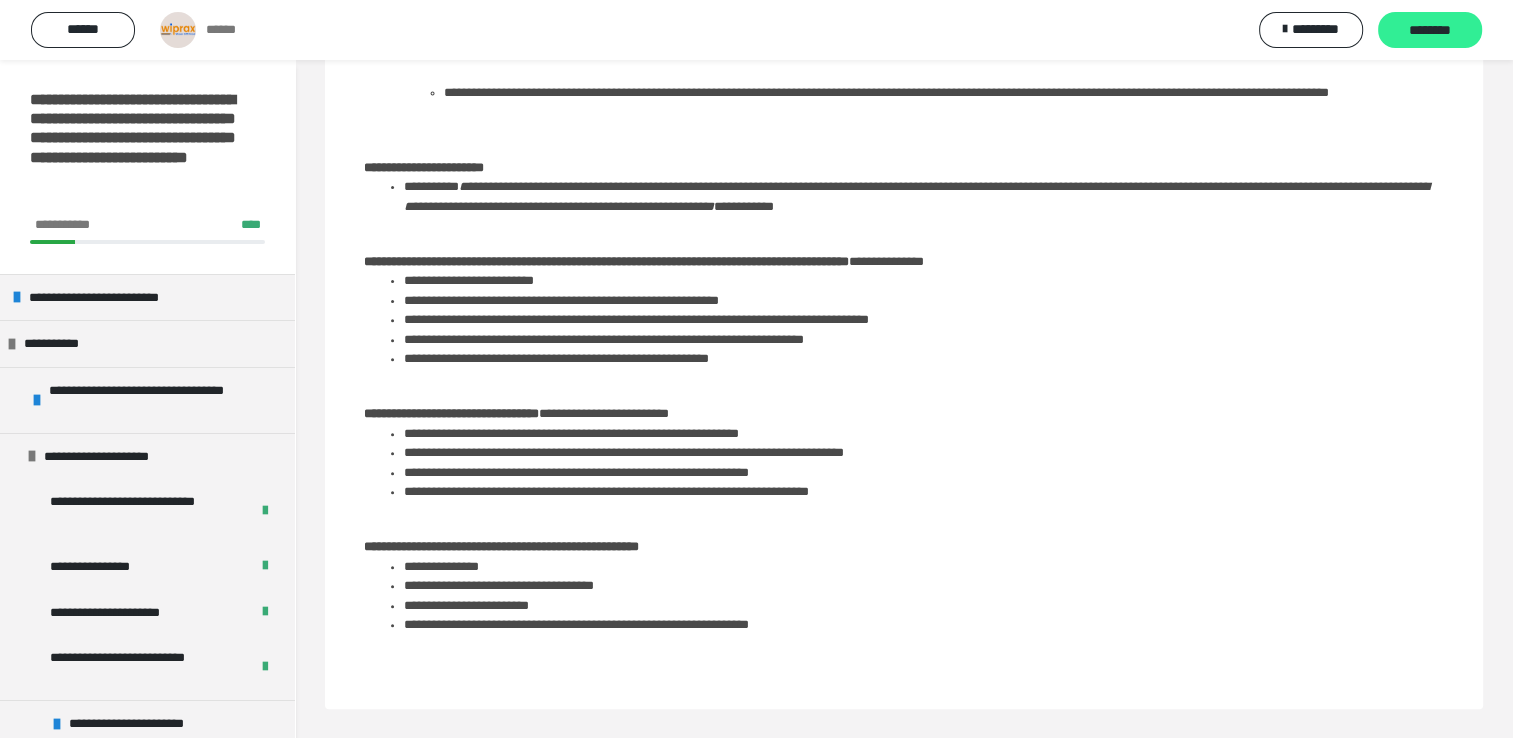 click on "********" at bounding box center [1430, 31] 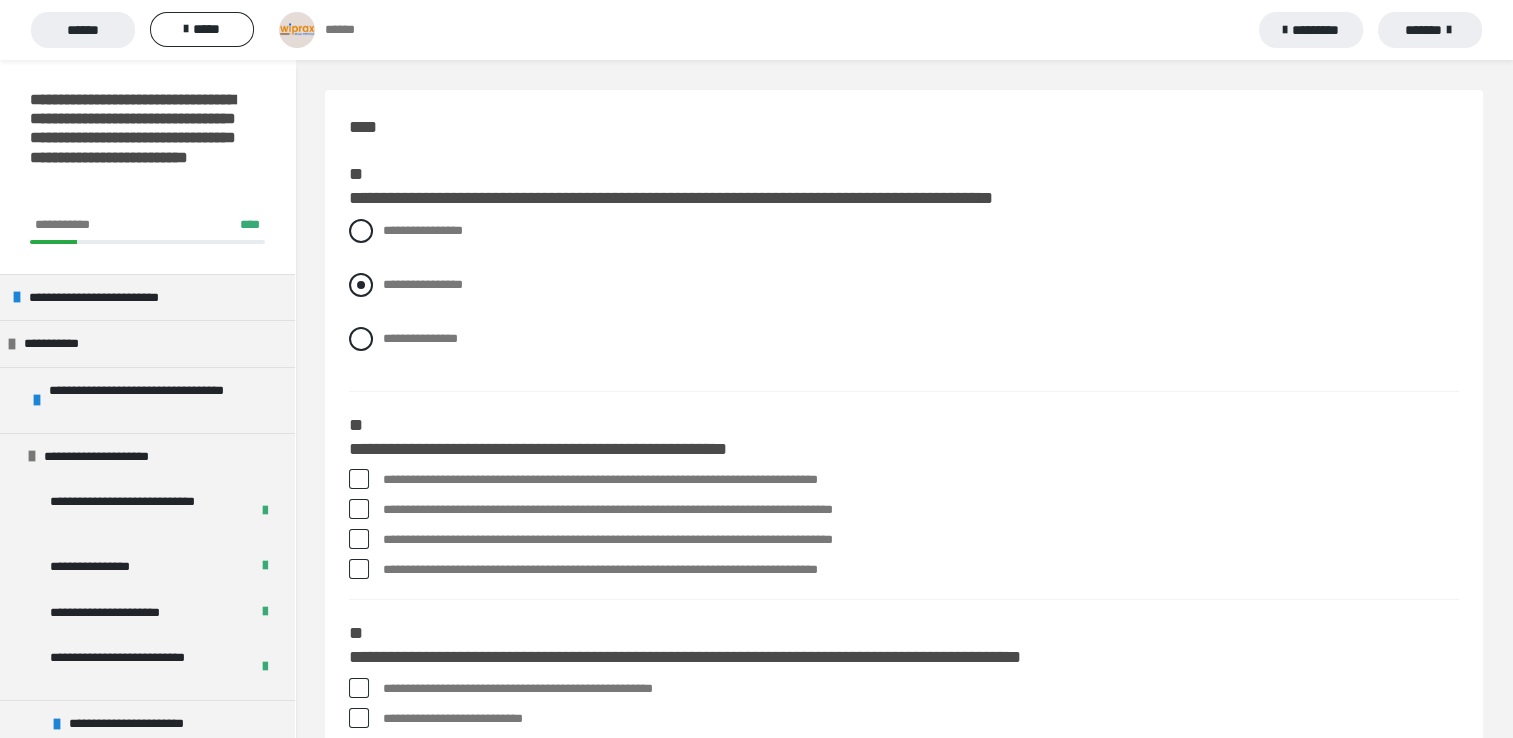 click at bounding box center (361, 285) 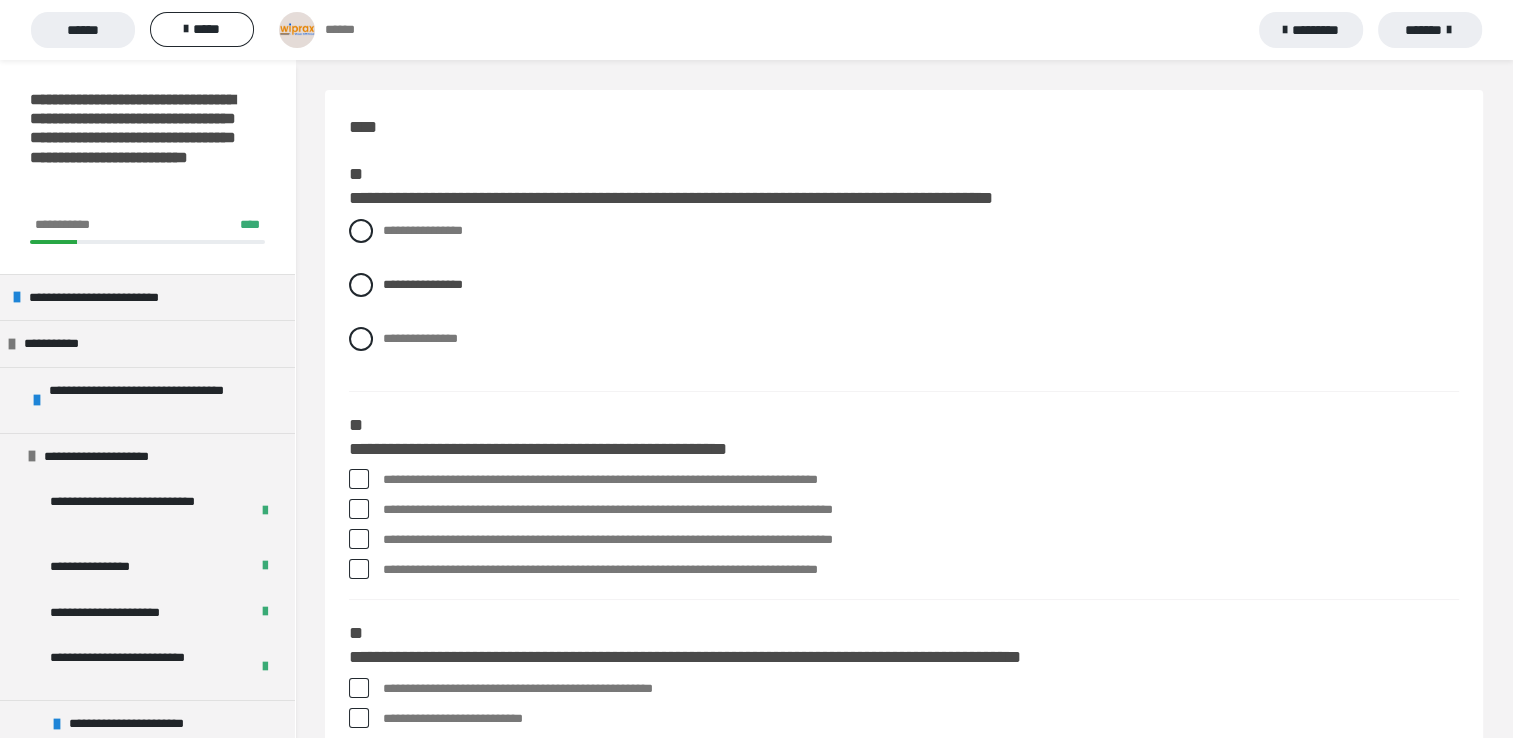 click at bounding box center [359, 479] 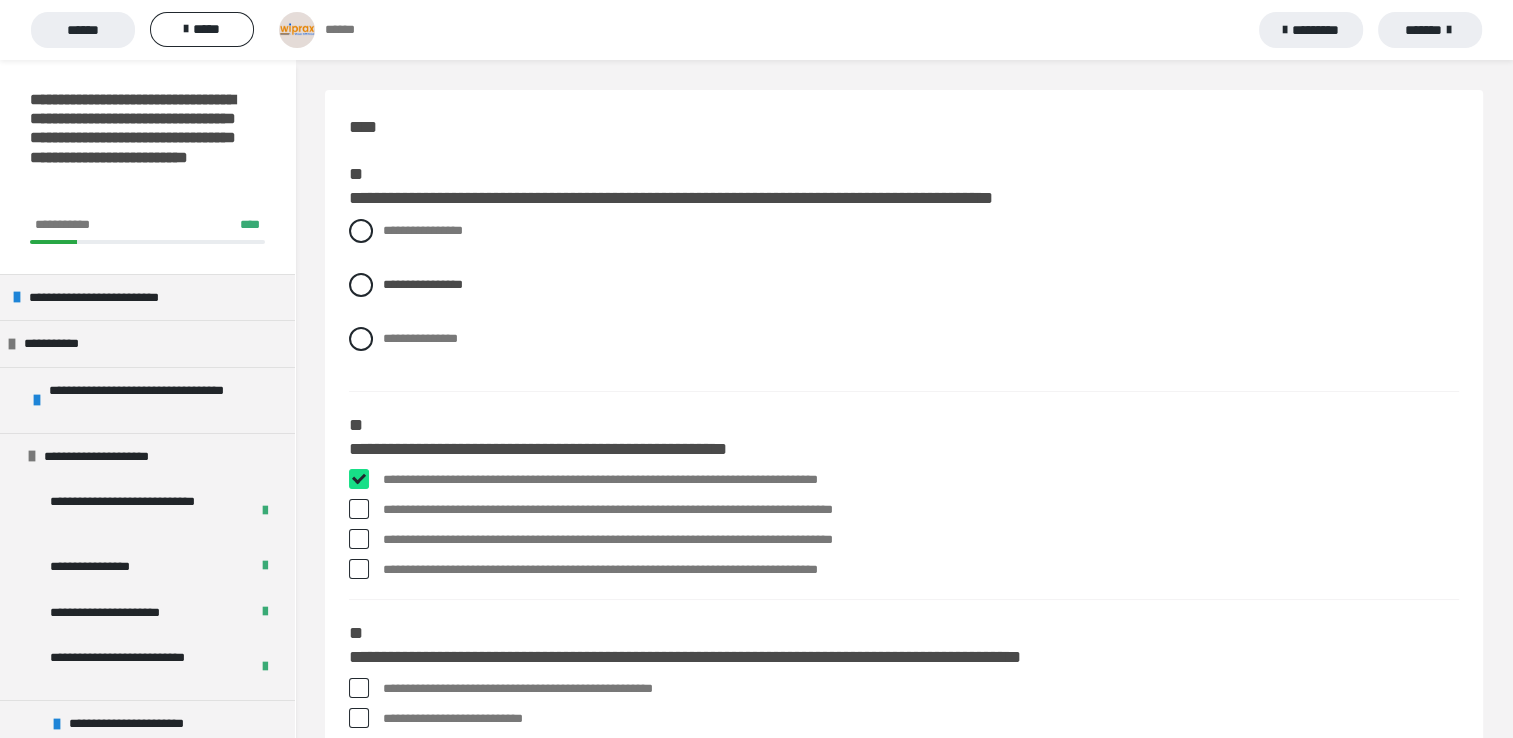 checkbox on "****" 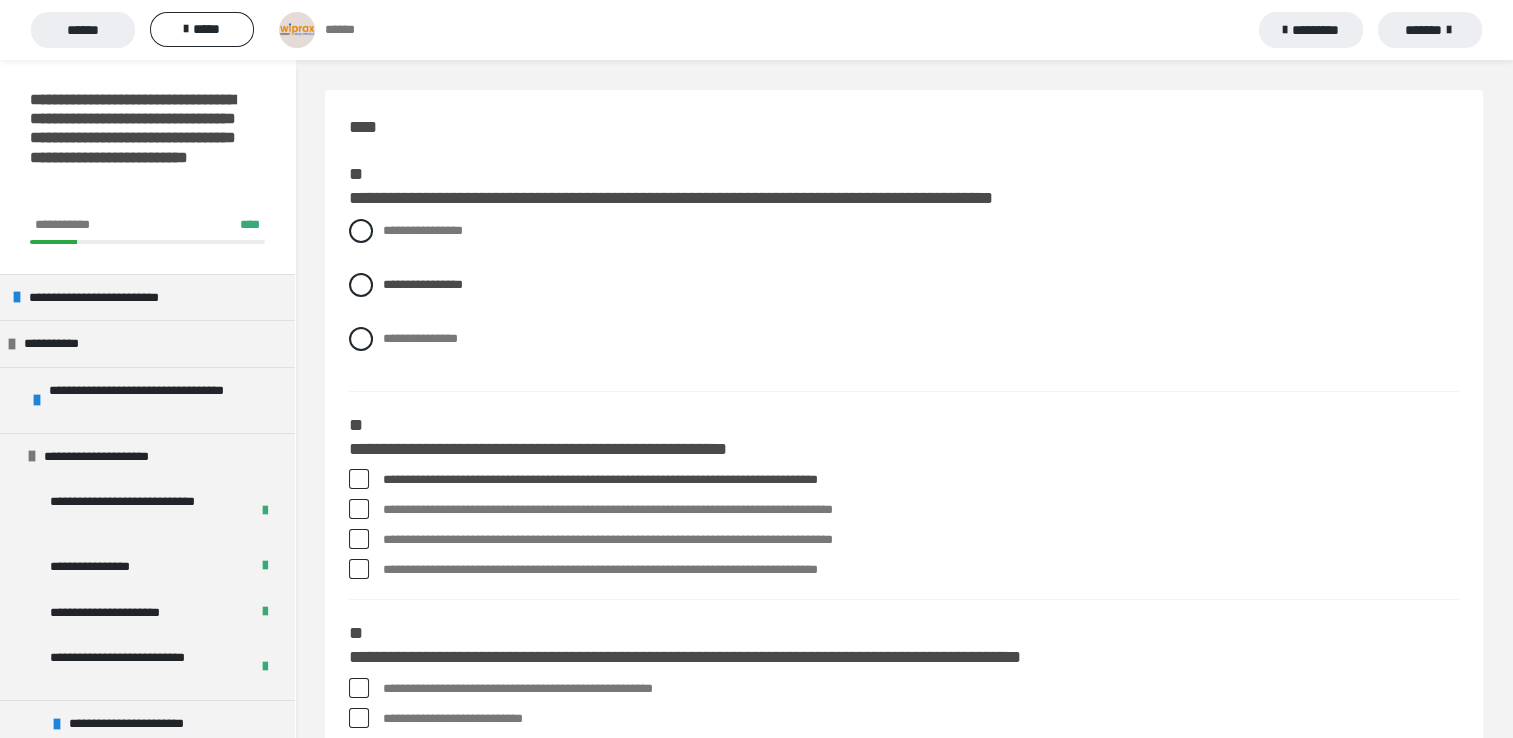 click at bounding box center (359, 539) 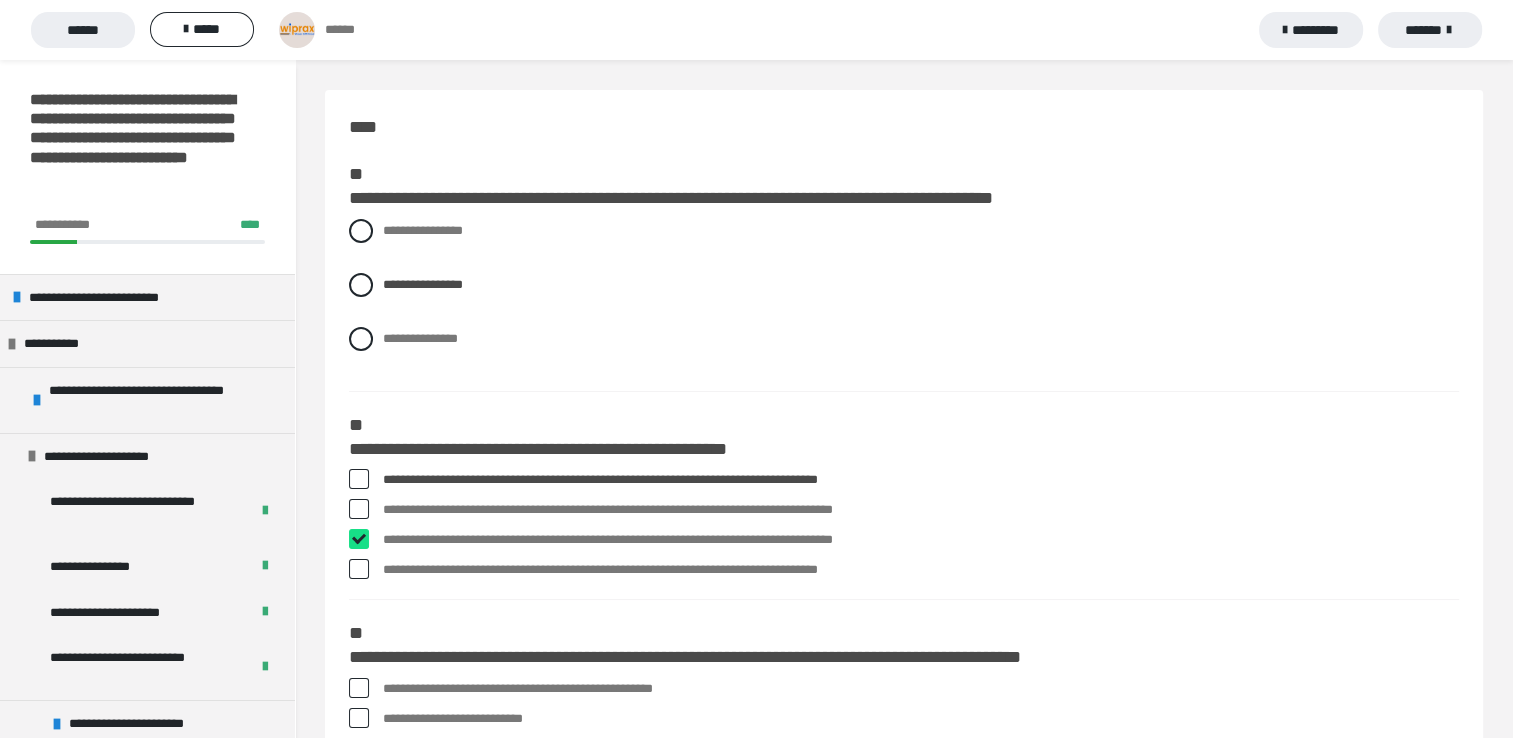 checkbox on "****" 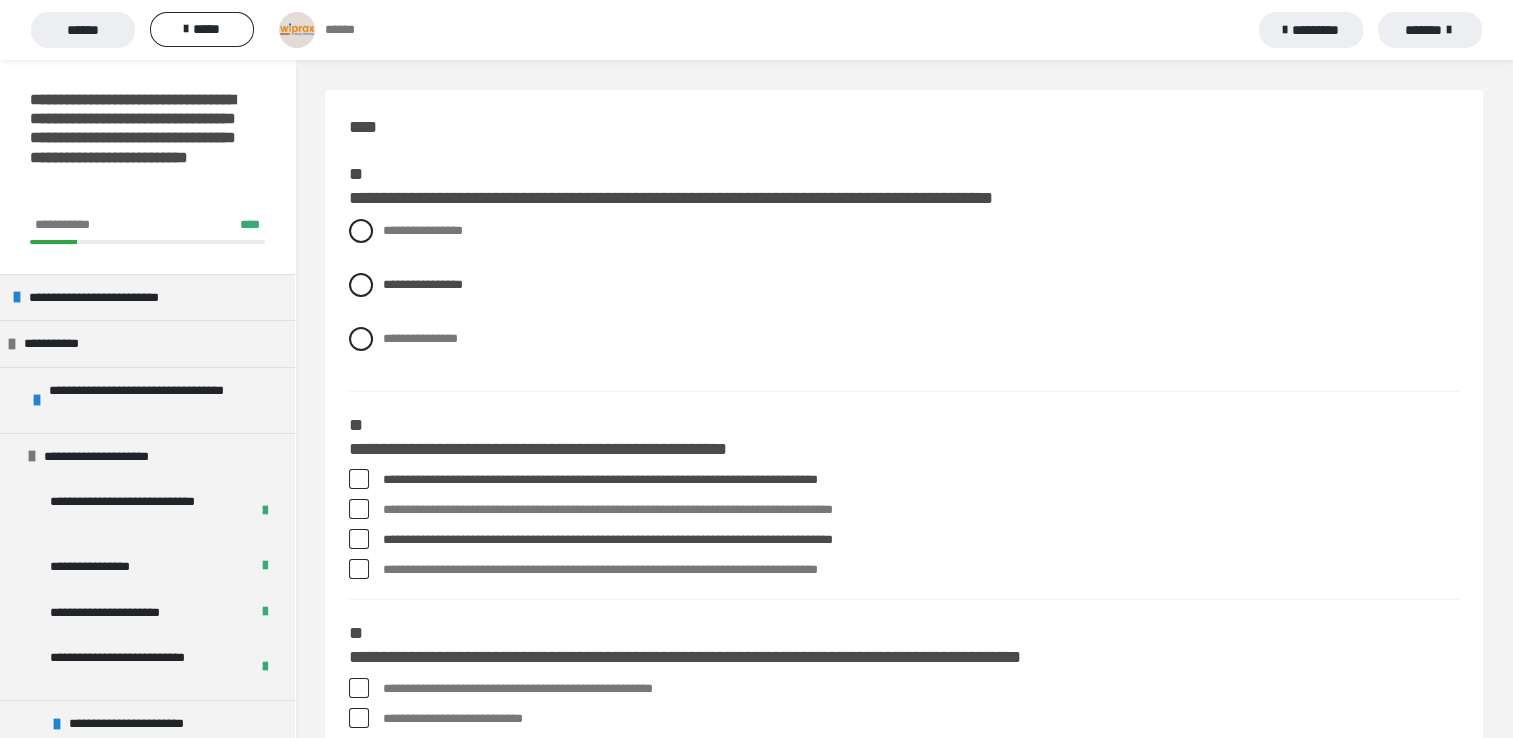 click at bounding box center [359, 569] 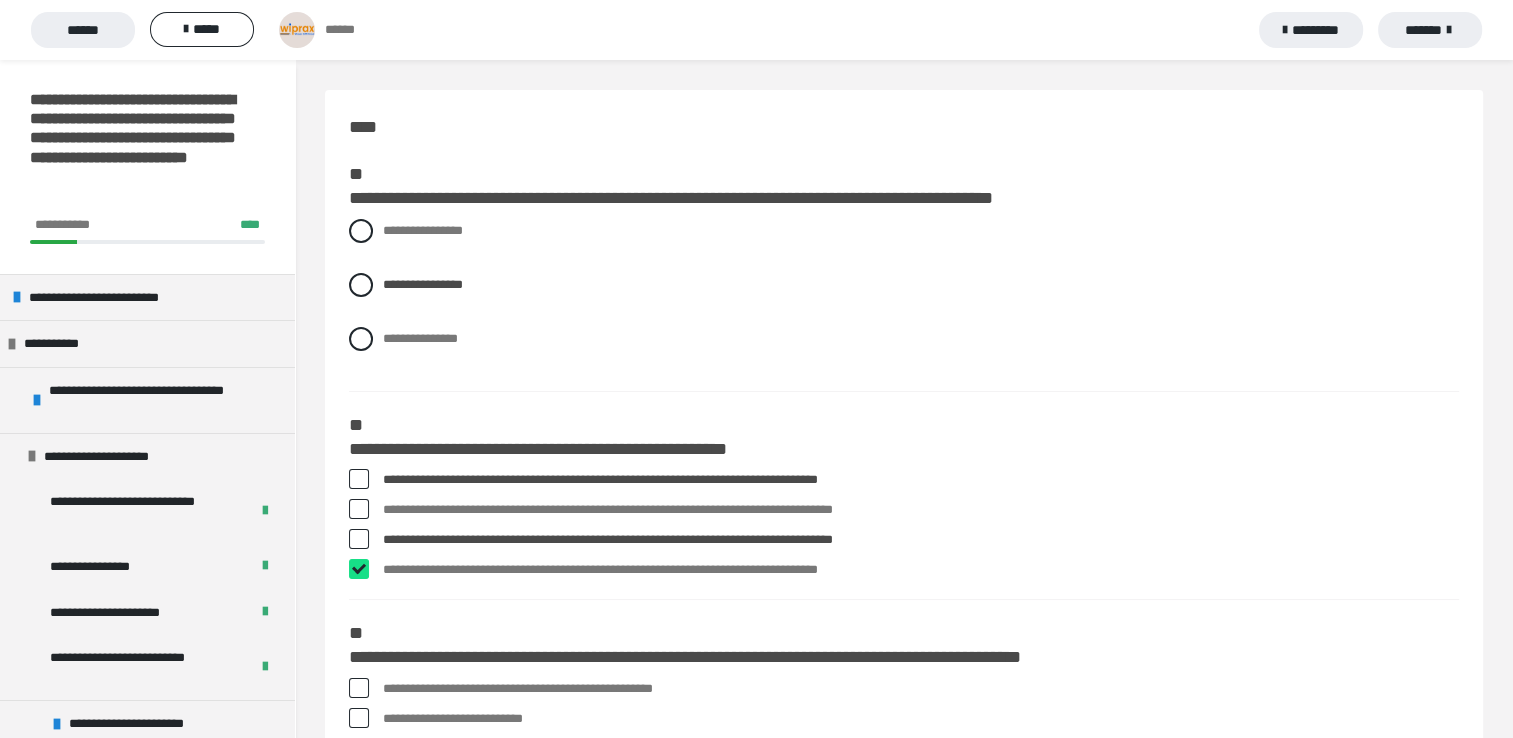 checkbox on "****" 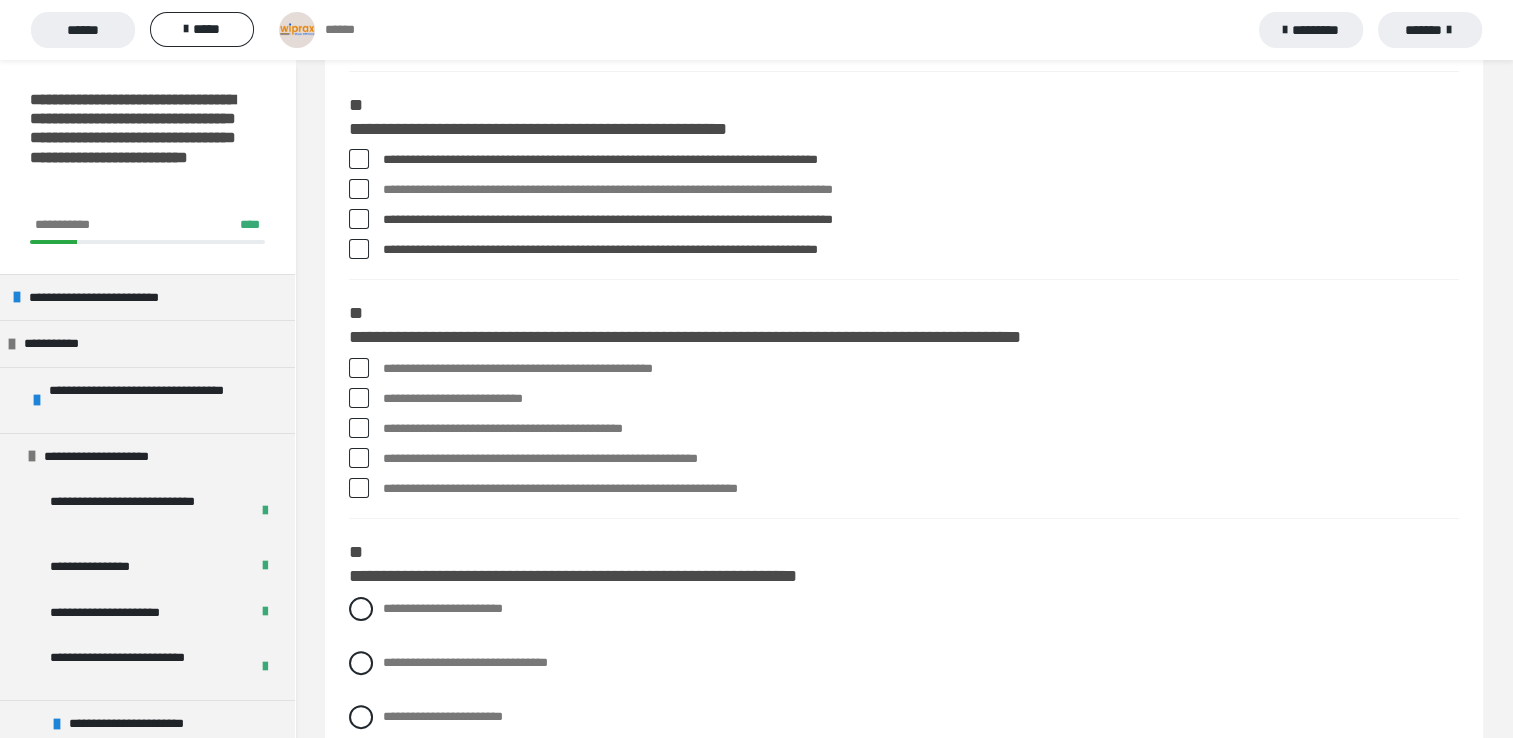 scroll, scrollTop: 325, scrollLeft: 0, axis: vertical 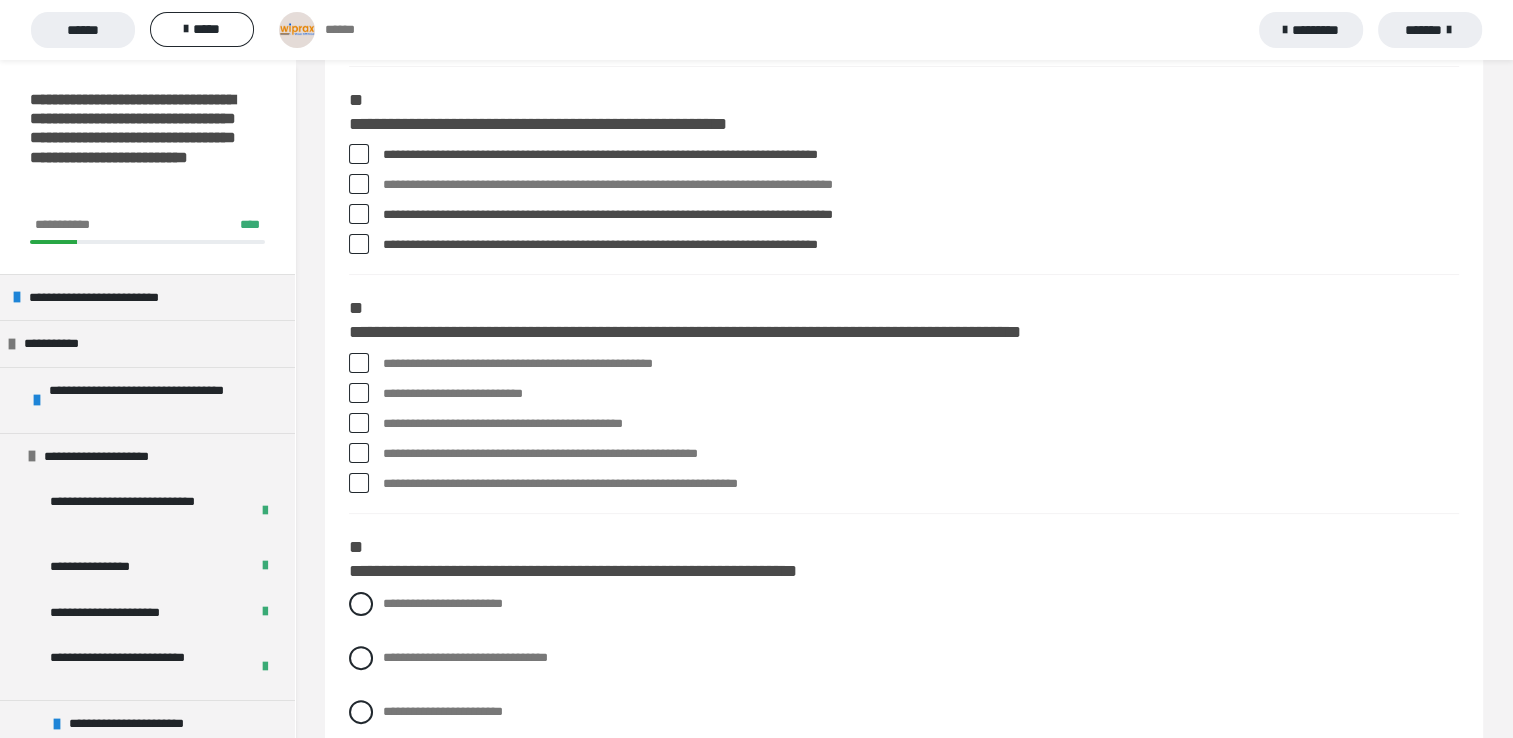 click at bounding box center (359, 423) 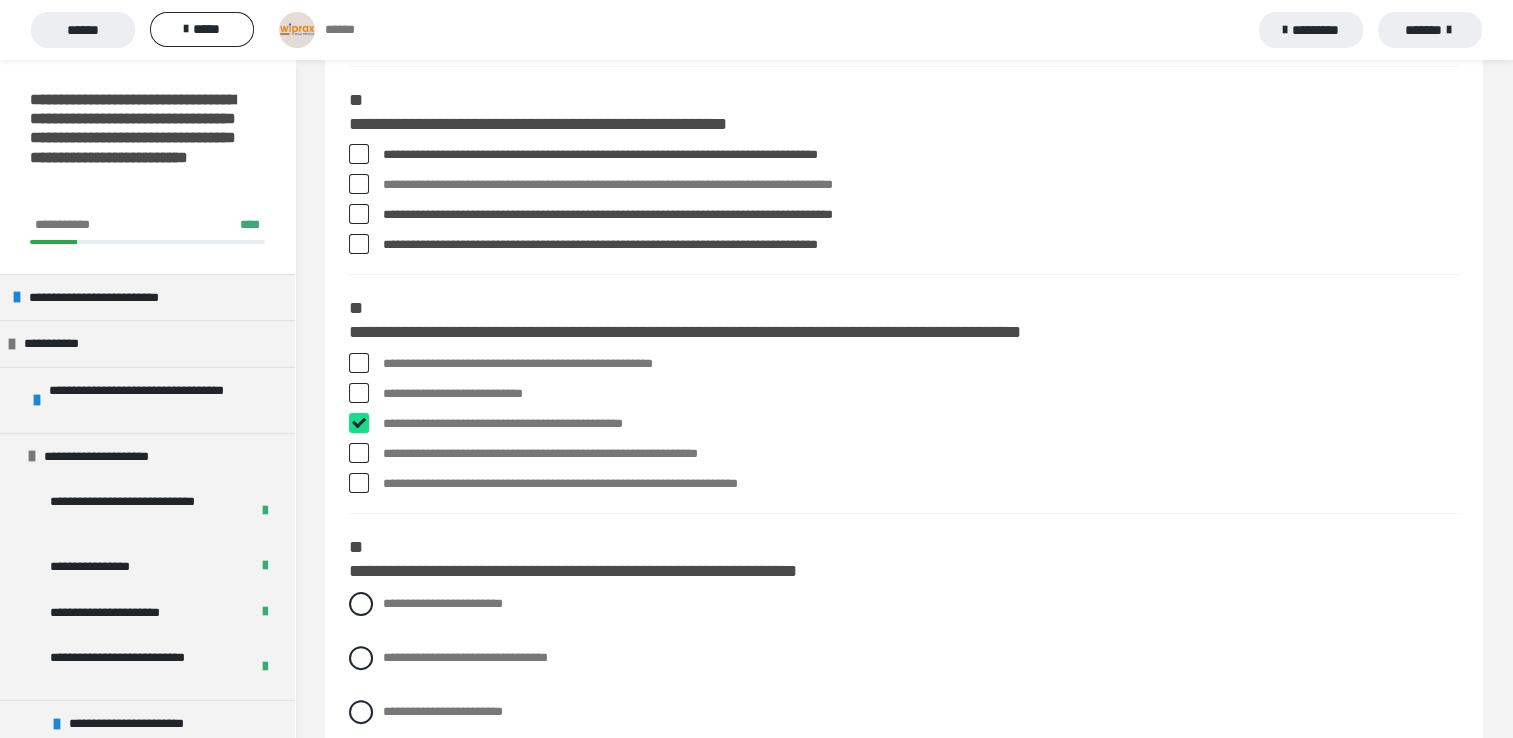 checkbox on "****" 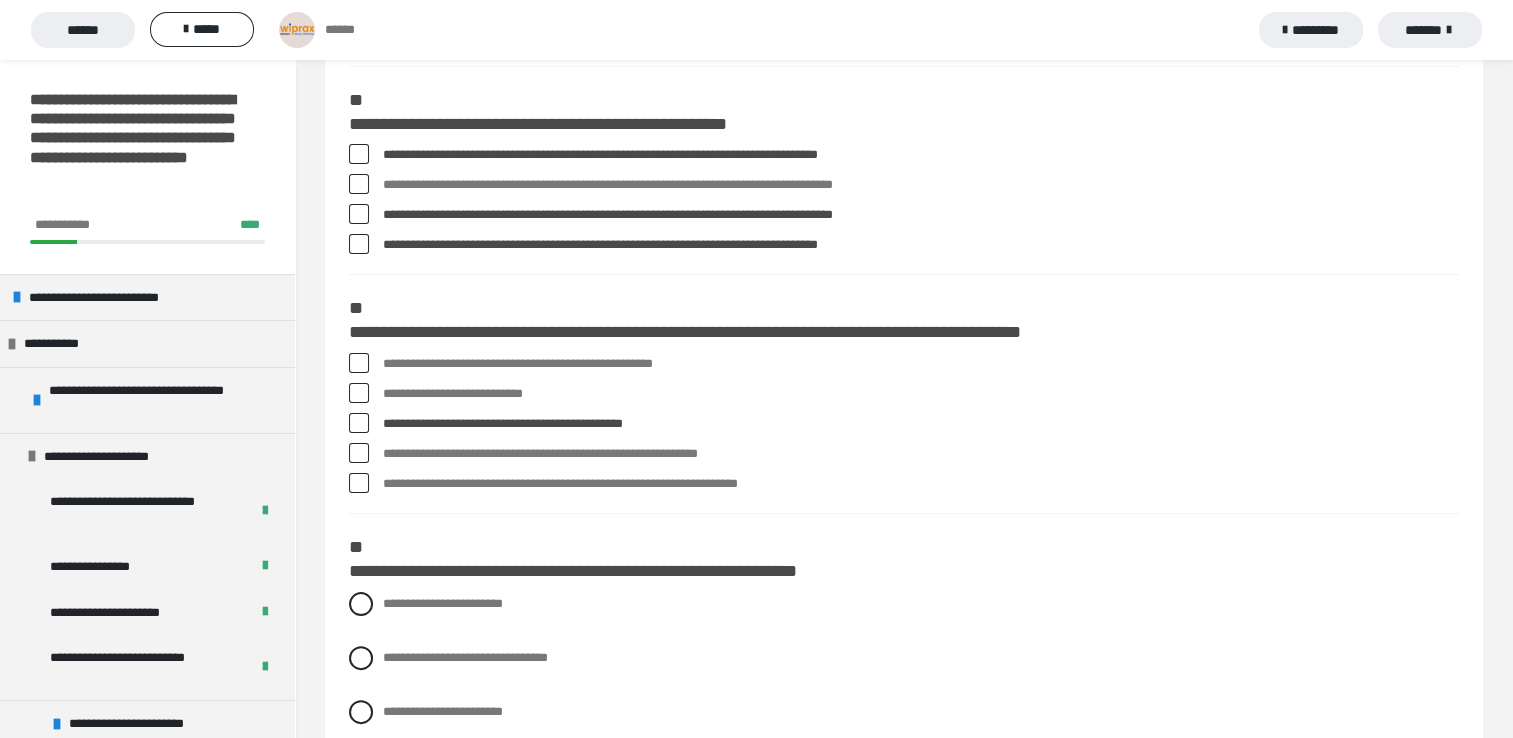 click at bounding box center (359, 483) 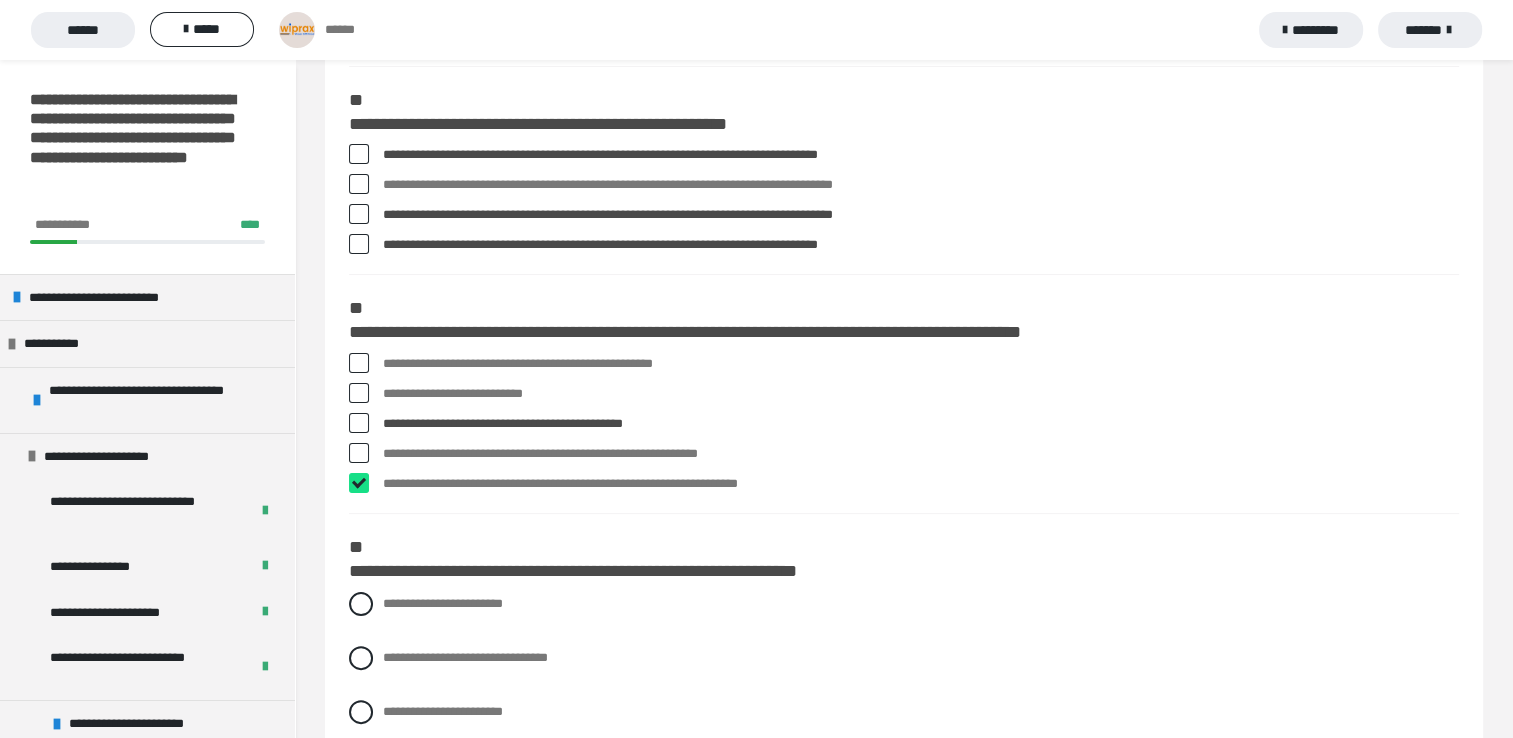 checkbox on "****" 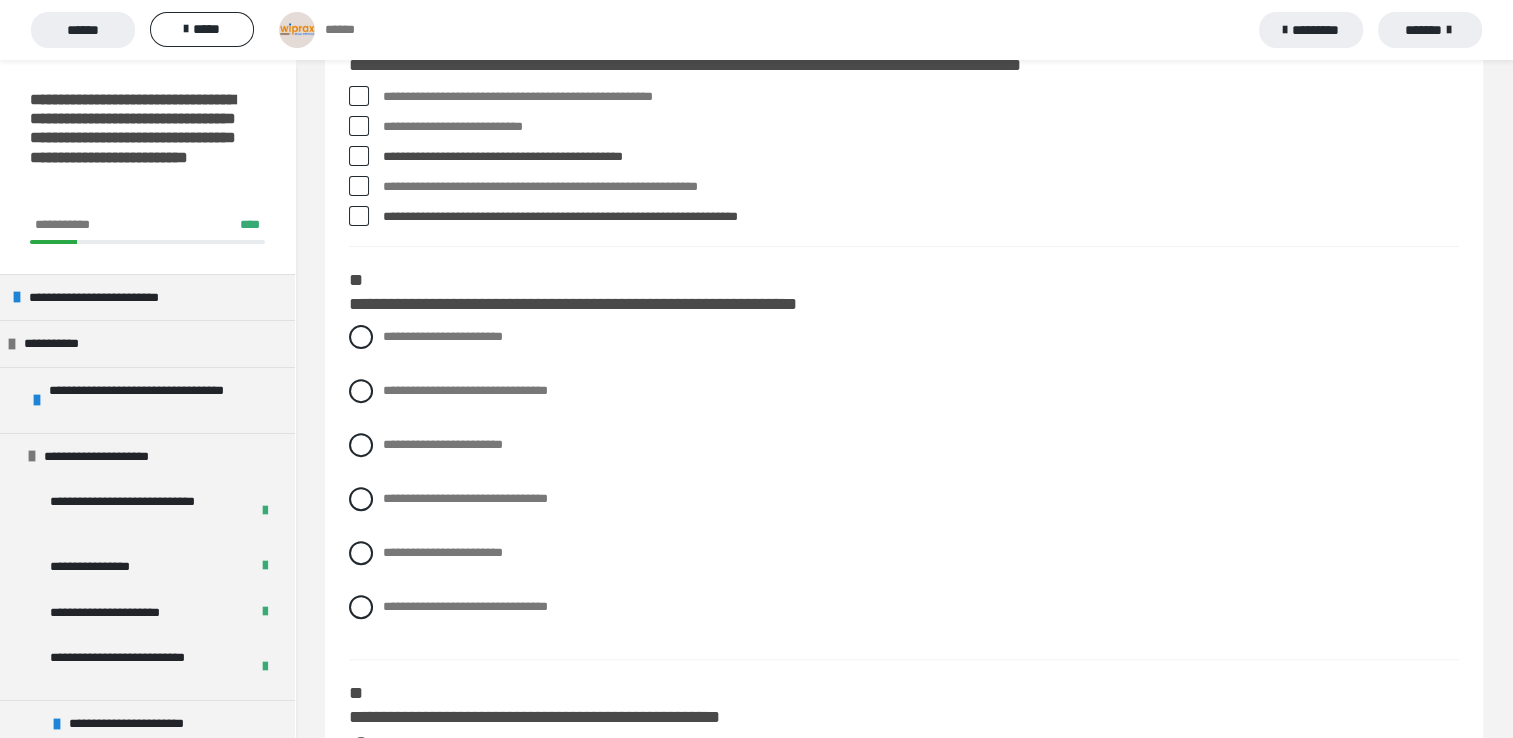scroll, scrollTop: 603, scrollLeft: 0, axis: vertical 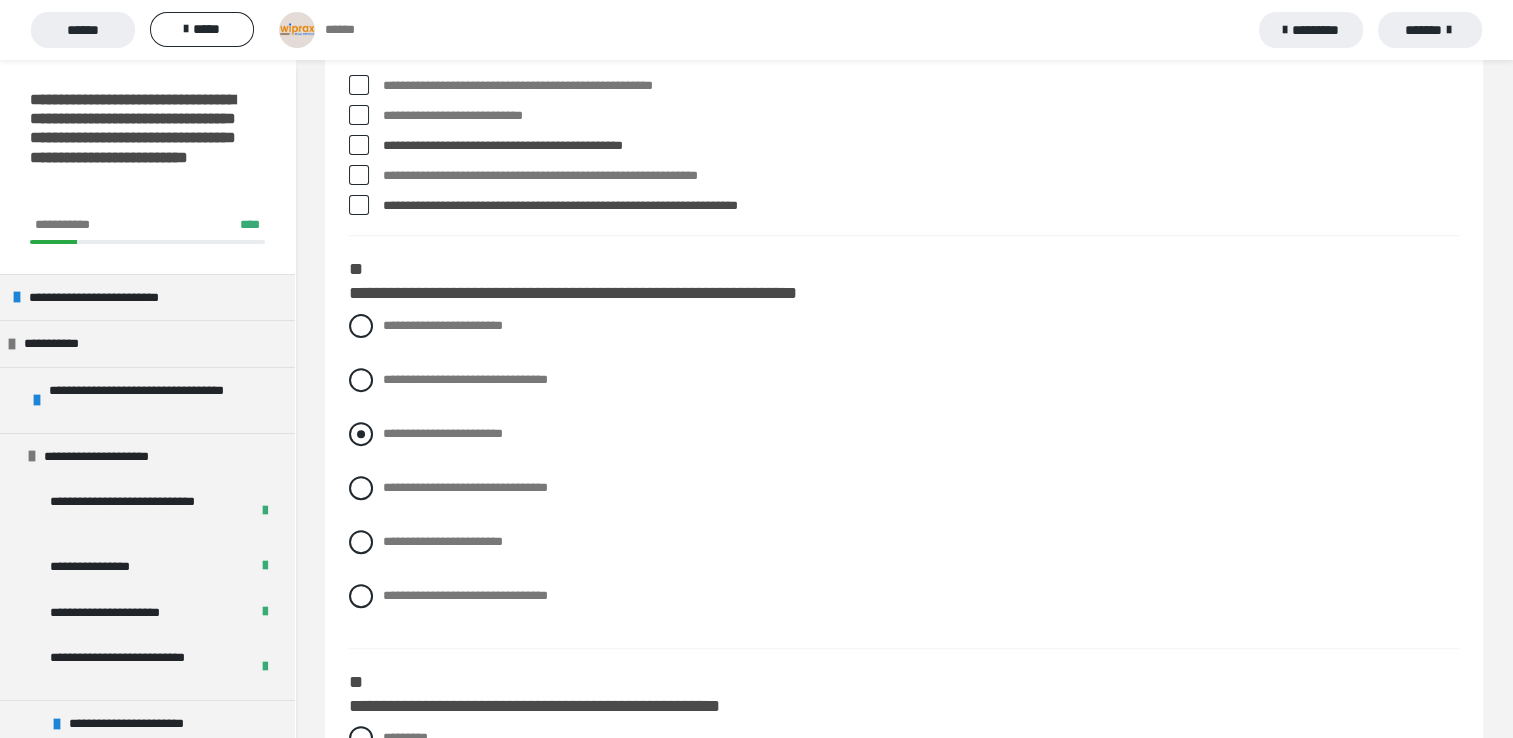 click at bounding box center (361, 434) 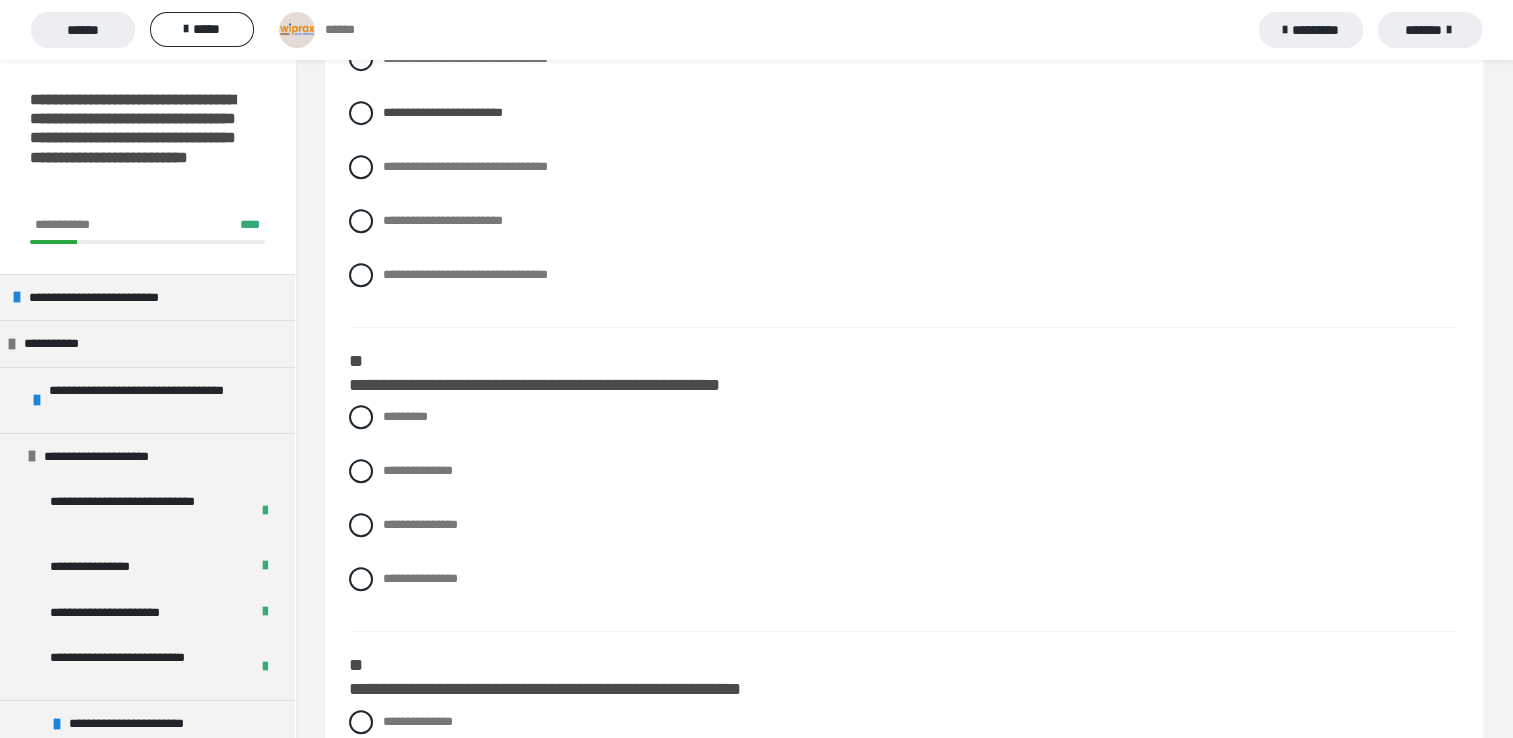 scroll, scrollTop: 942, scrollLeft: 0, axis: vertical 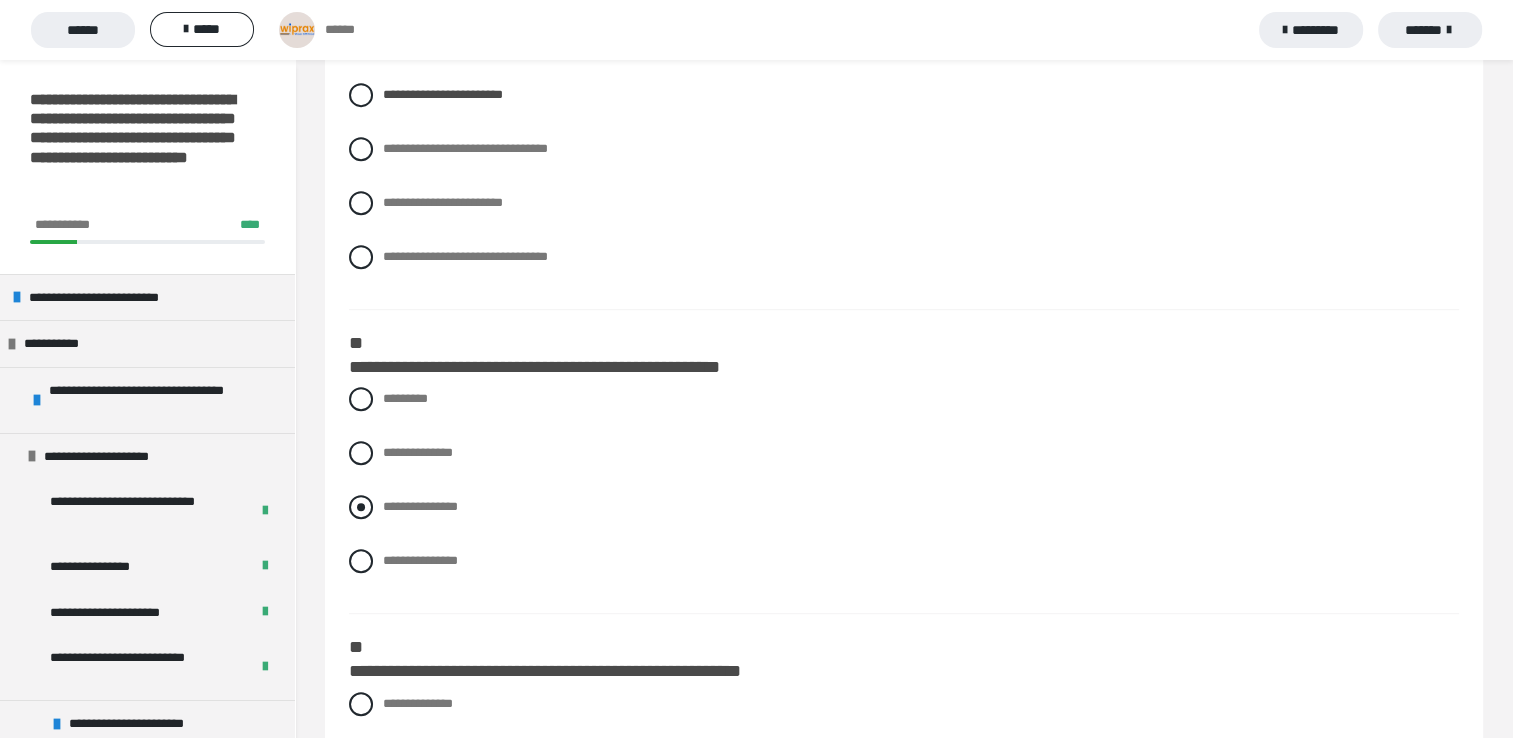 click at bounding box center [361, 507] 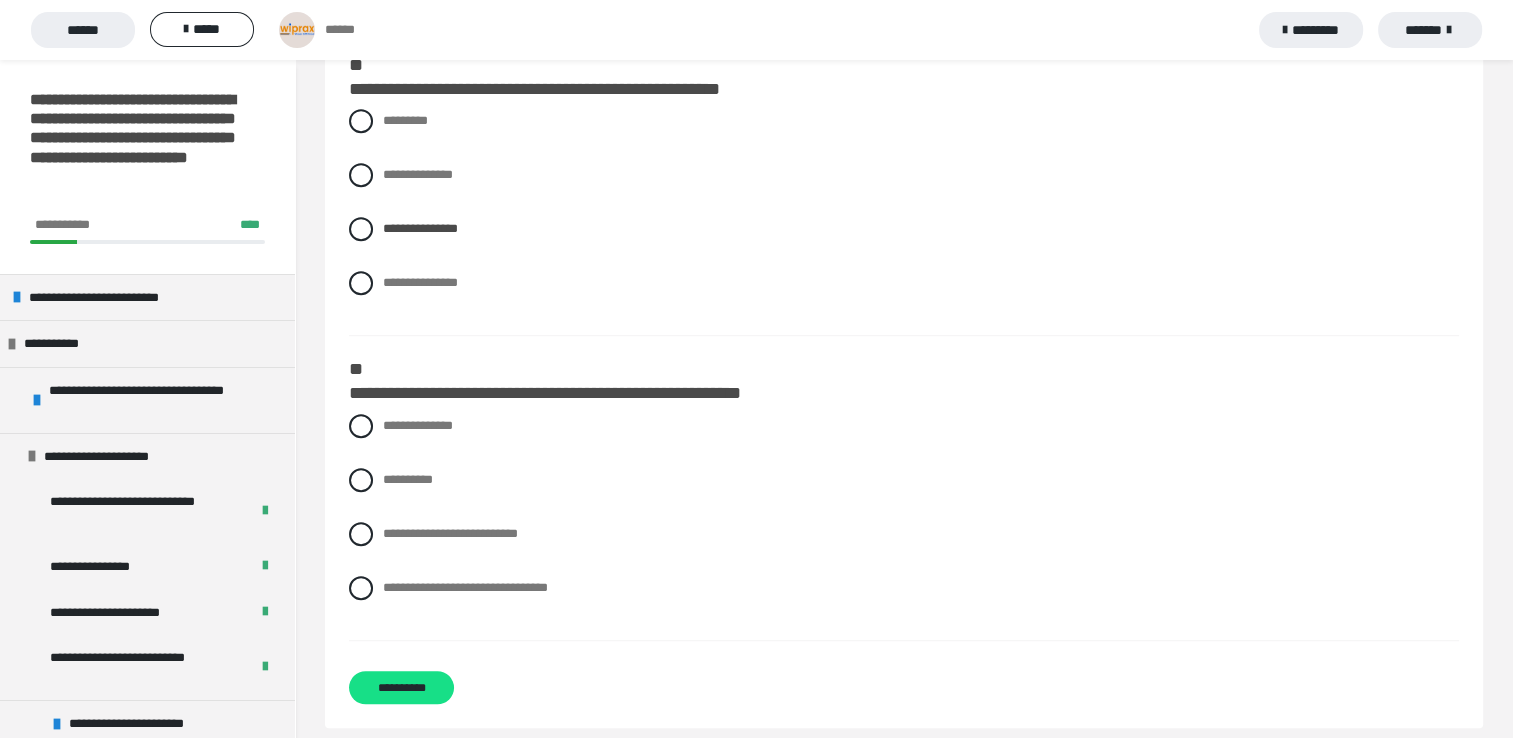 scroll, scrollTop: 1238, scrollLeft: 0, axis: vertical 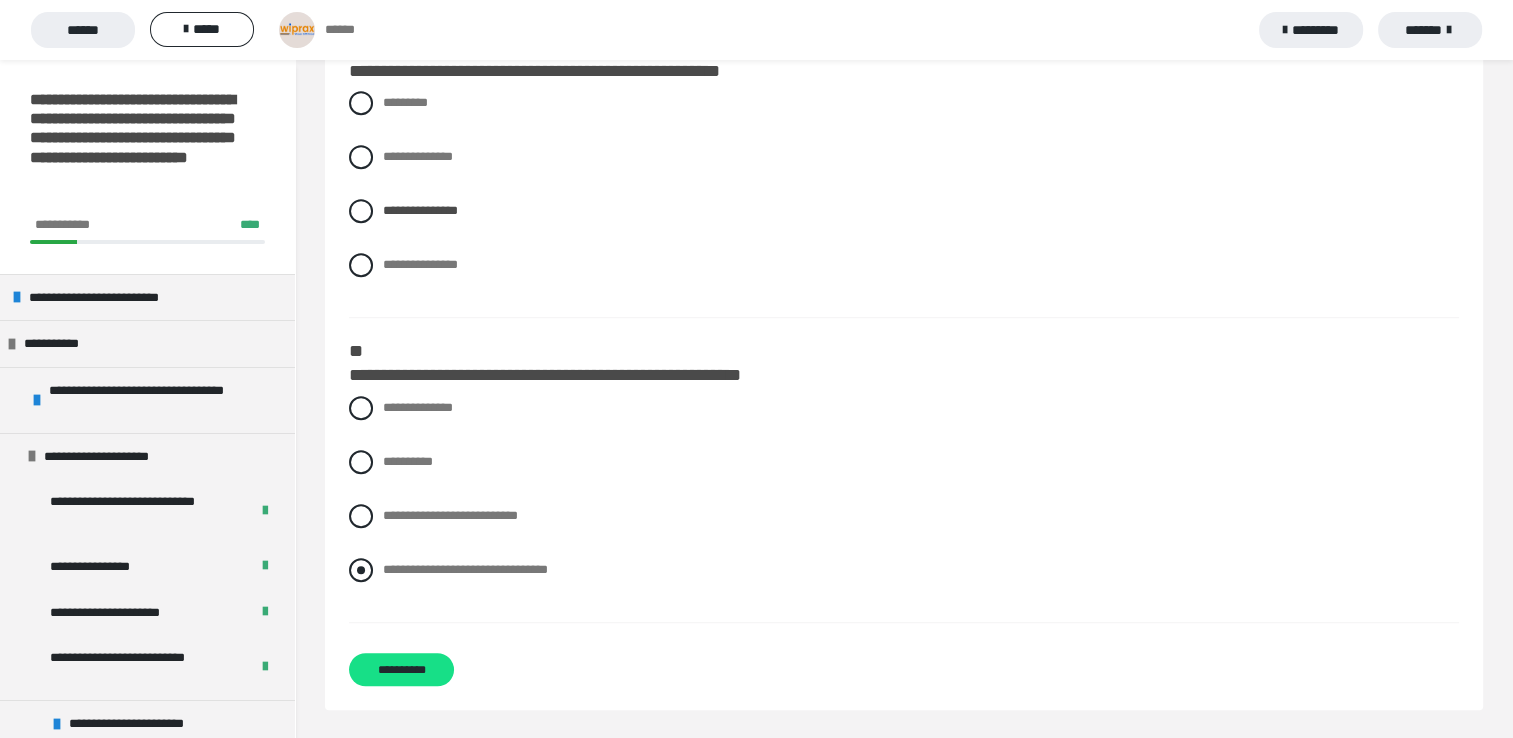 click at bounding box center (361, 570) 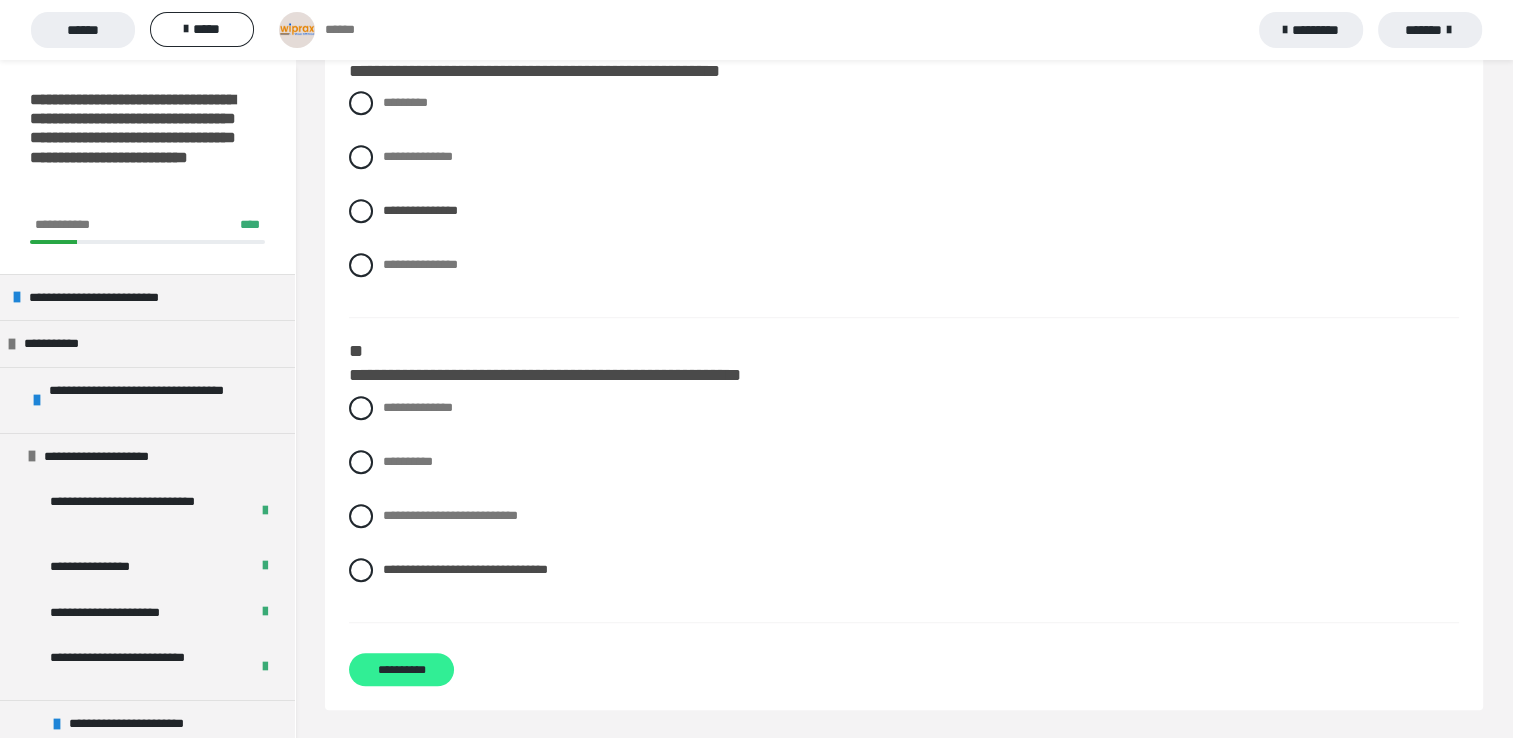click on "**********" at bounding box center (401, 669) 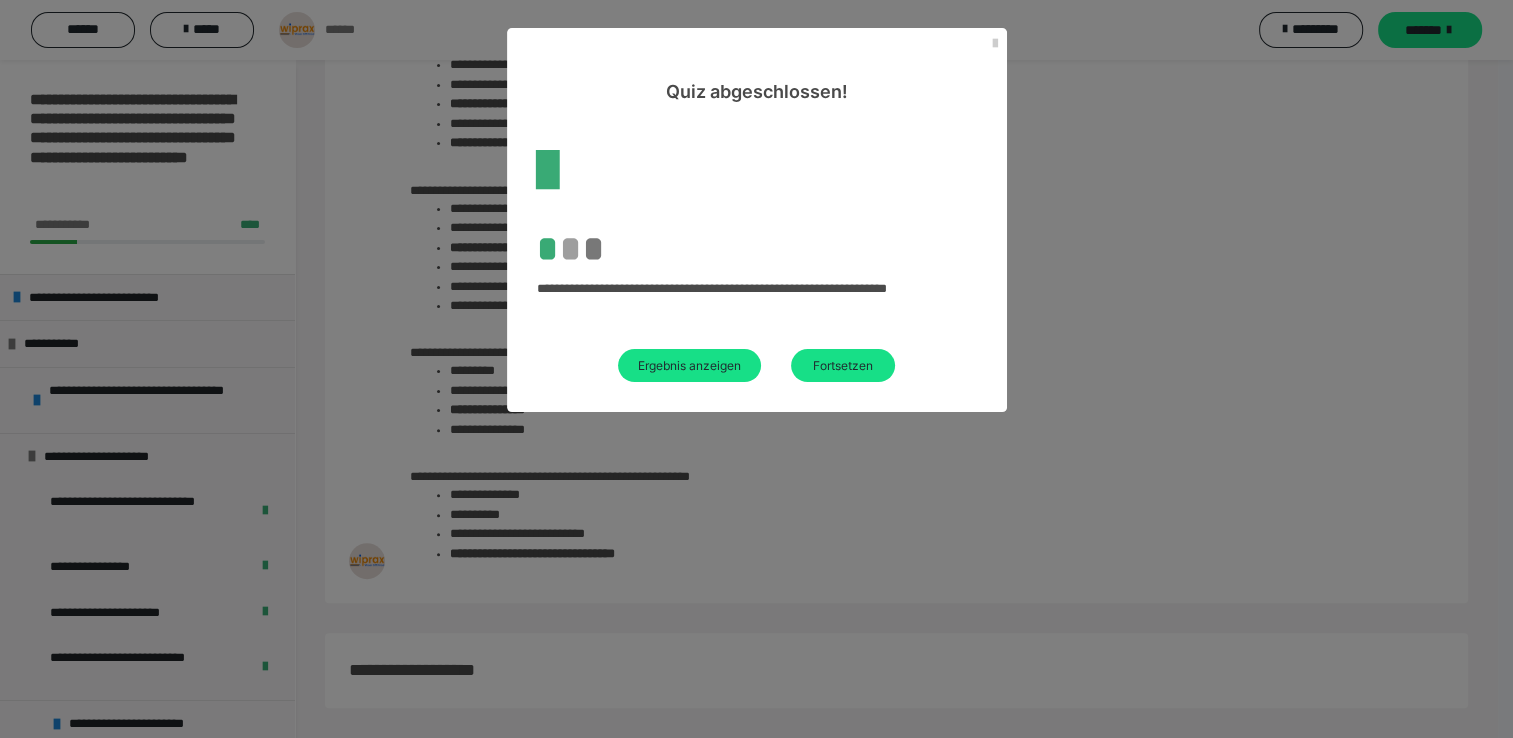 scroll, scrollTop: 1238, scrollLeft: 0, axis: vertical 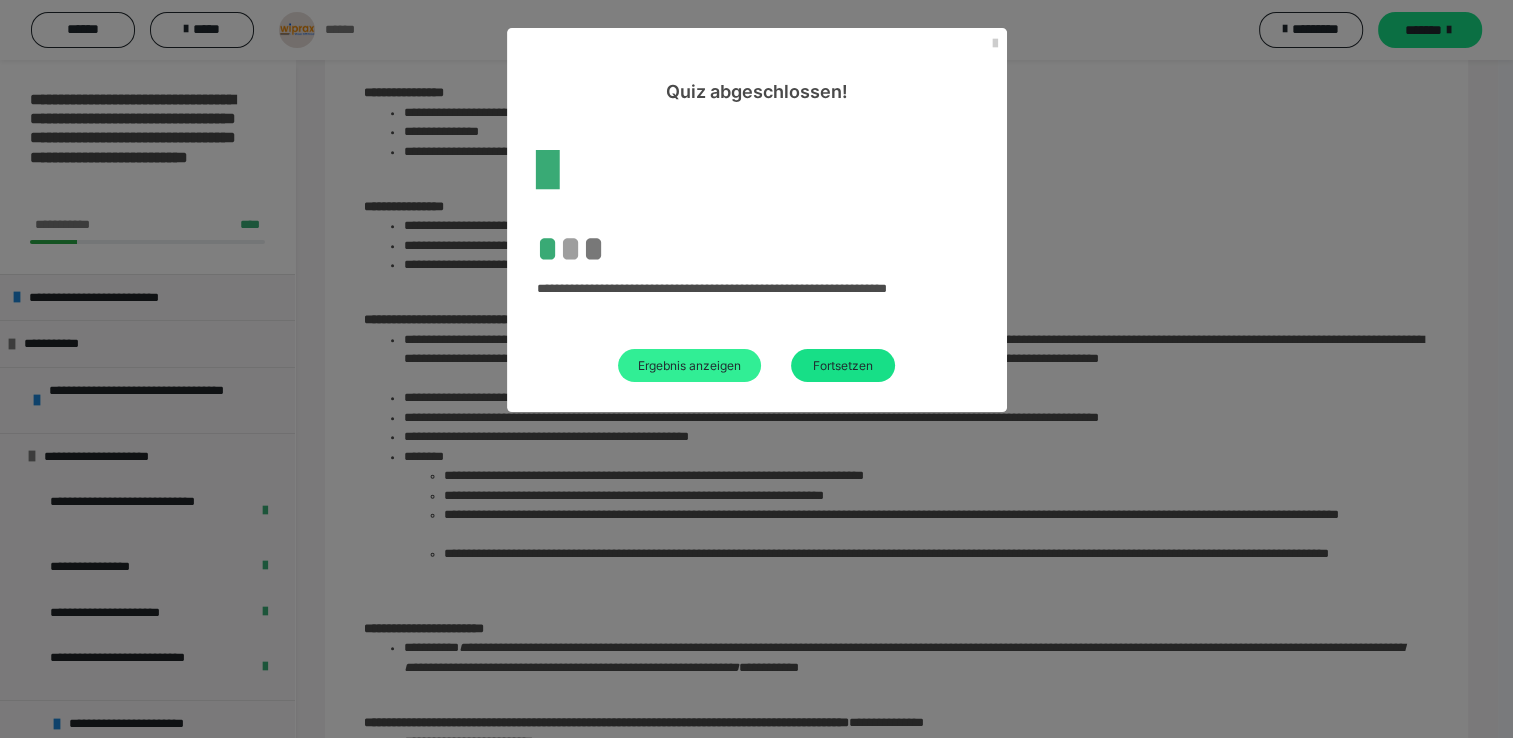 click on "Ergebnis anzeigen" at bounding box center [689, 365] 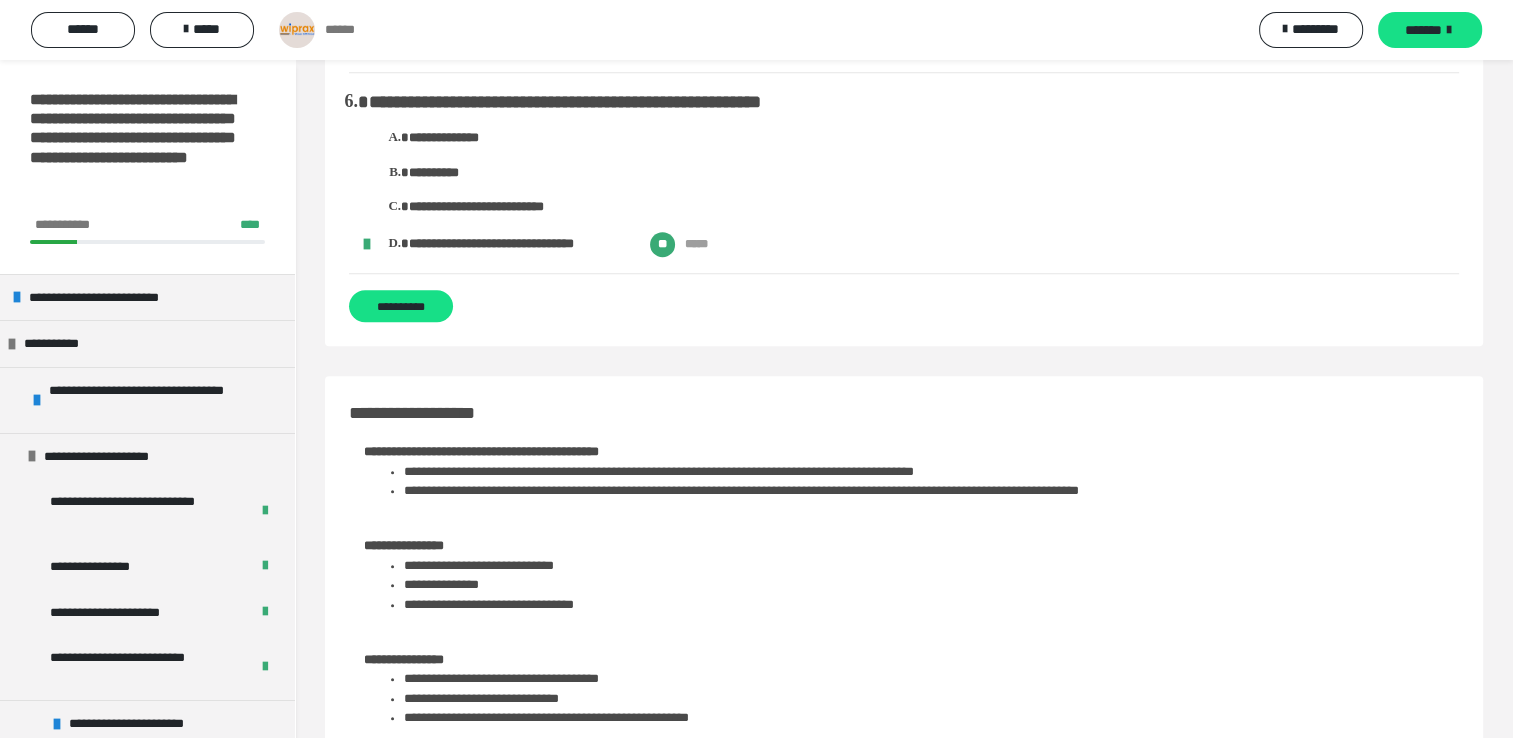 scroll, scrollTop: 1175, scrollLeft: 0, axis: vertical 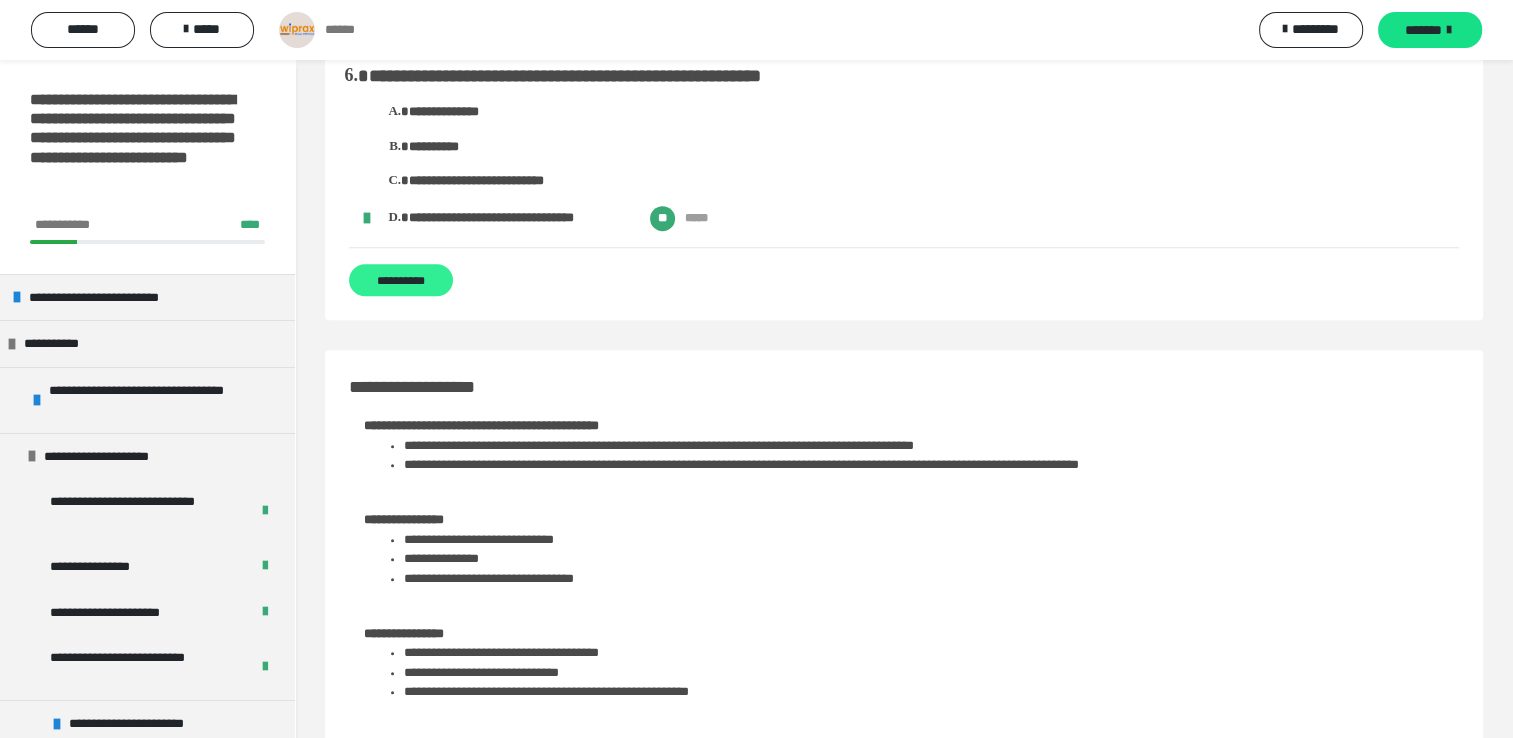 click on "**********" at bounding box center [401, 280] 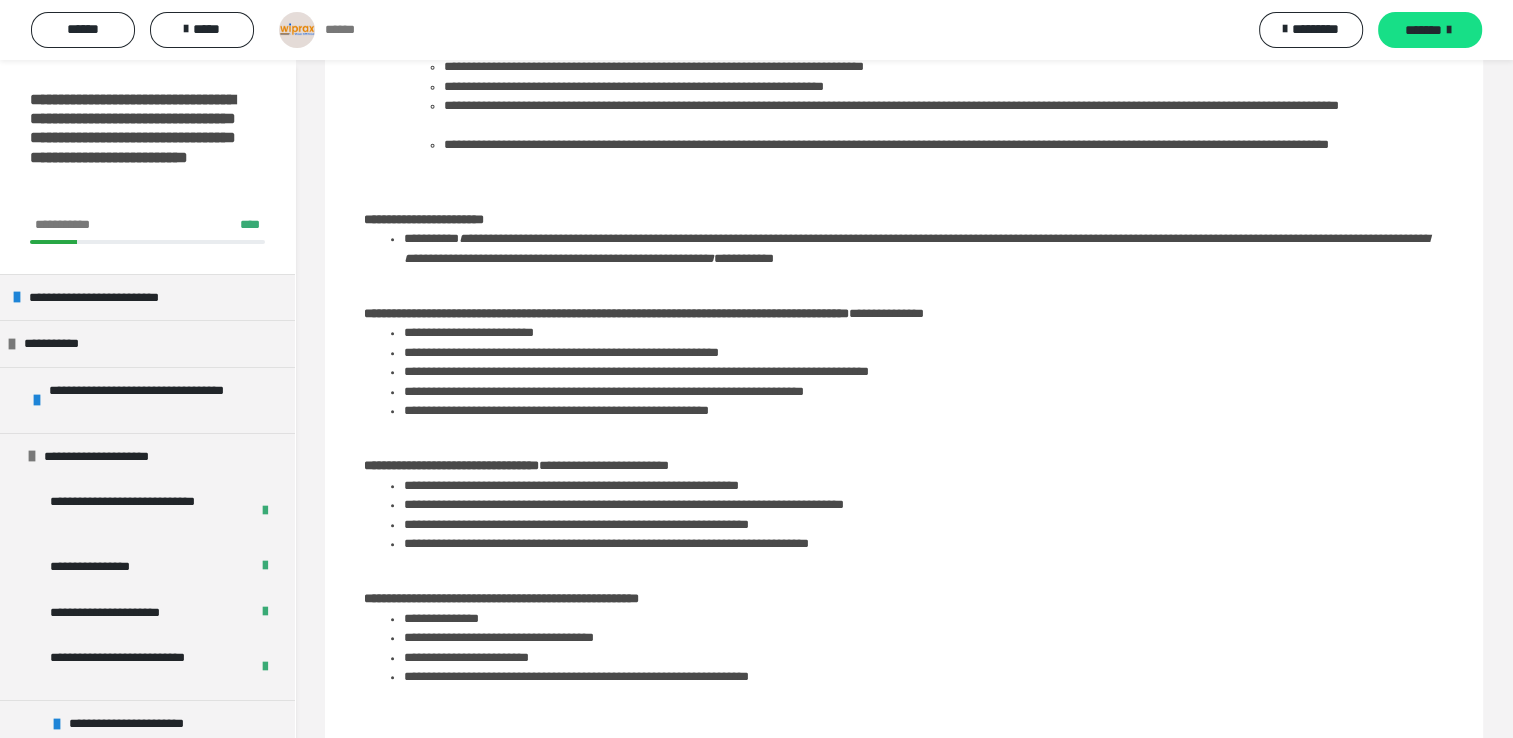 scroll, scrollTop: 1700, scrollLeft: 0, axis: vertical 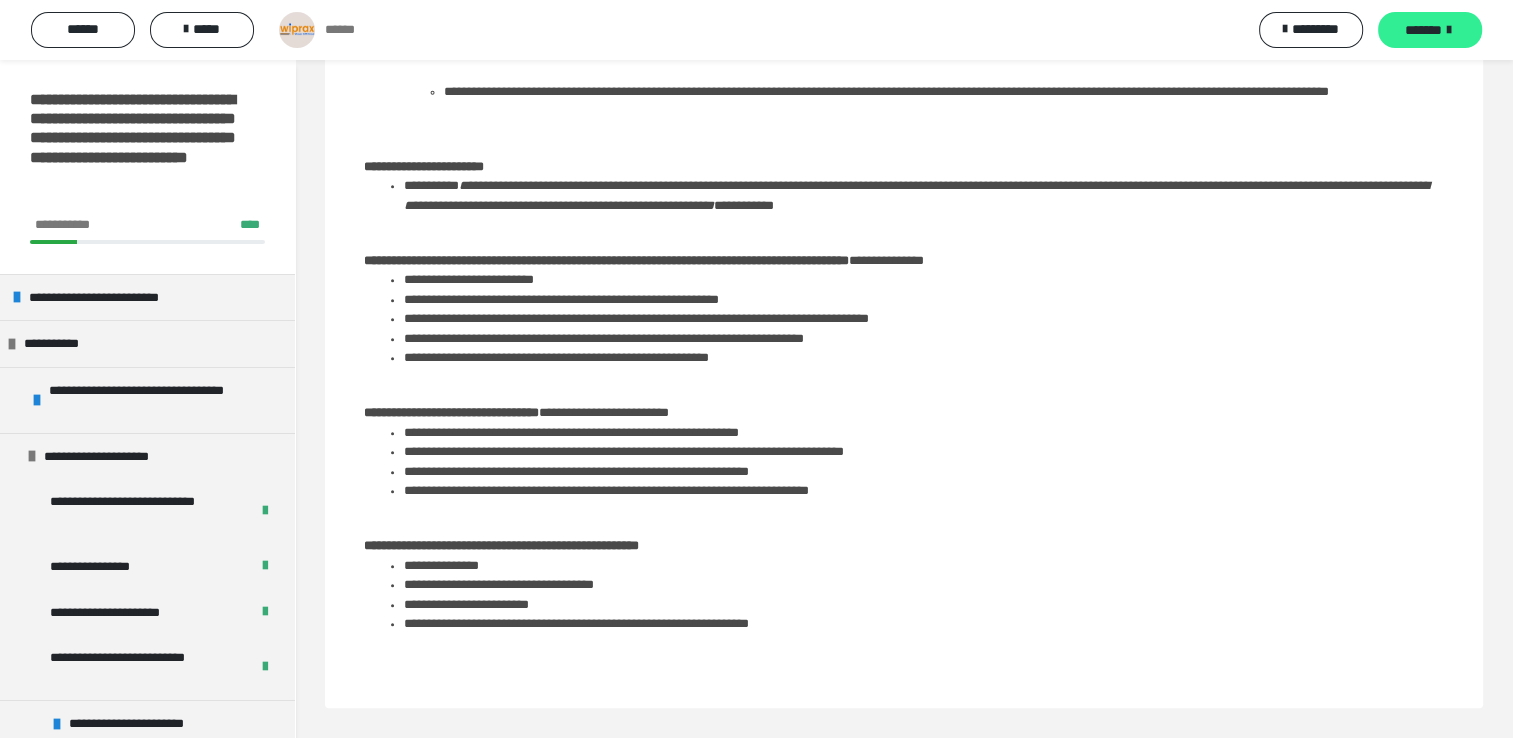 click on "*******" at bounding box center [1423, 30] 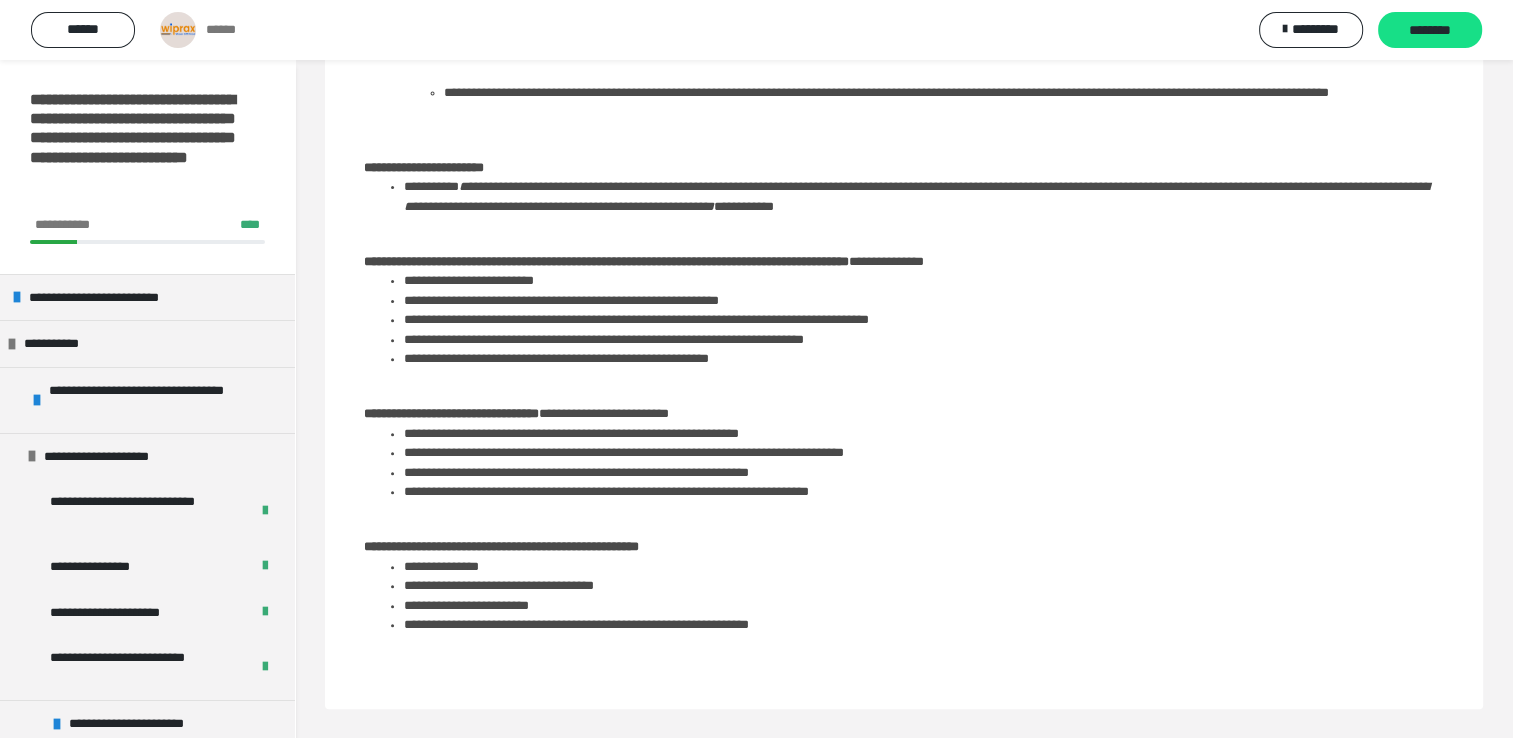 scroll, scrollTop: 496, scrollLeft: 0, axis: vertical 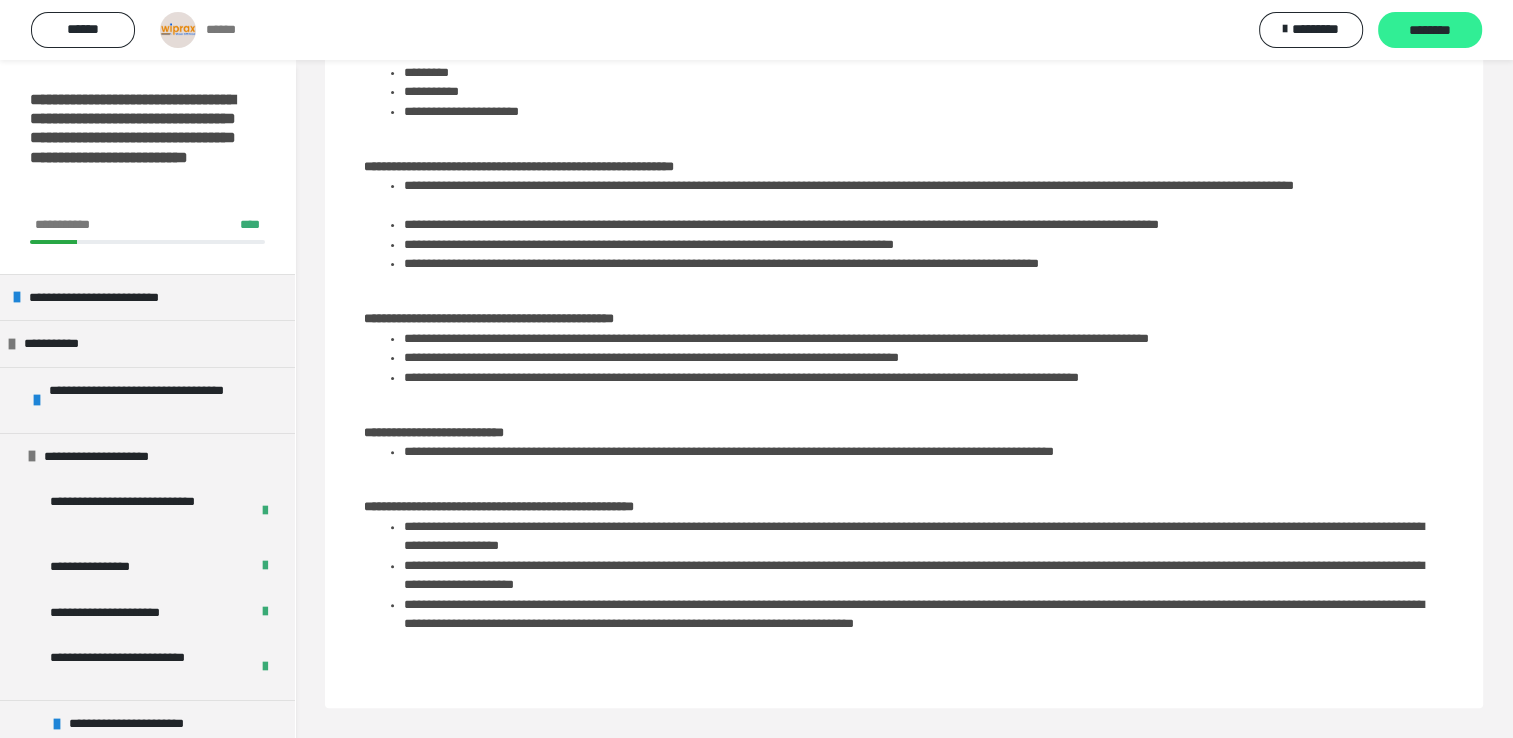 click on "********" at bounding box center [1430, 31] 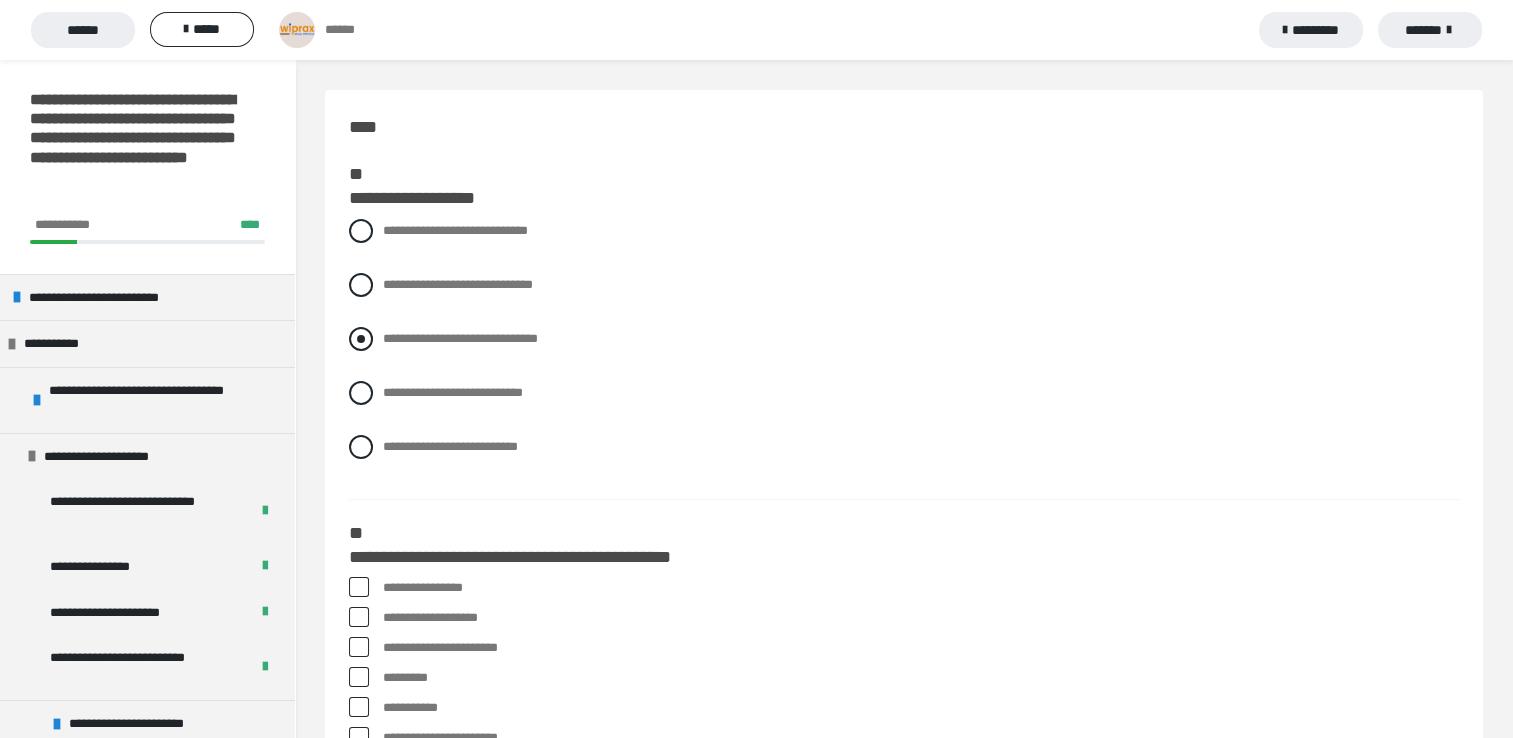 click at bounding box center (361, 339) 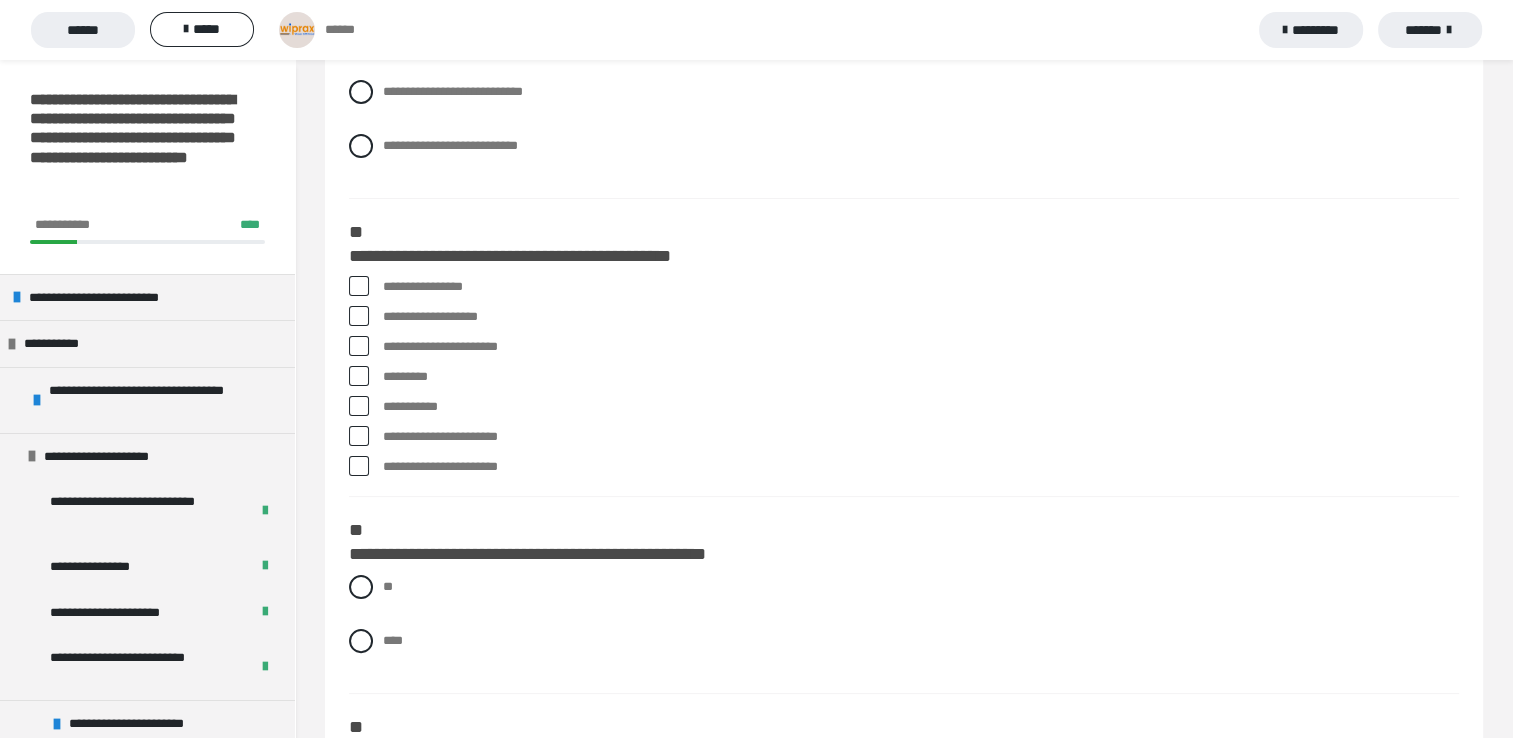 scroll, scrollTop: 318, scrollLeft: 0, axis: vertical 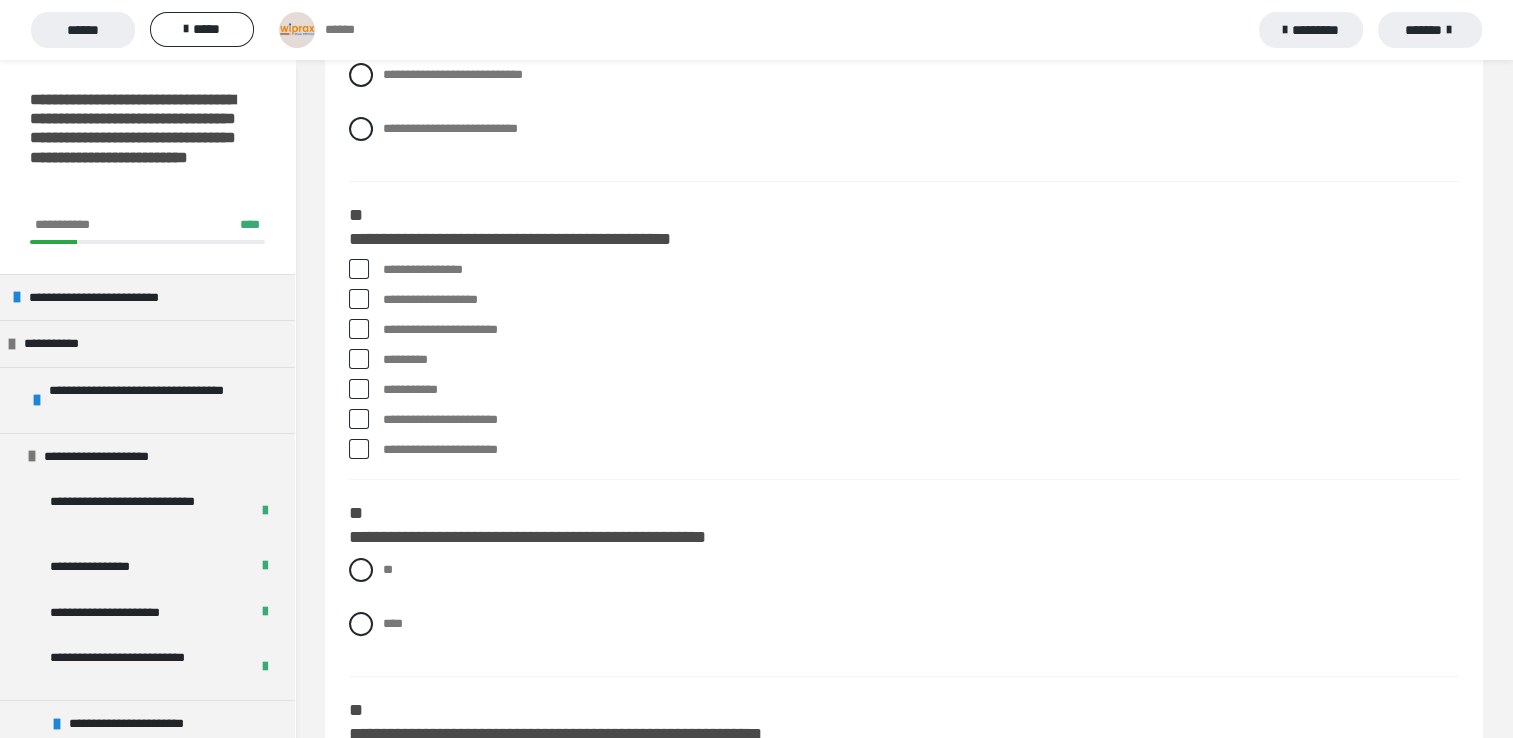 click at bounding box center (359, 269) 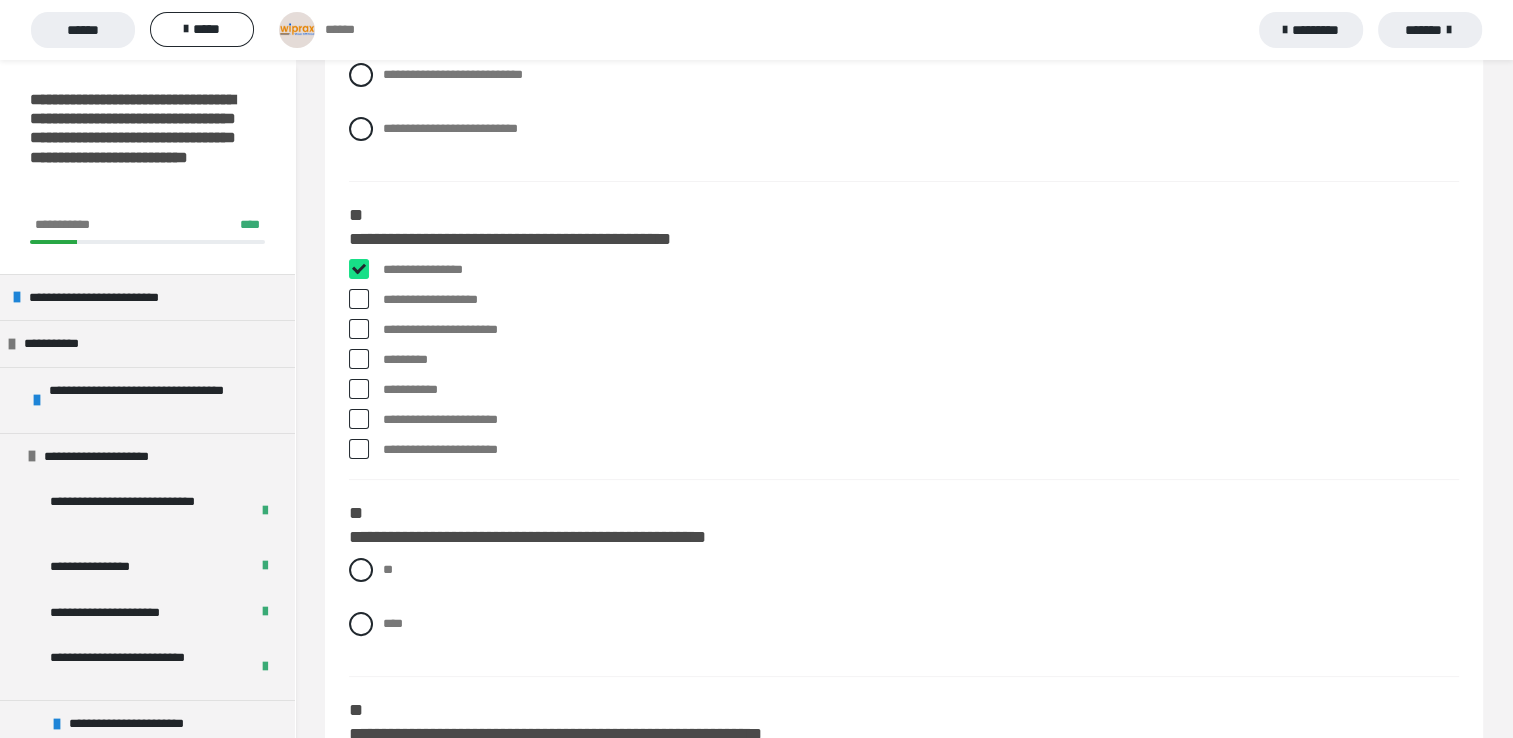 checkbox on "****" 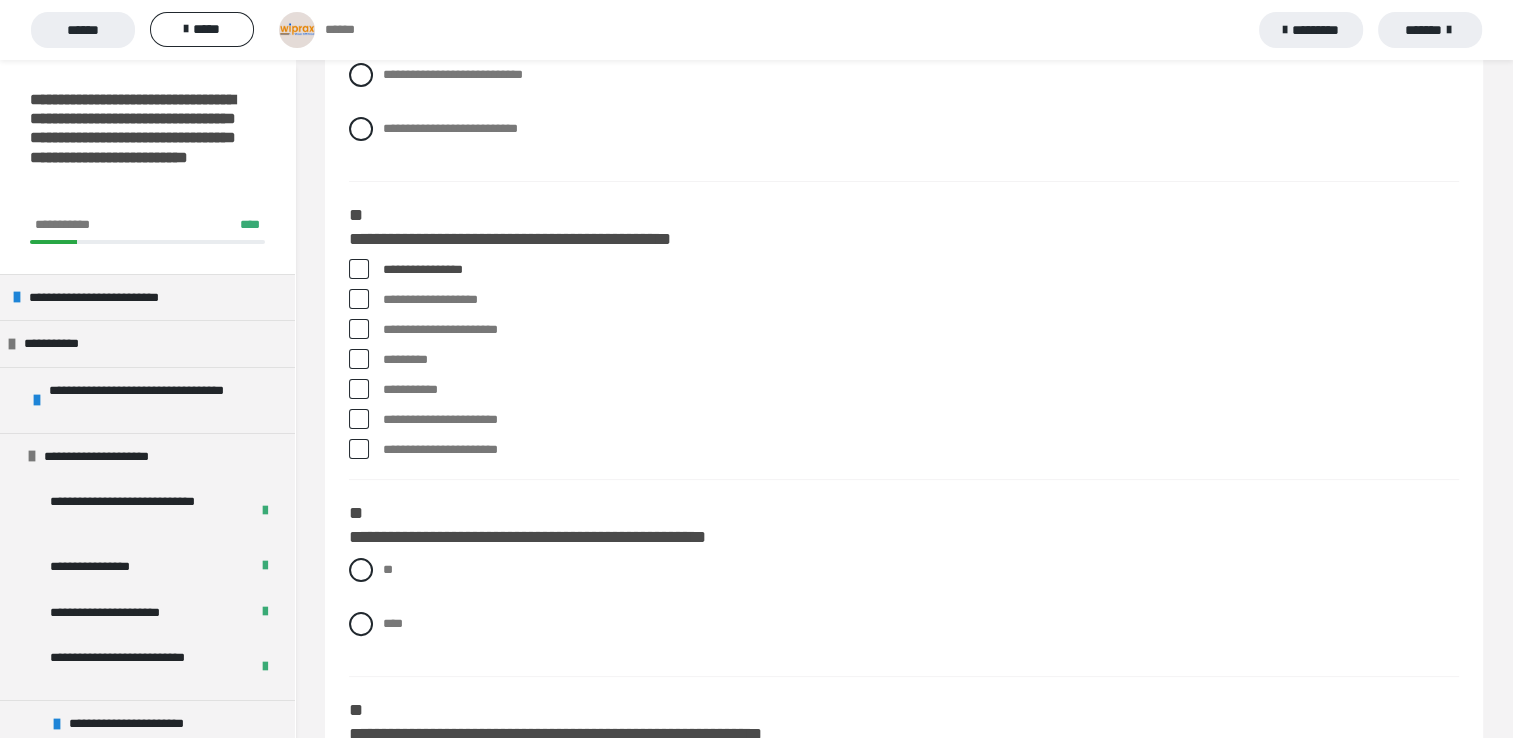 click at bounding box center (359, 299) 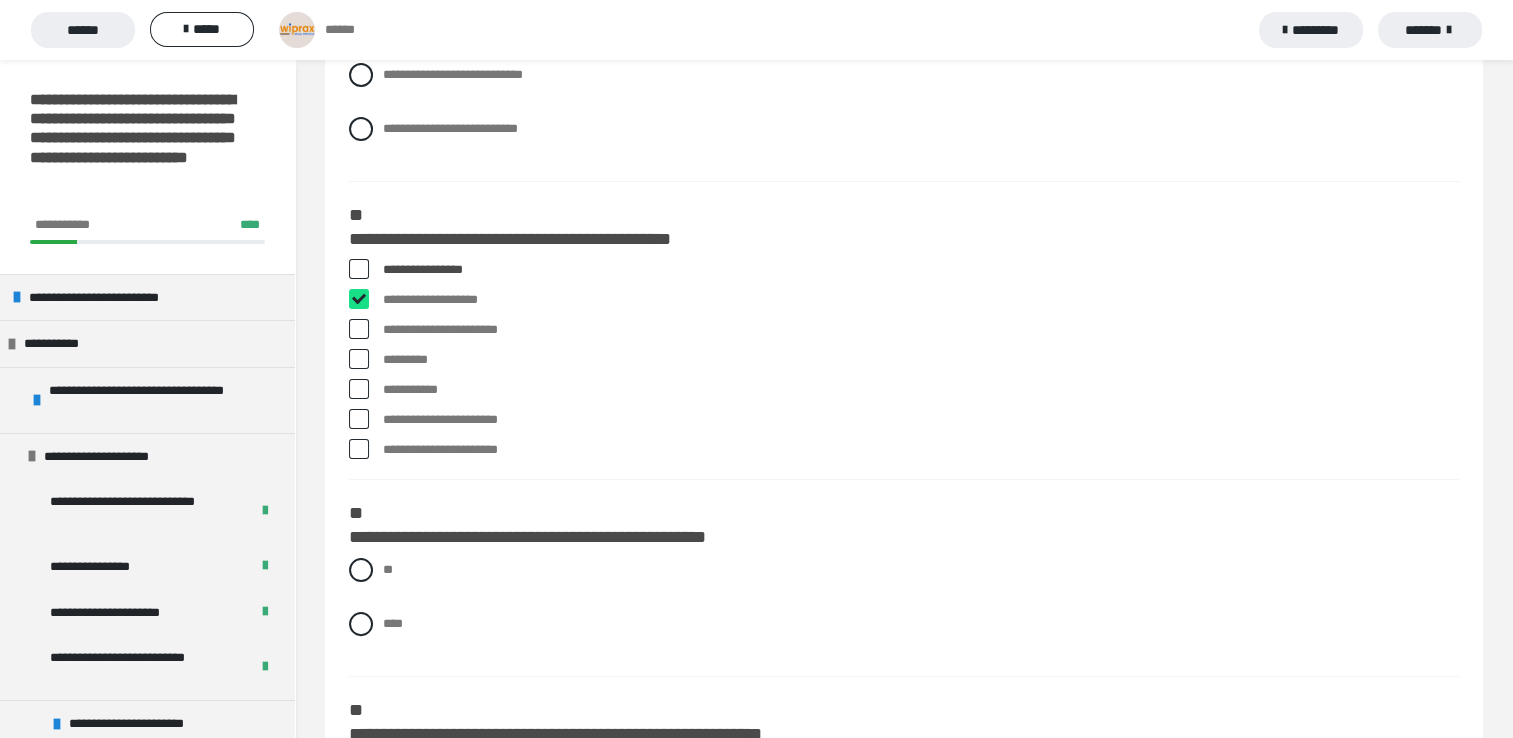 checkbox on "****" 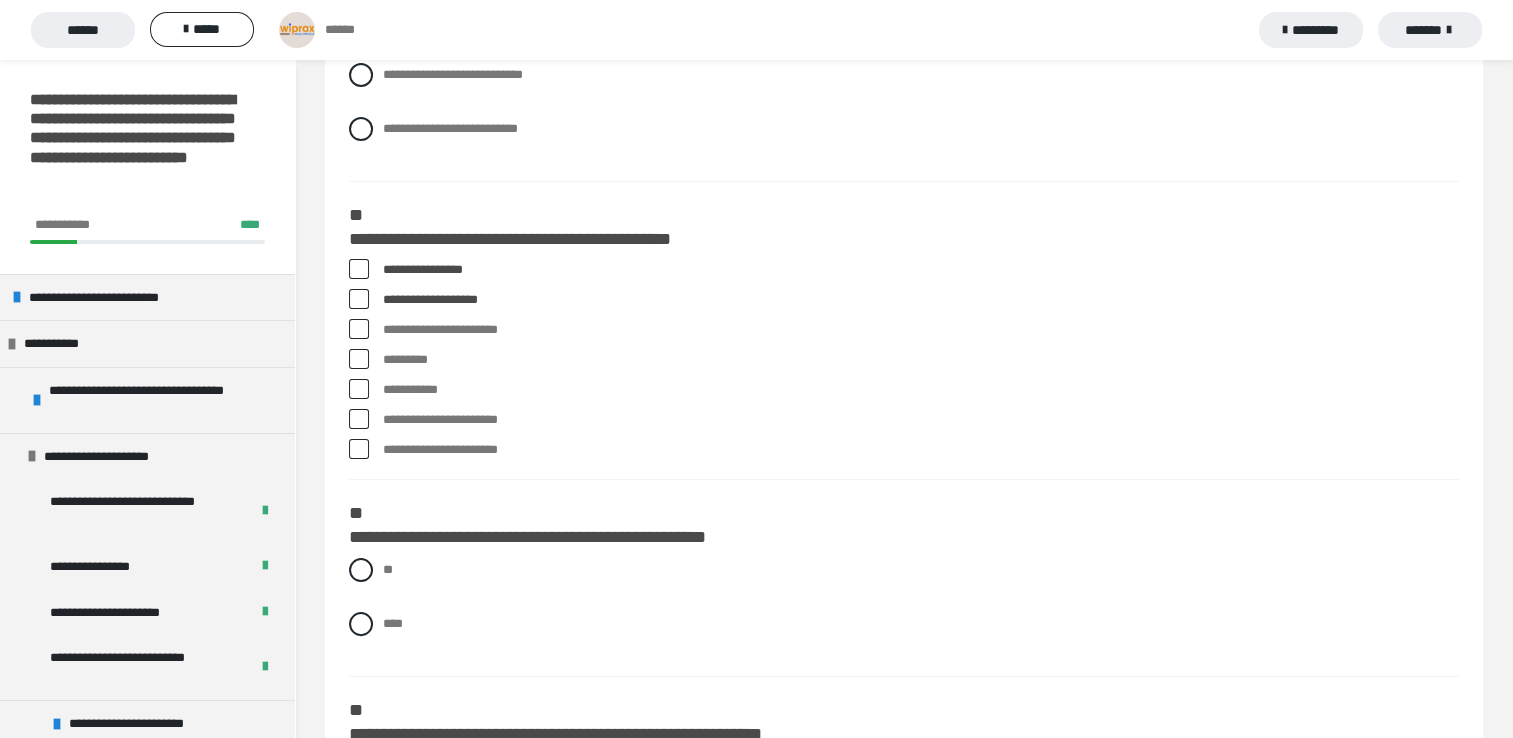 click at bounding box center (359, 359) 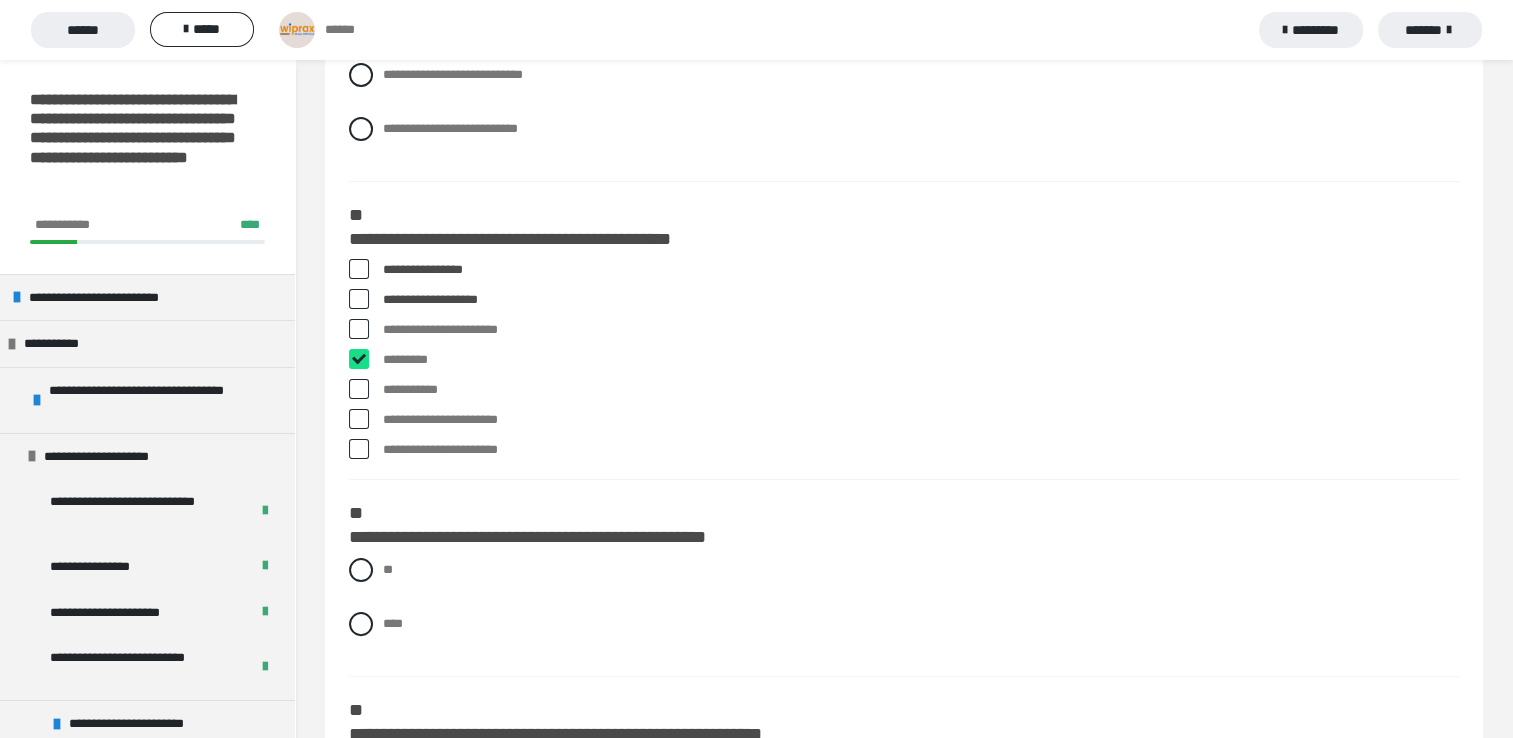 checkbox on "****" 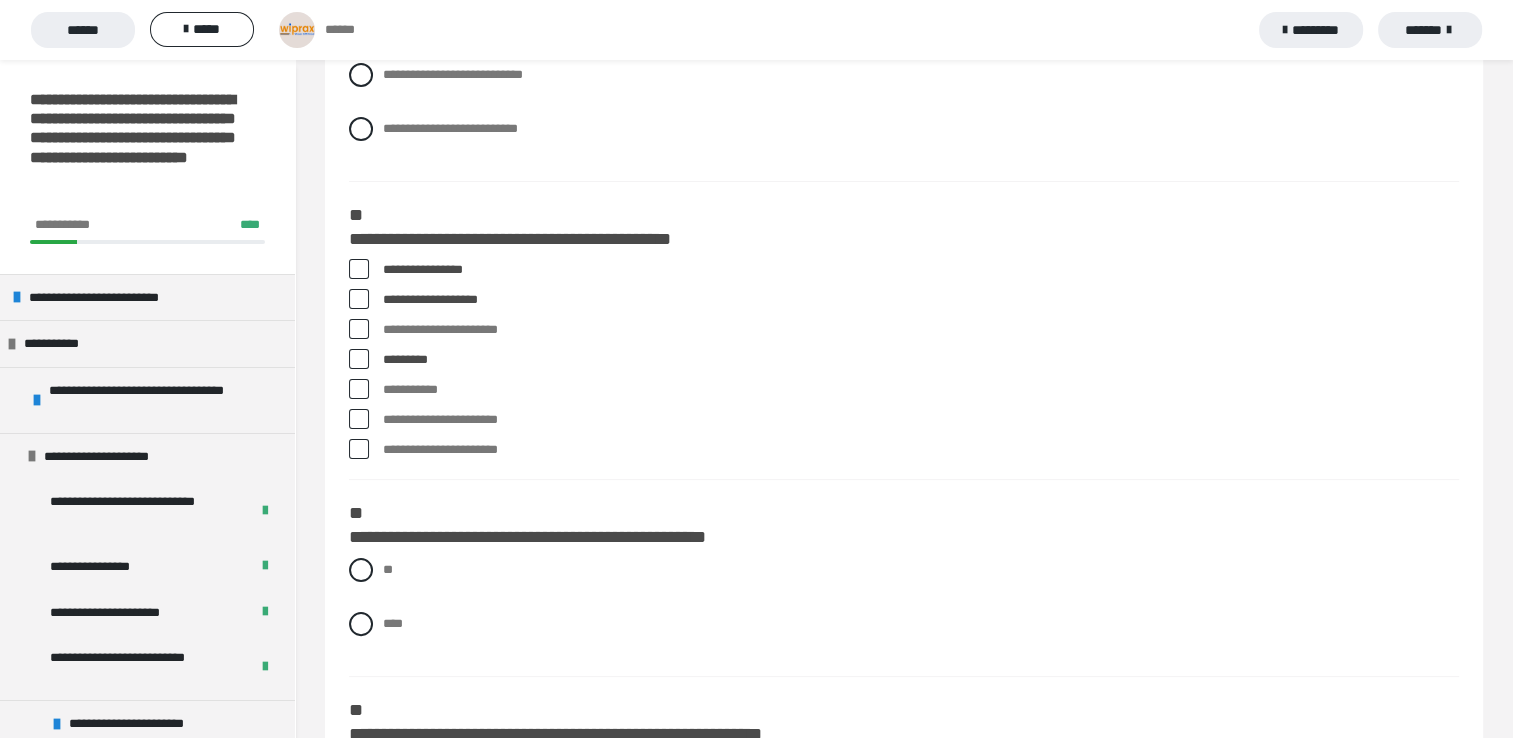 click on "**********" at bounding box center (904, 364) 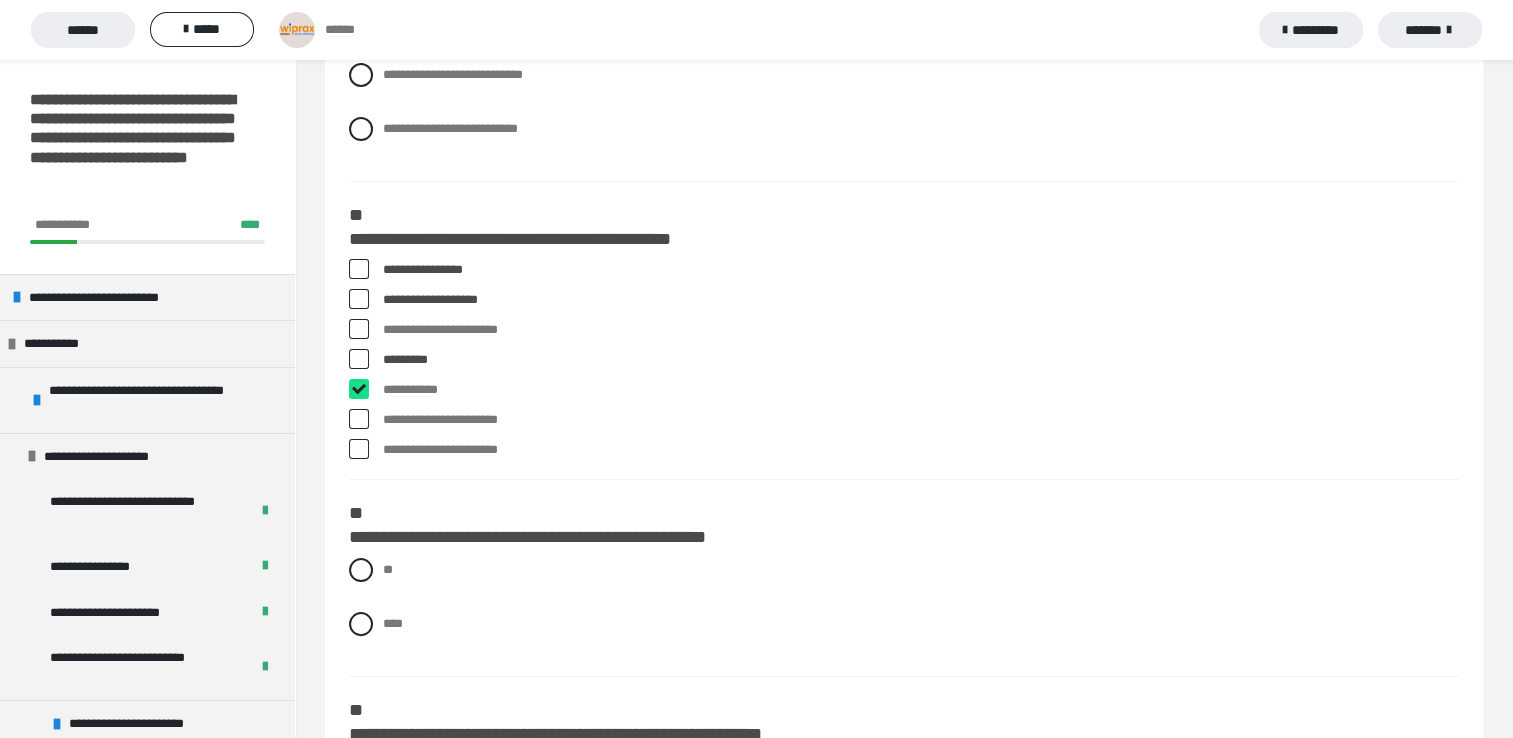 checkbox on "****" 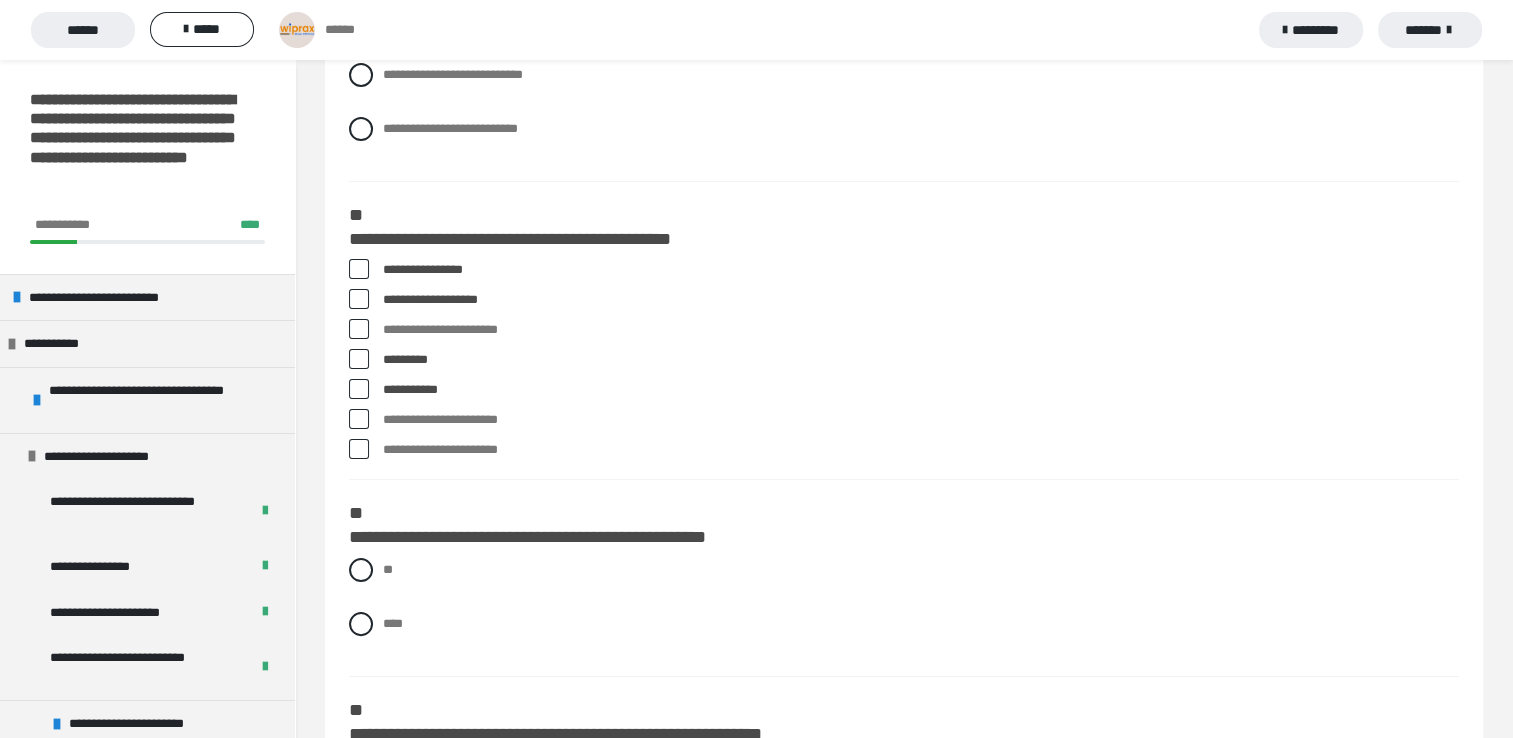 click at bounding box center (359, 419) 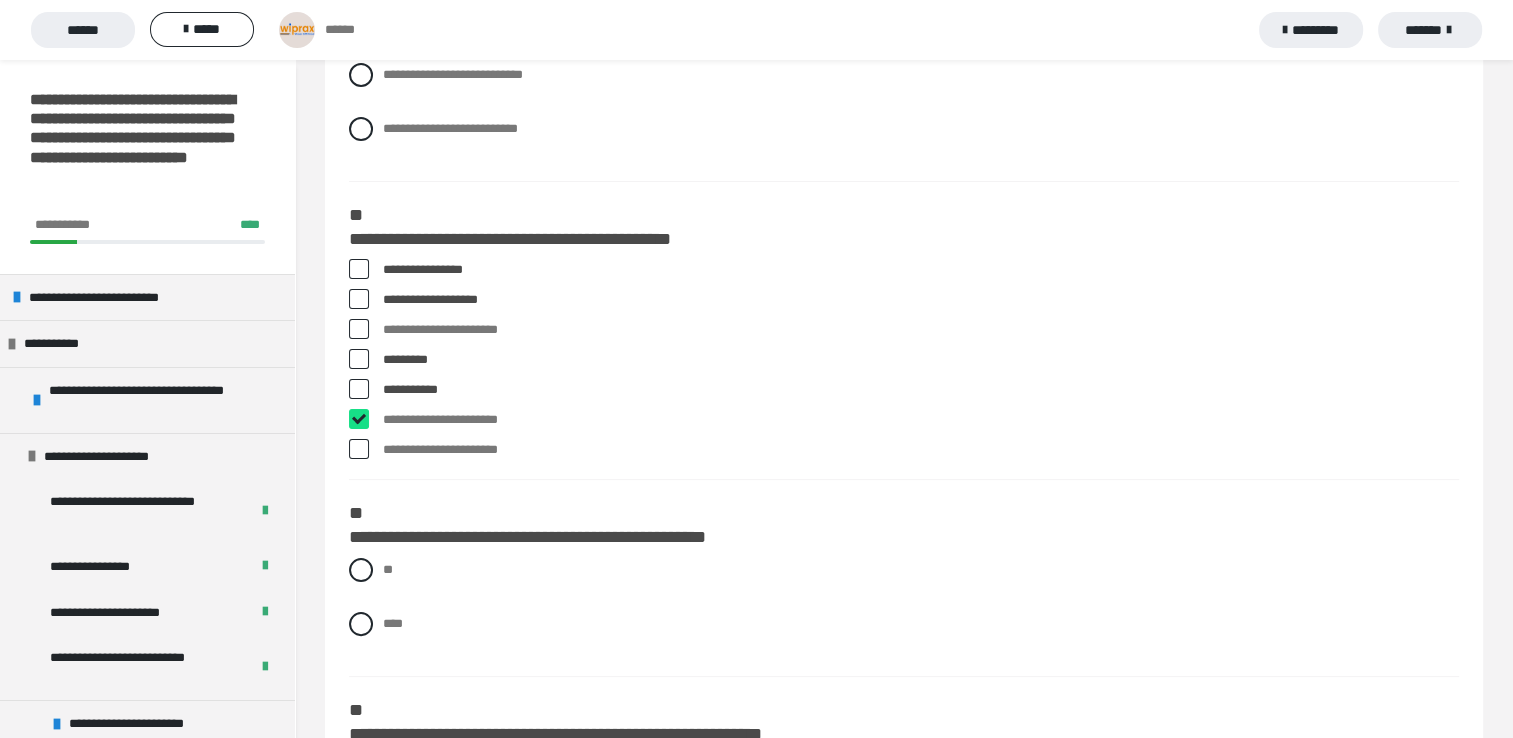 checkbox on "****" 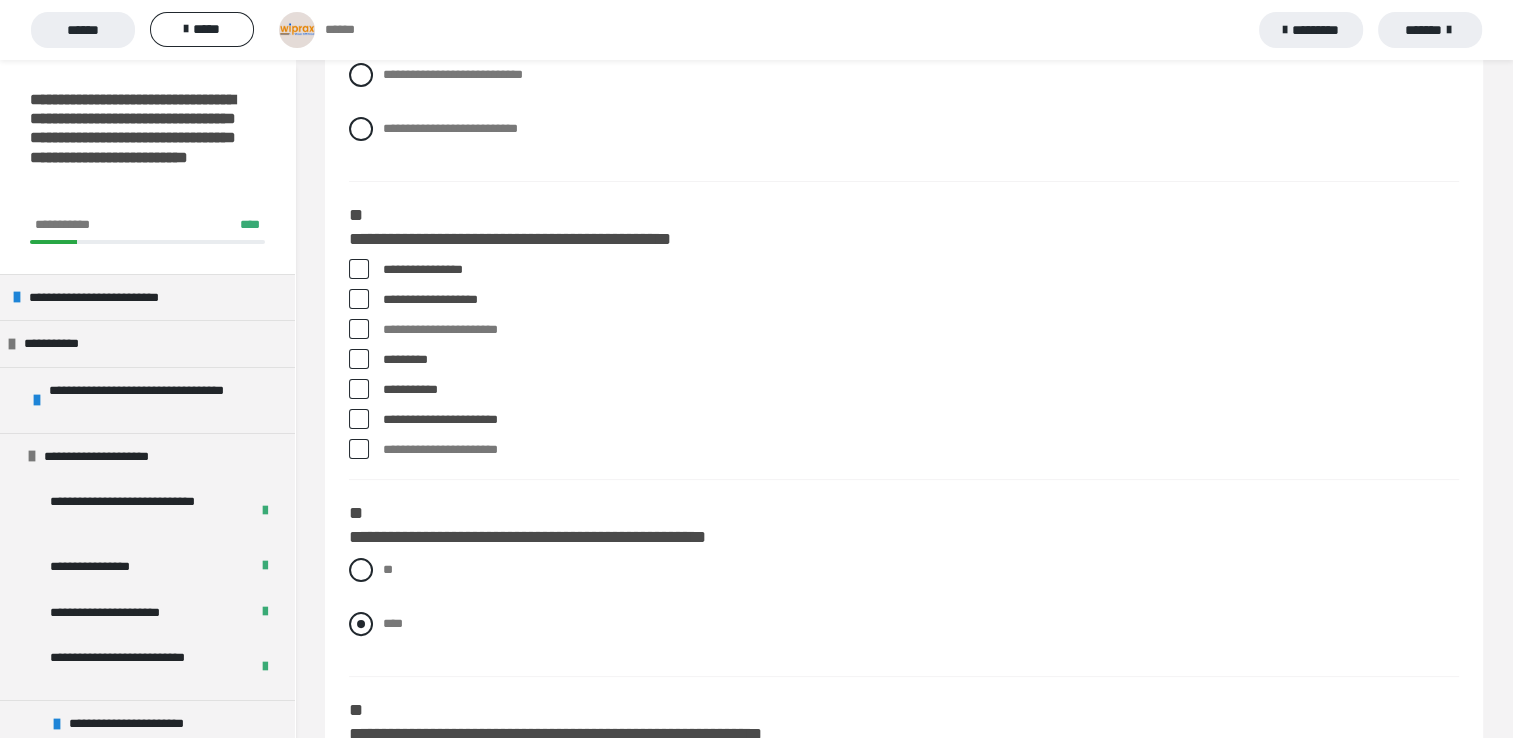 click at bounding box center (361, 624) 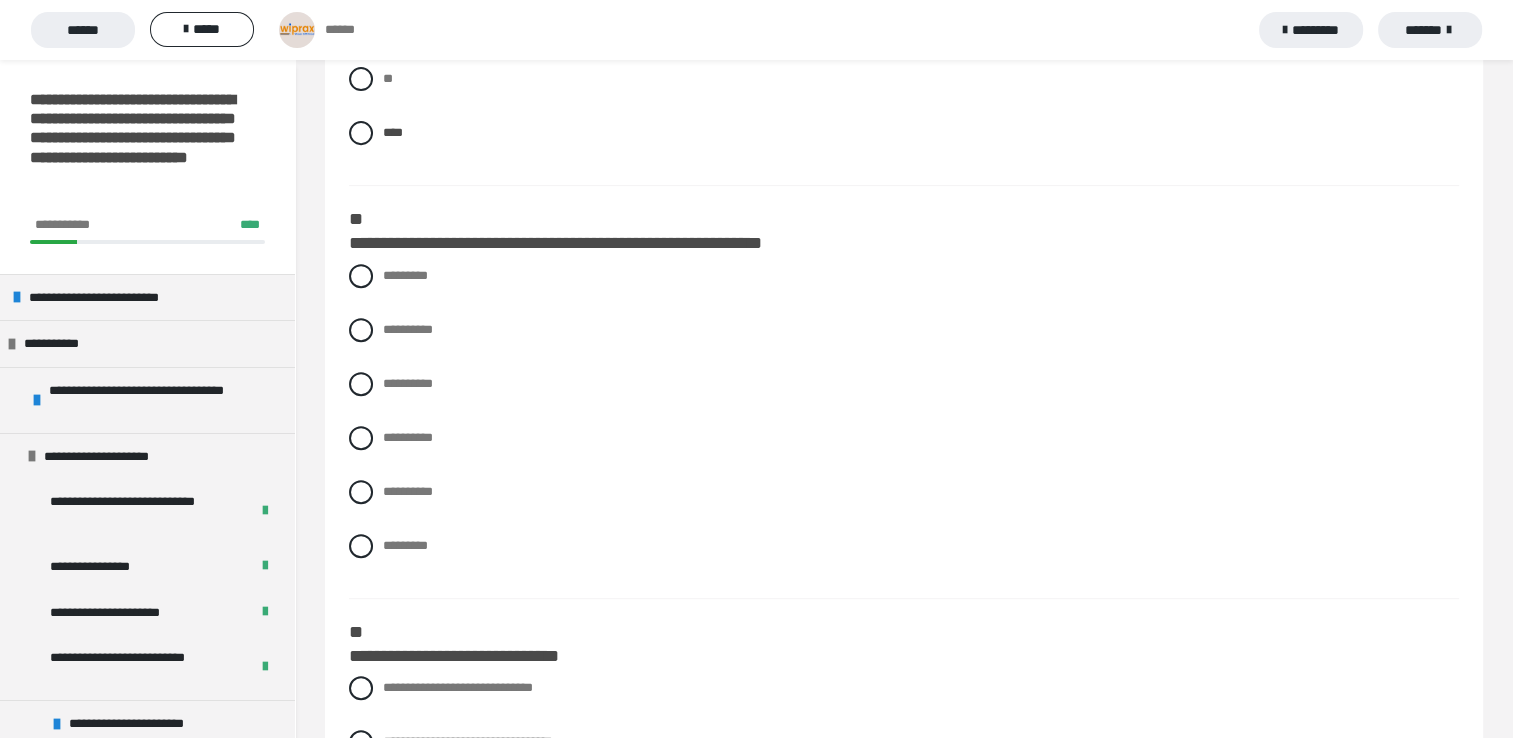 scroll, scrollTop: 812, scrollLeft: 0, axis: vertical 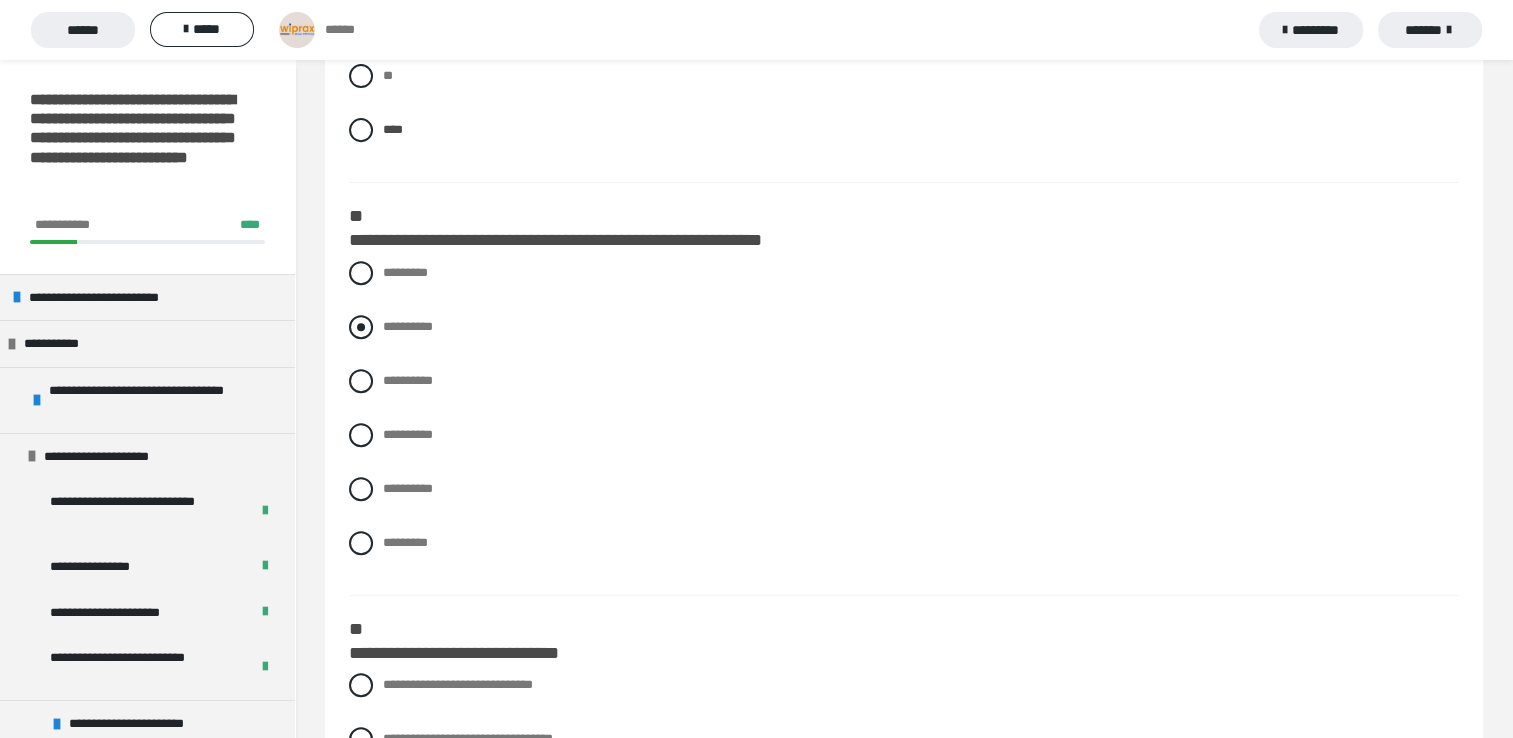 click at bounding box center (361, 327) 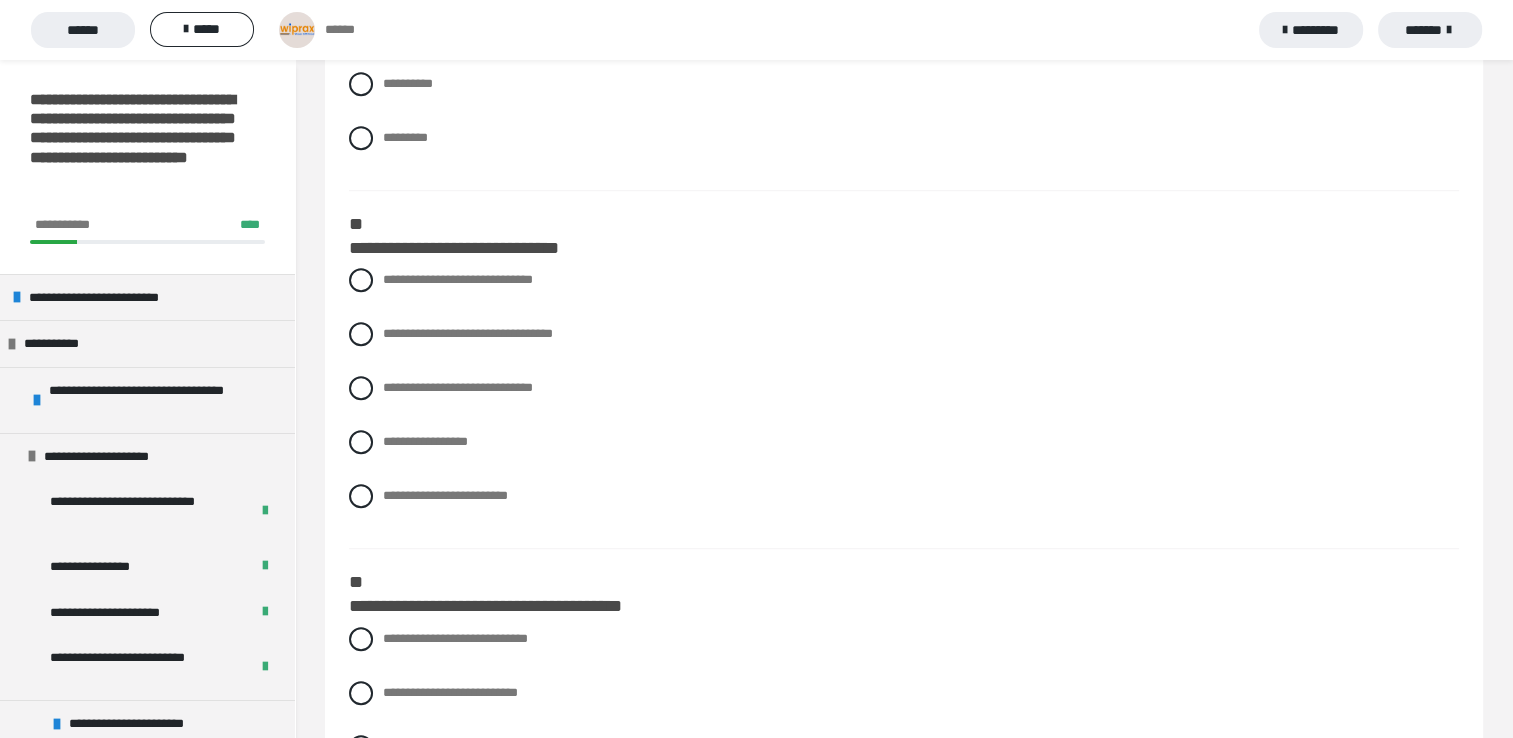 scroll, scrollTop: 1220, scrollLeft: 0, axis: vertical 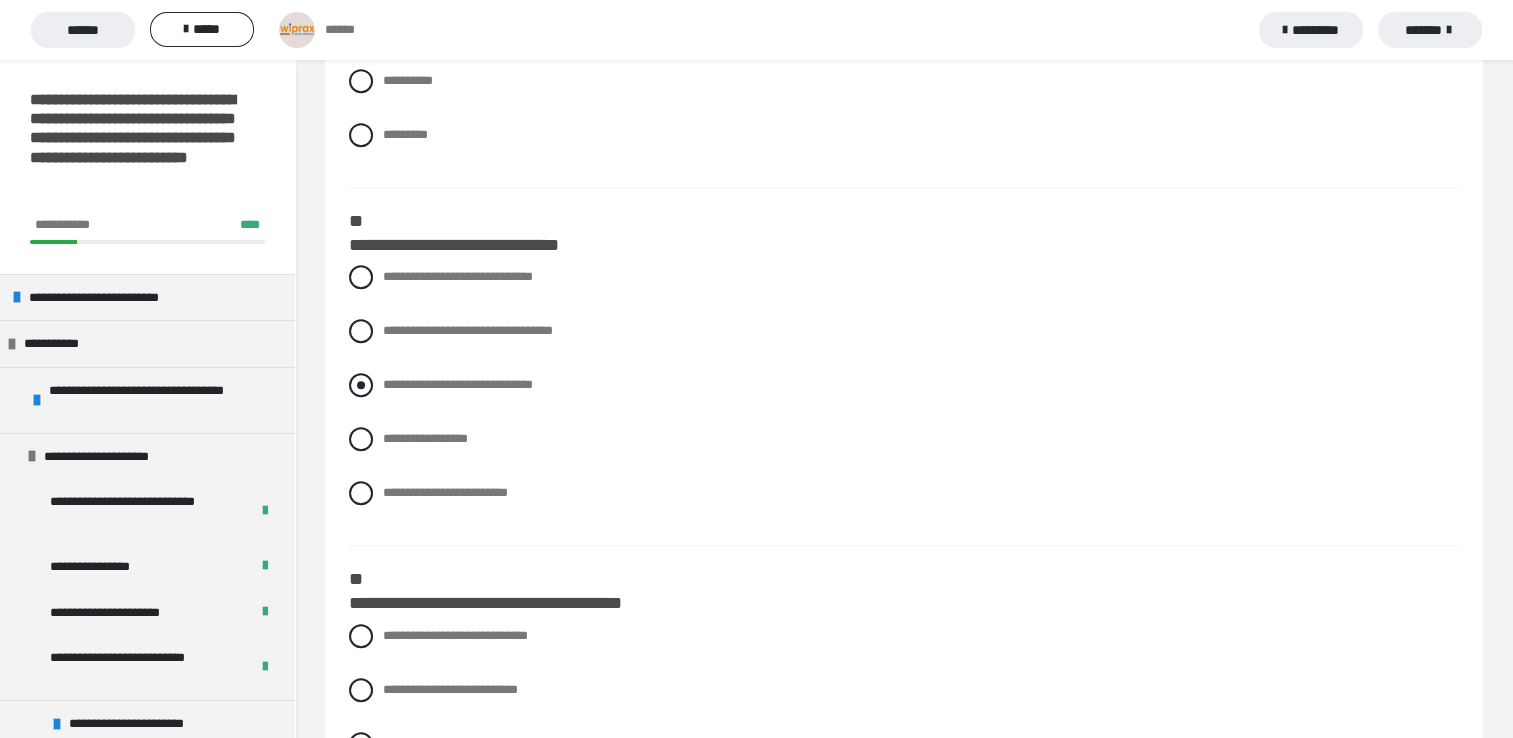 click at bounding box center (361, 385) 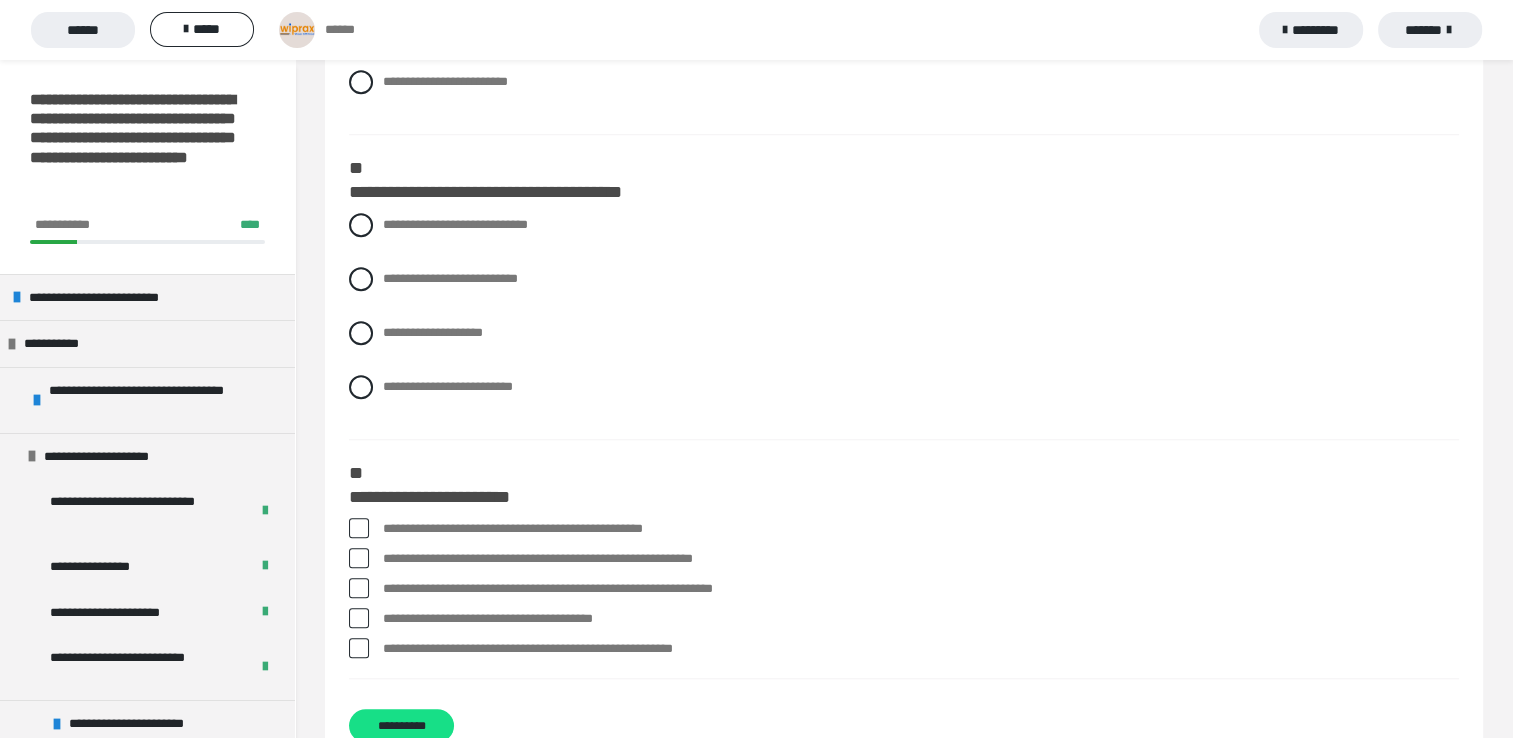scroll, scrollTop: 1636, scrollLeft: 0, axis: vertical 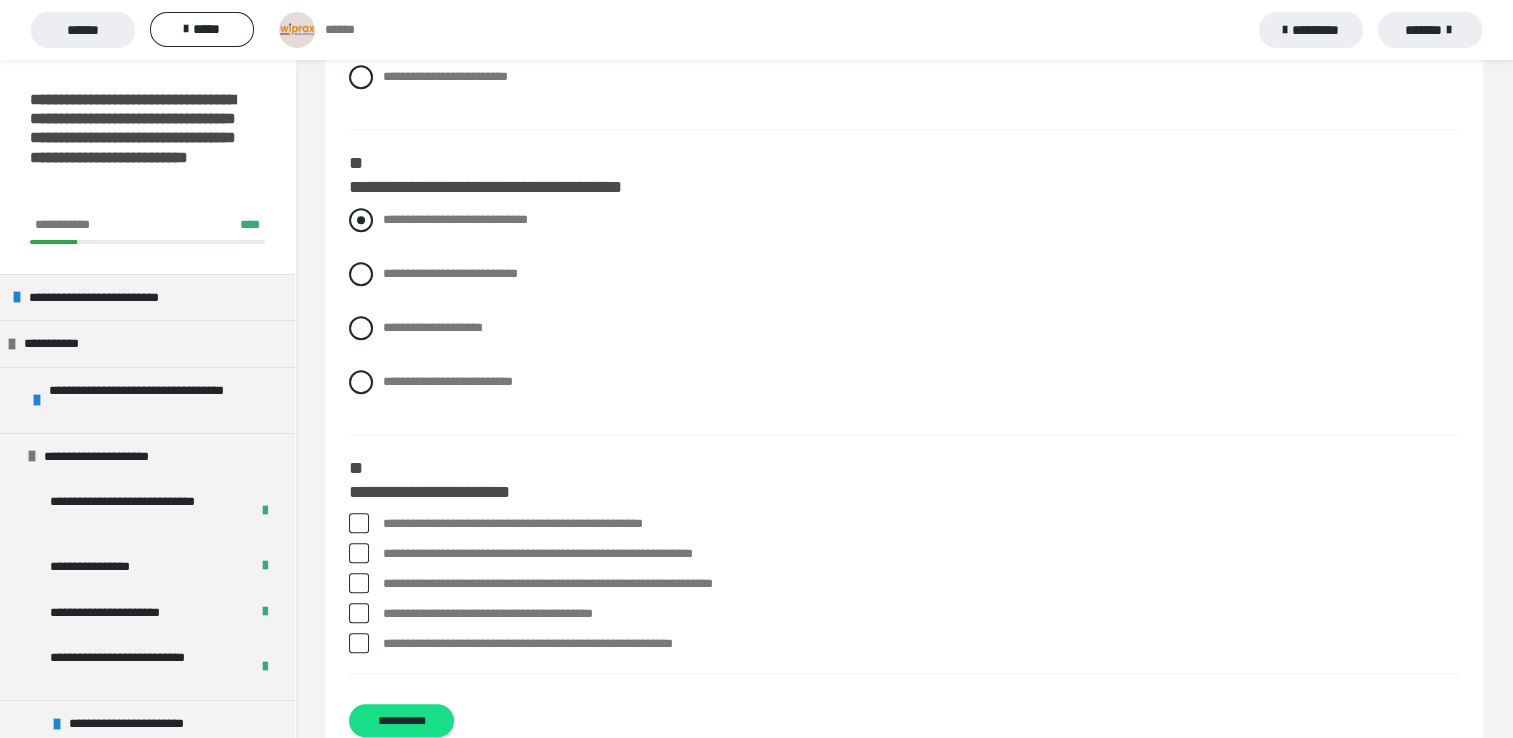 click at bounding box center (361, 220) 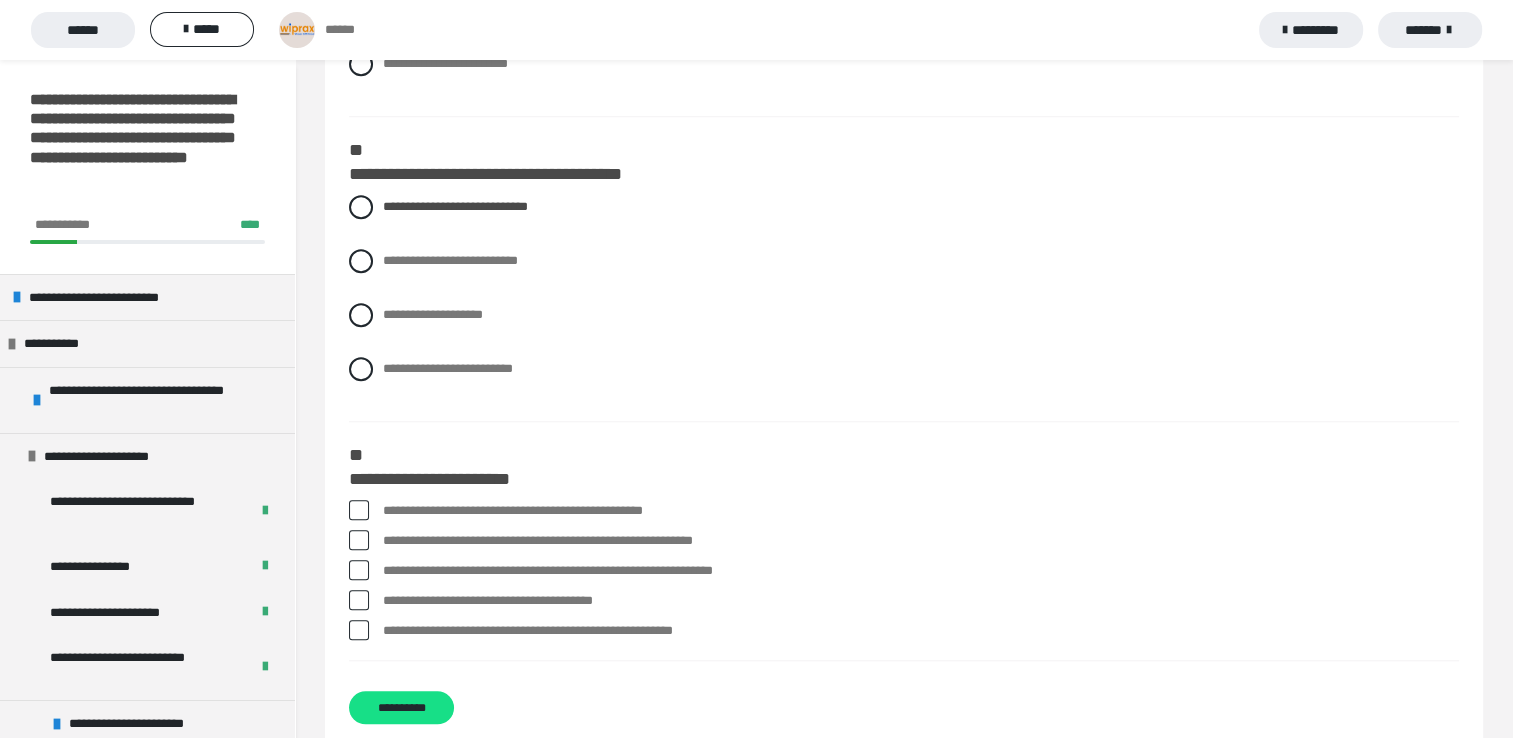 scroll, scrollTop: 1687, scrollLeft: 0, axis: vertical 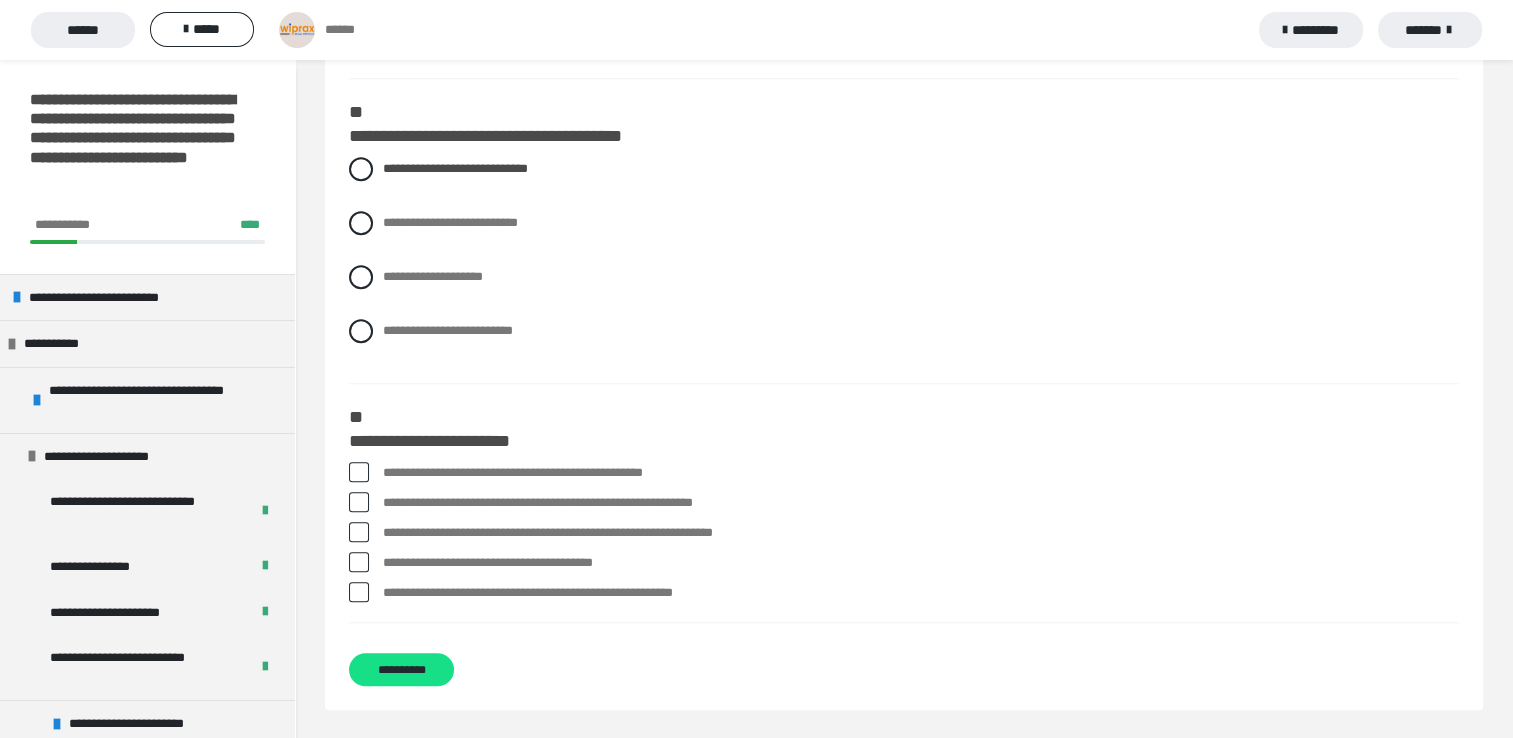 click at bounding box center [359, 502] 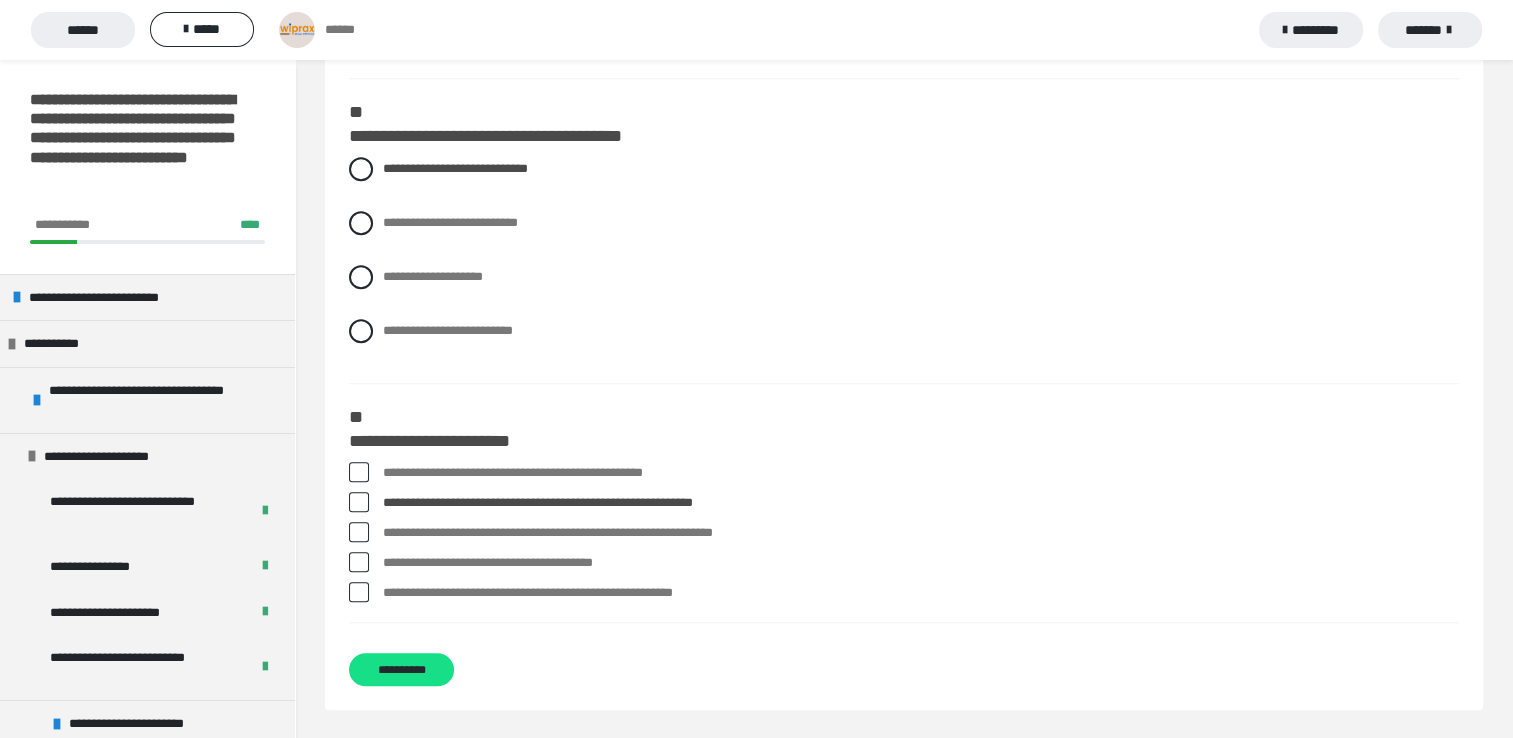 click at bounding box center (359, 532) 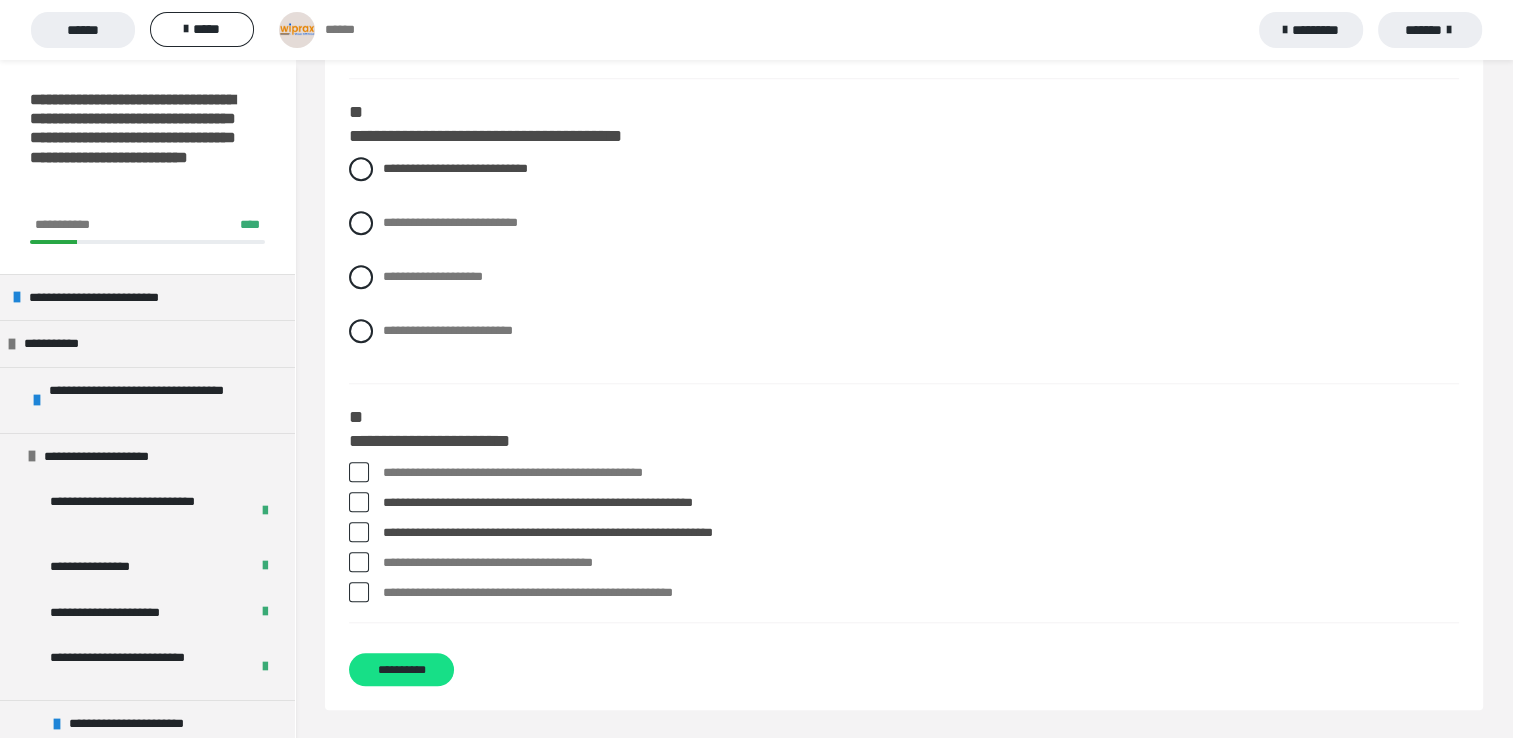 click at bounding box center [359, 532] 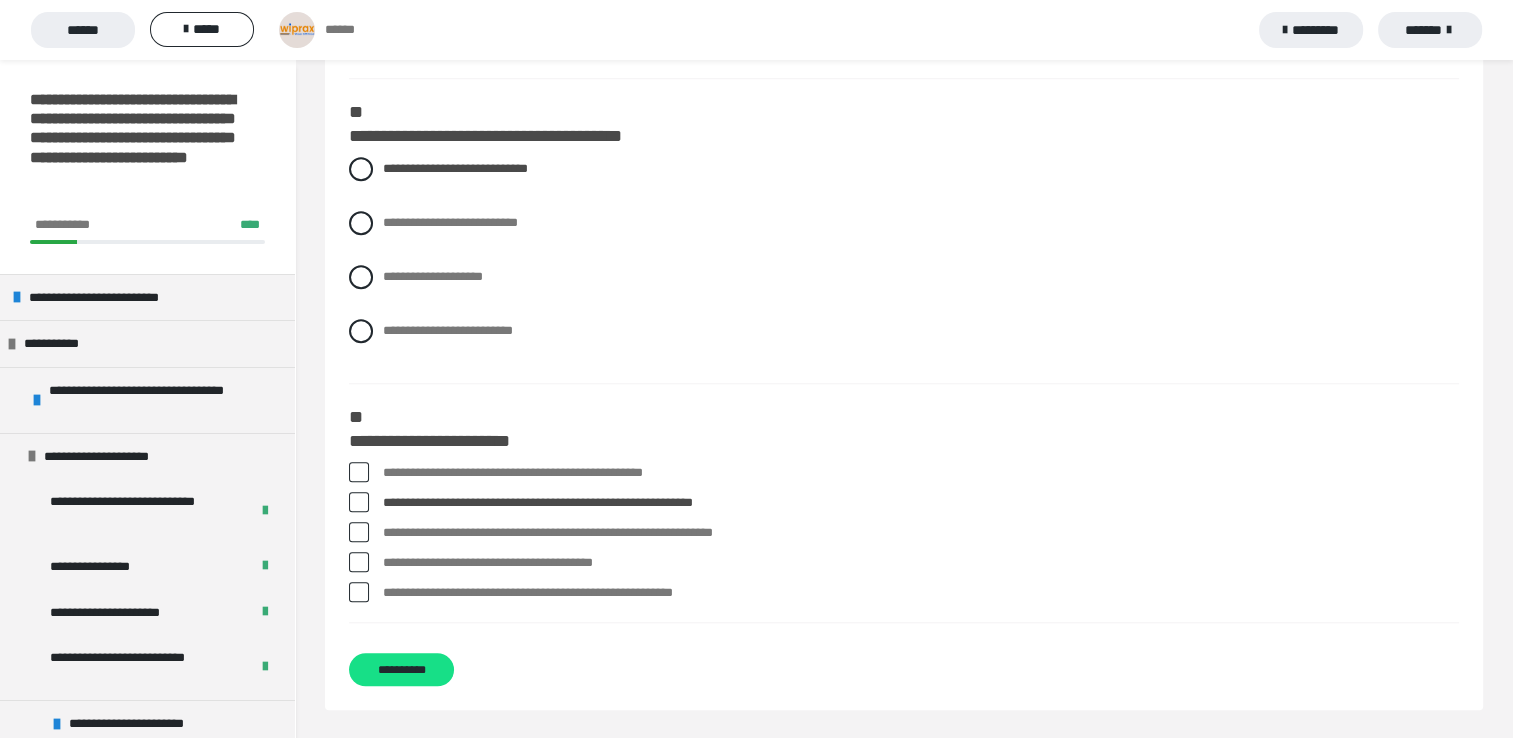 click at bounding box center [359, 532] 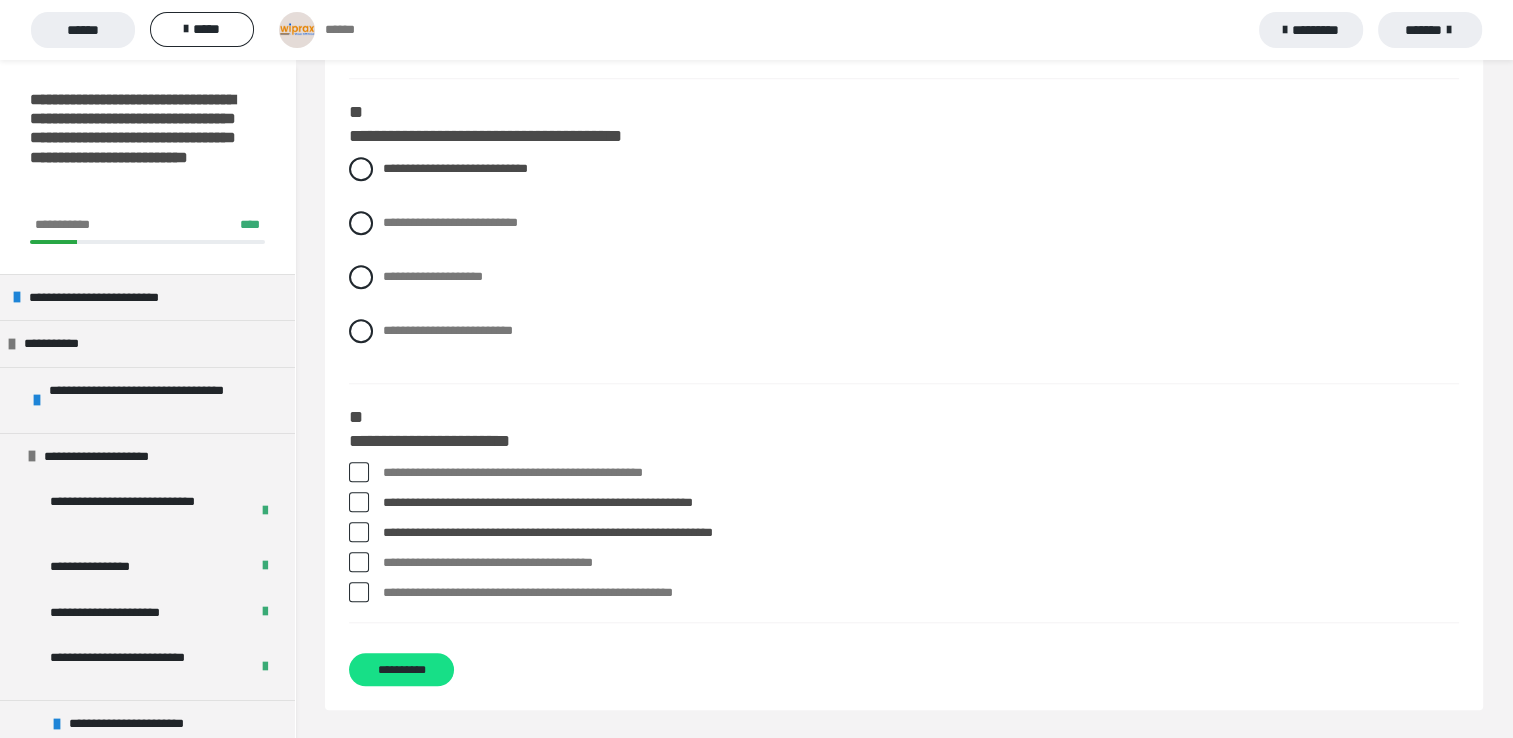 click at bounding box center (359, 532) 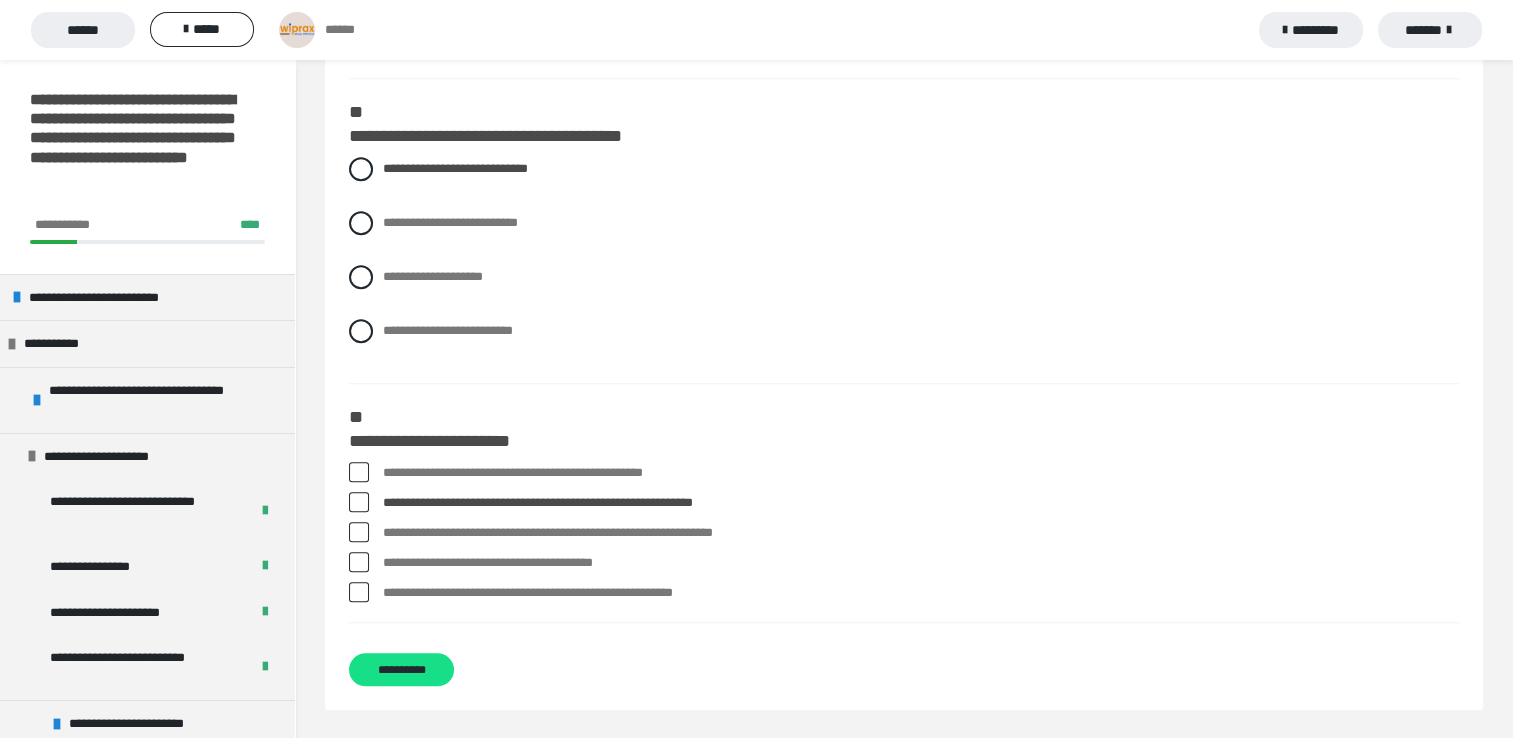 click at bounding box center [359, 532] 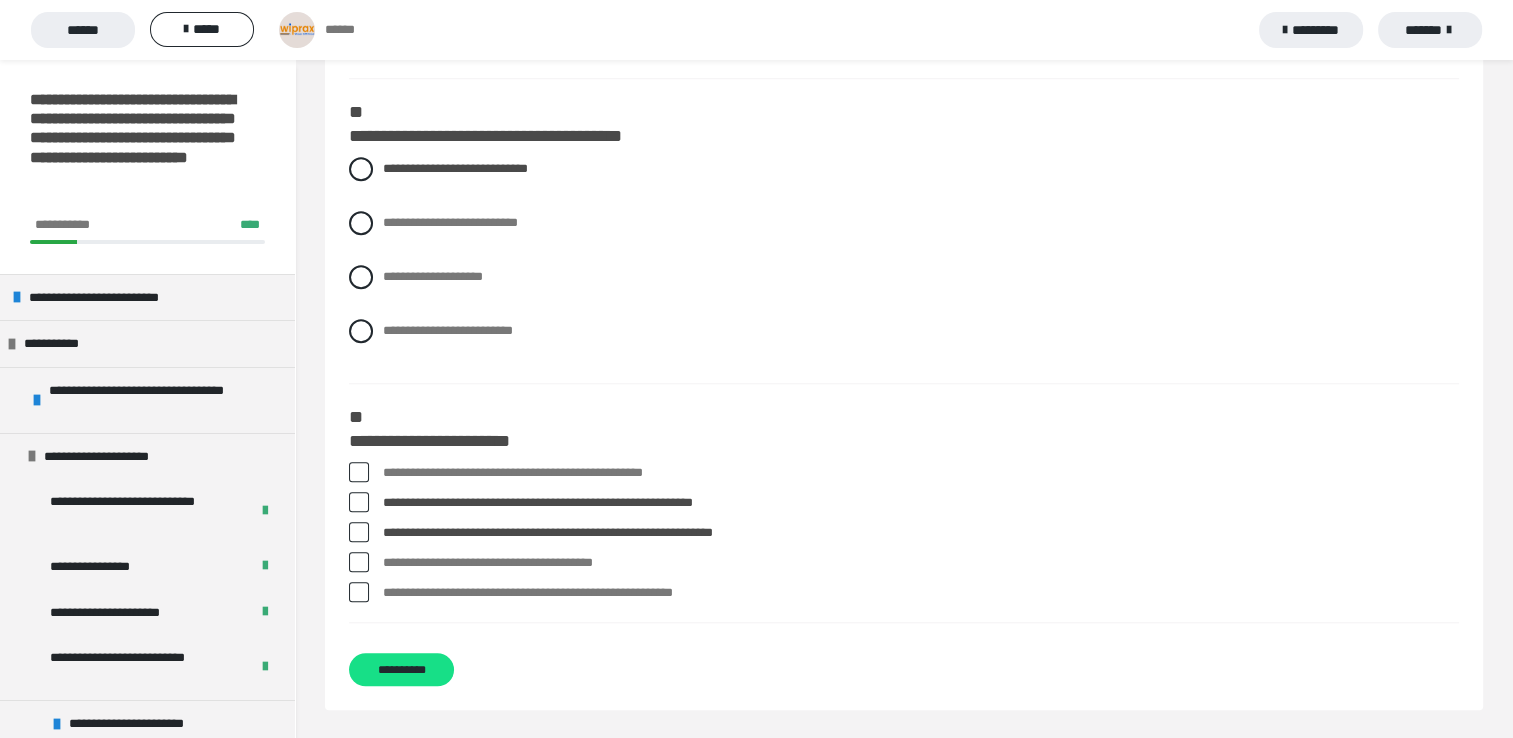 click at bounding box center (359, 472) 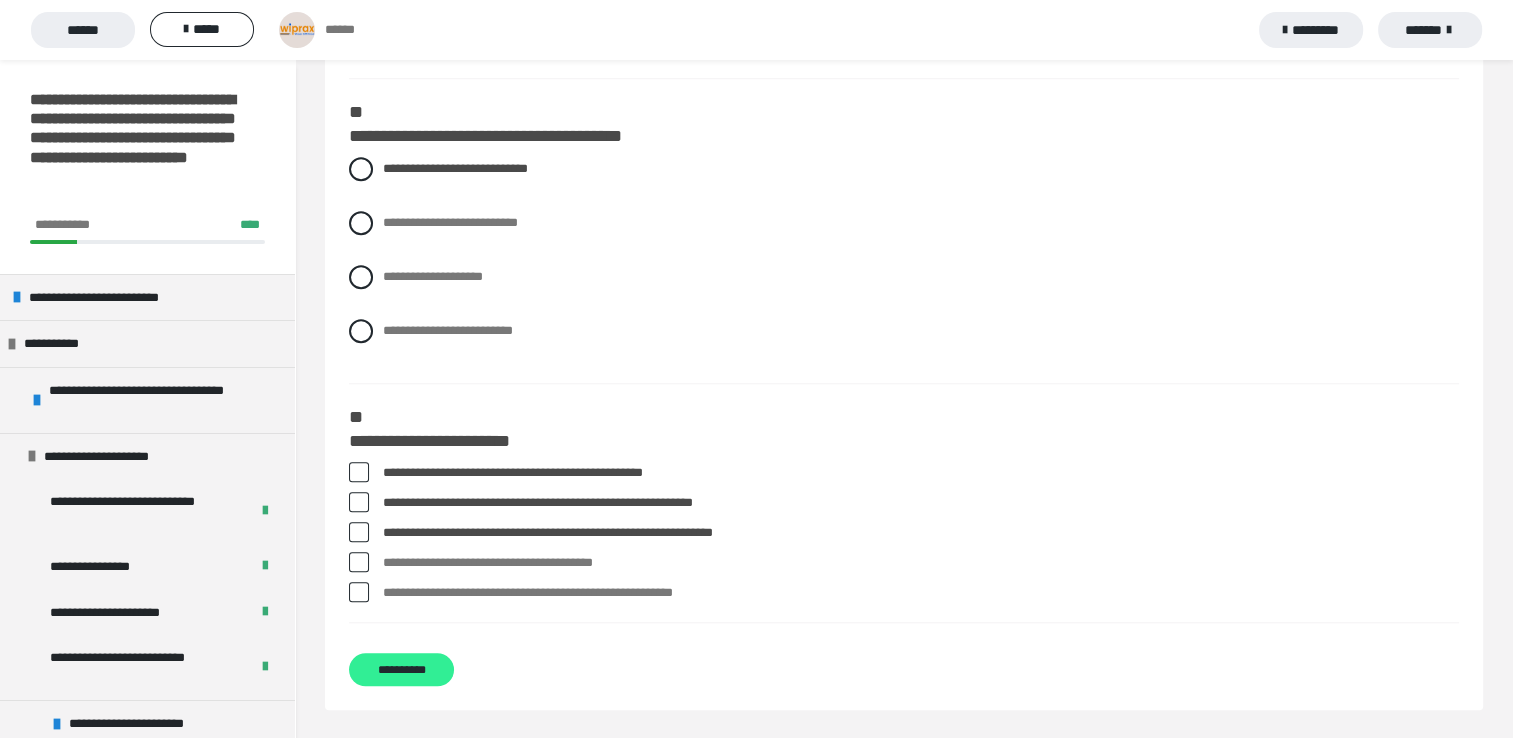 click on "**********" at bounding box center [401, 669] 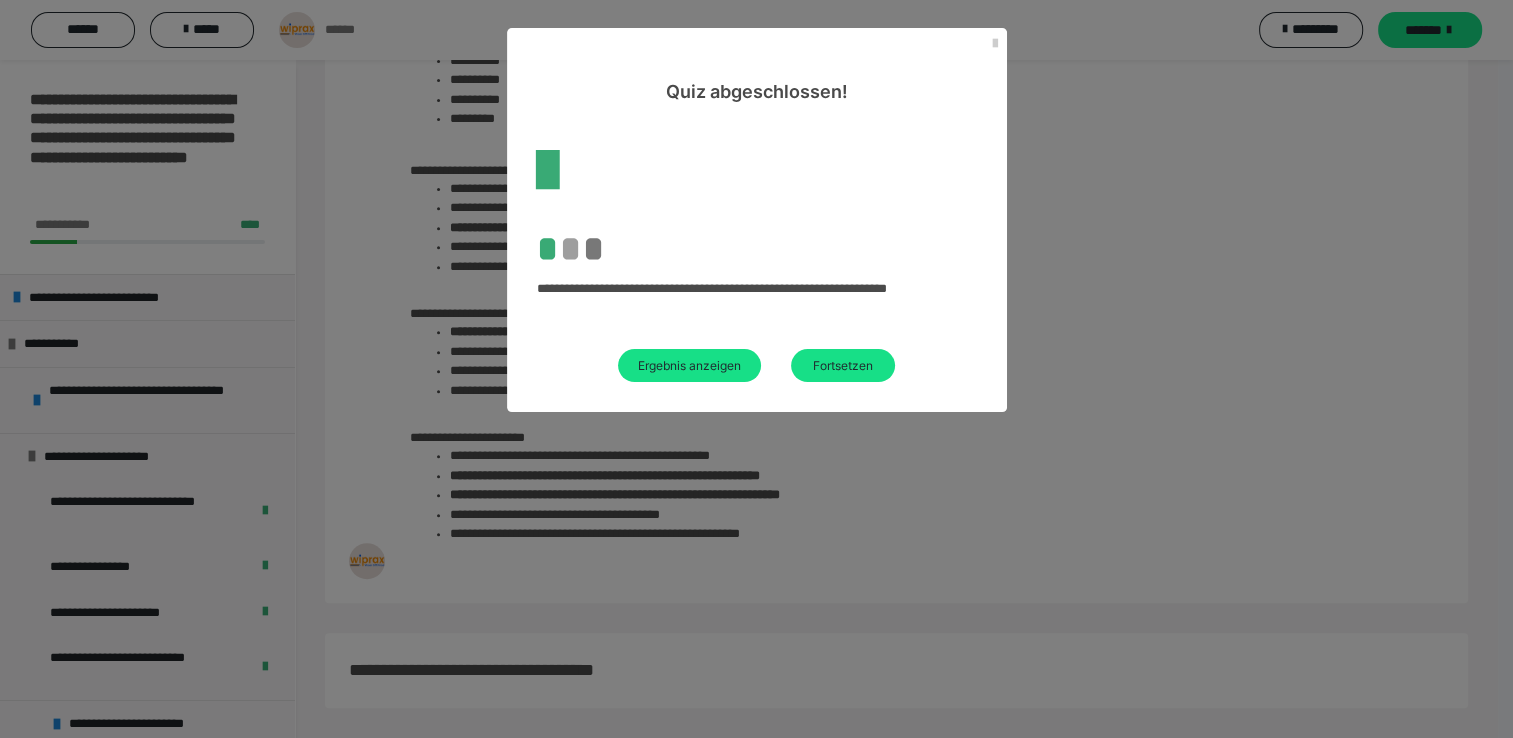 scroll, scrollTop: 1687, scrollLeft: 0, axis: vertical 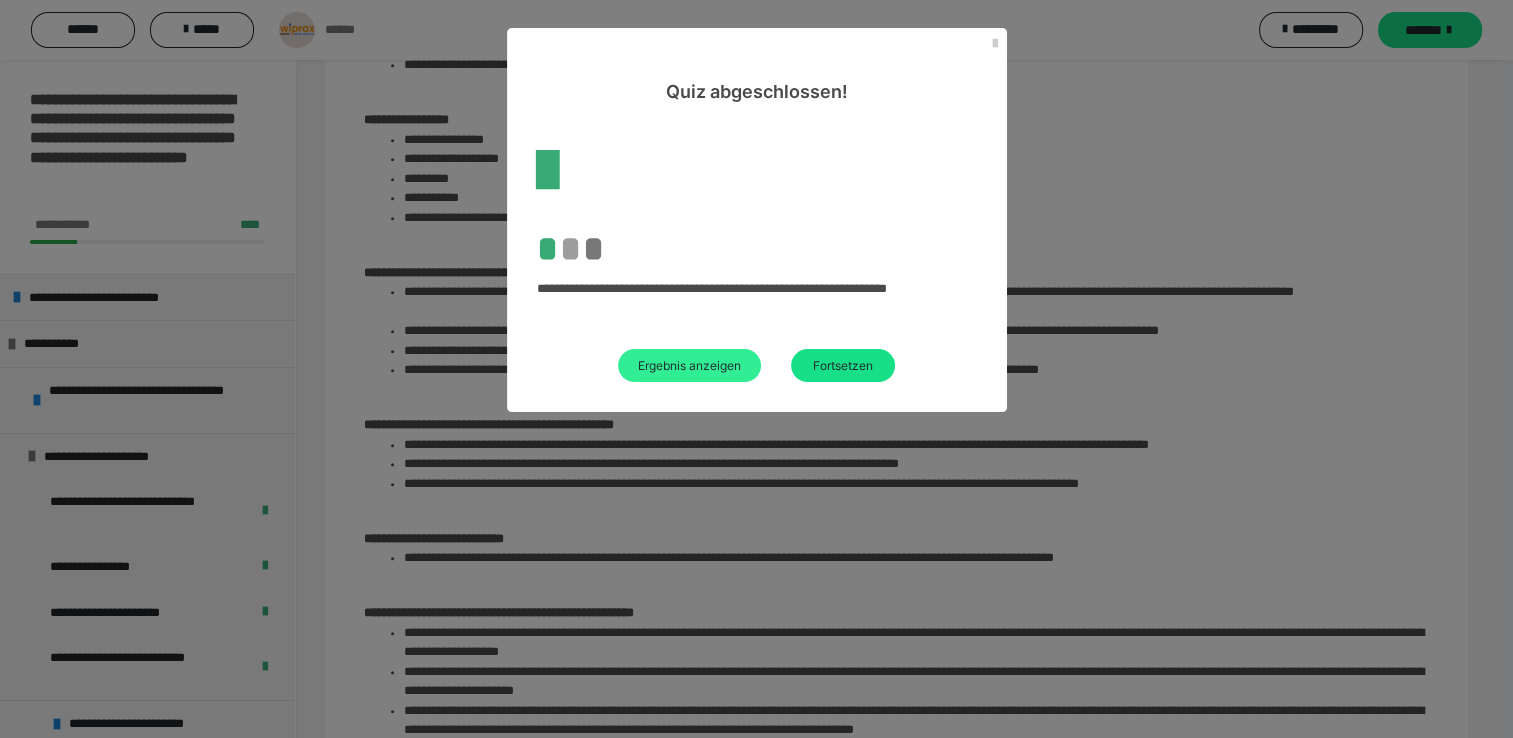 click on "Ergebnis anzeigen" at bounding box center [689, 365] 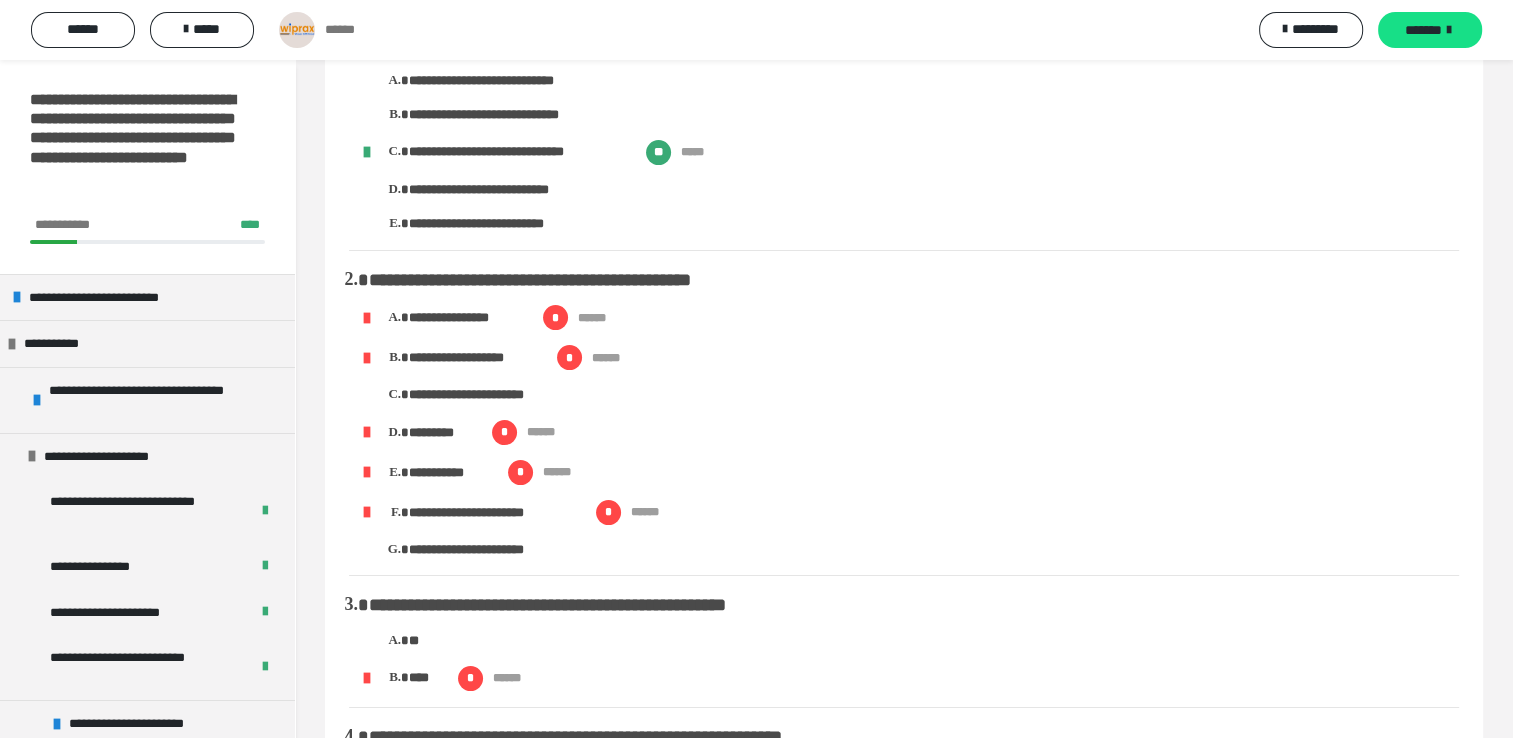 scroll, scrollTop: 0, scrollLeft: 0, axis: both 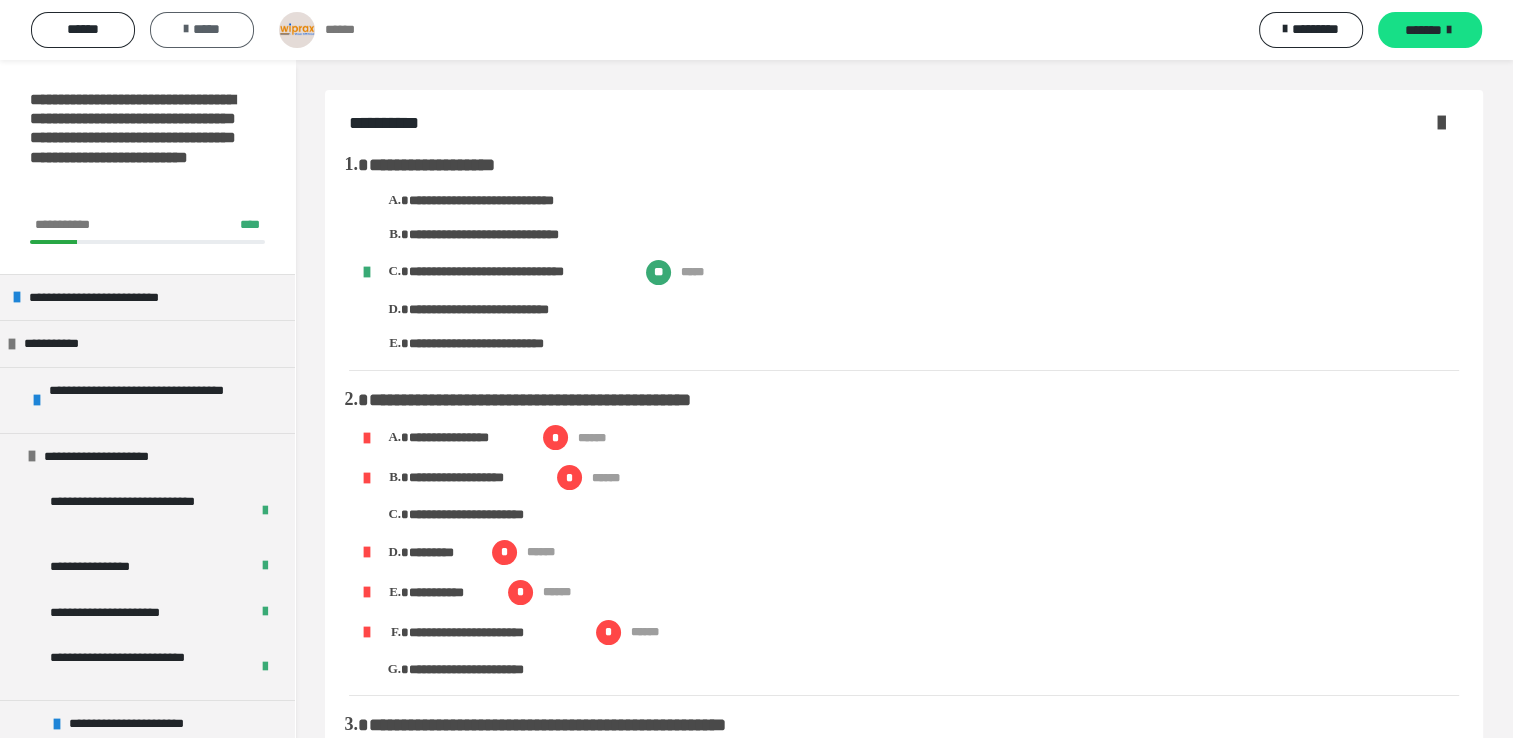 click on "*****" at bounding box center (202, 29) 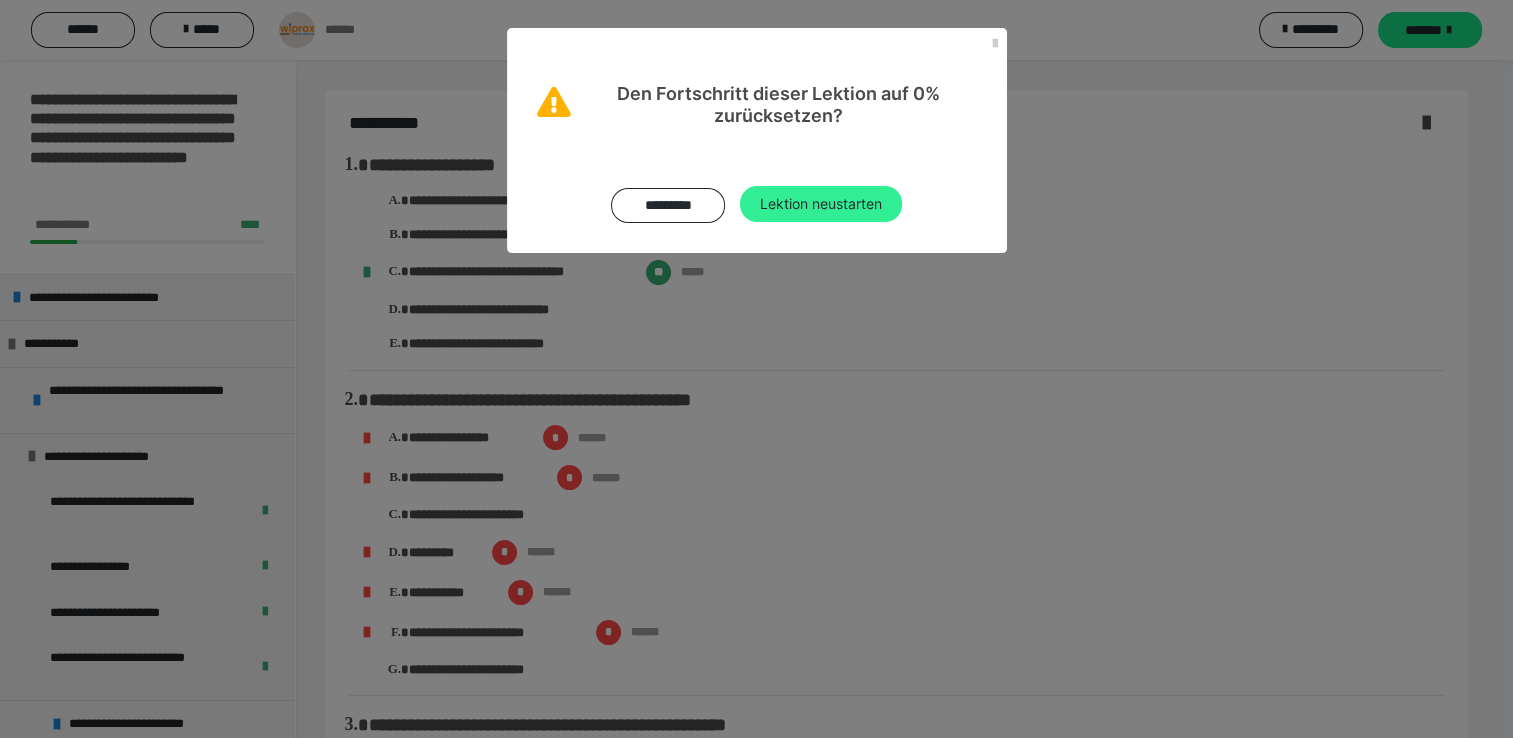 click on "Lektion neustarten" at bounding box center (821, 204) 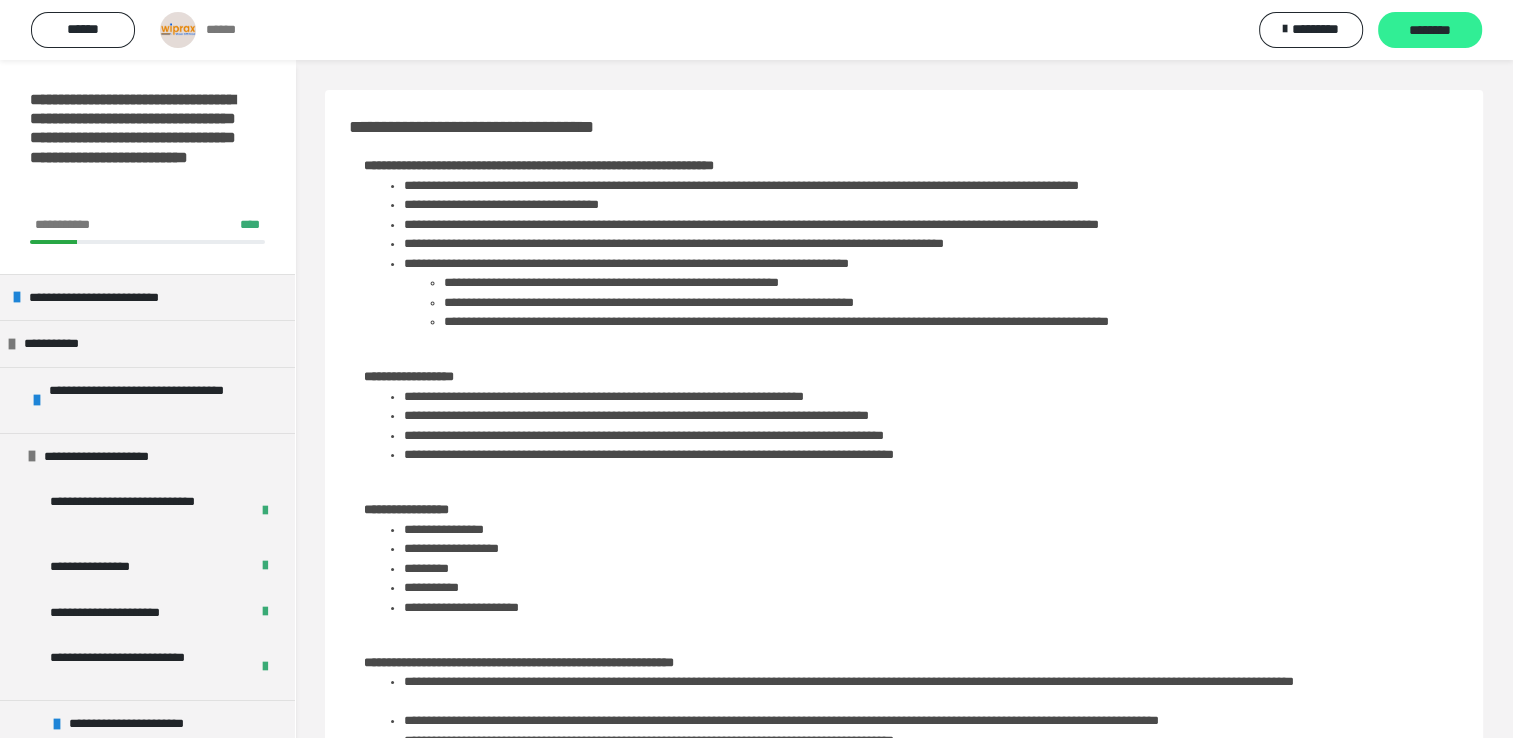click on "********" at bounding box center (1430, 31) 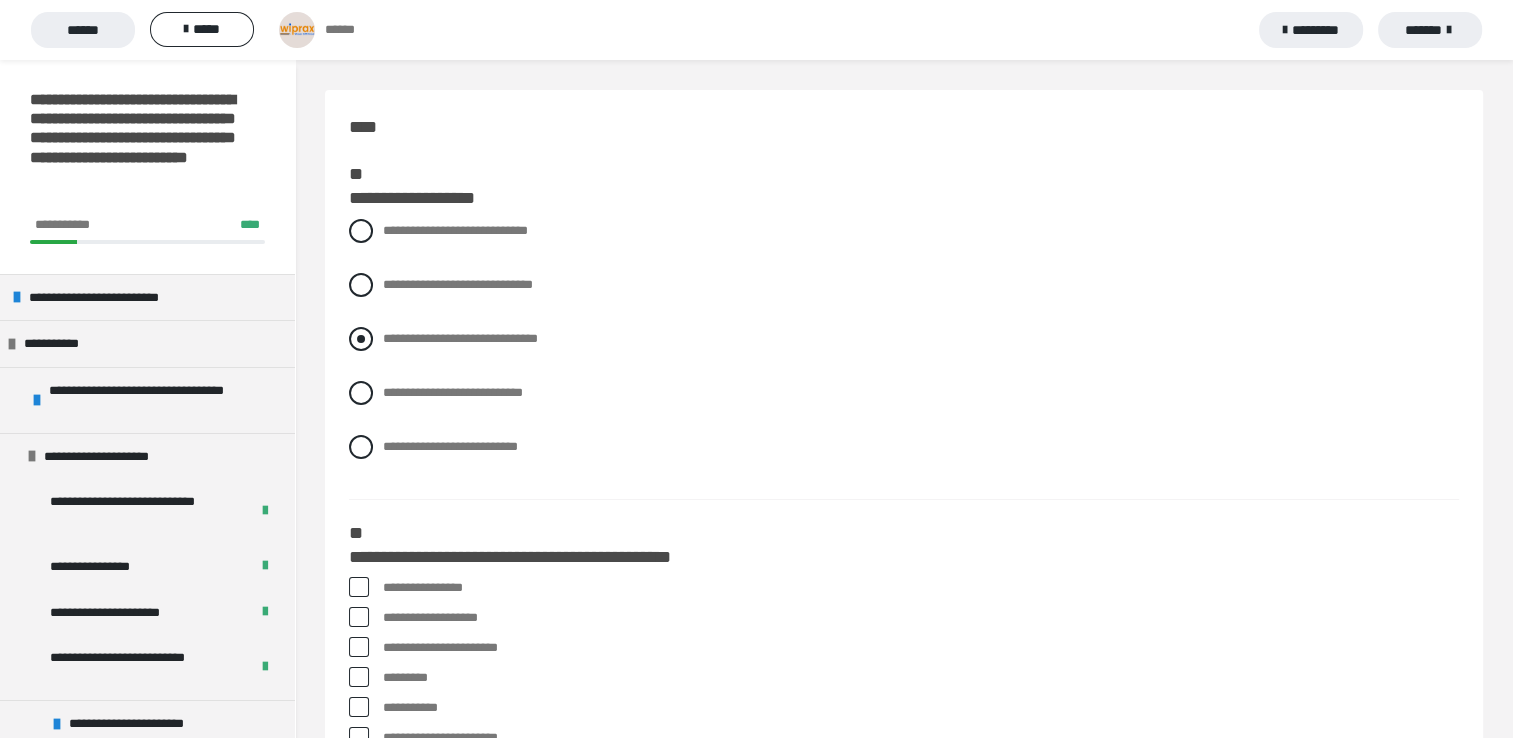 click at bounding box center (361, 339) 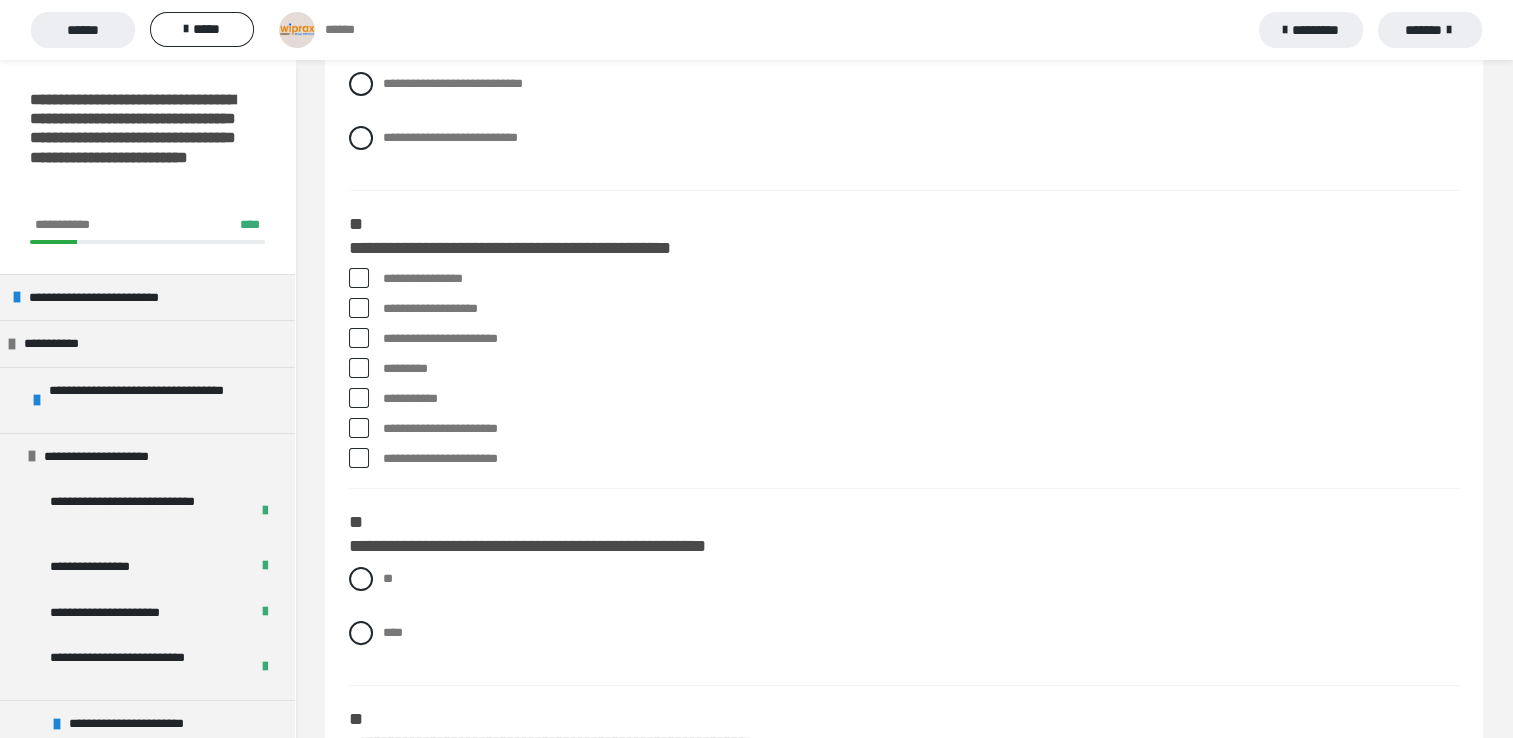 scroll, scrollTop: 329, scrollLeft: 0, axis: vertical 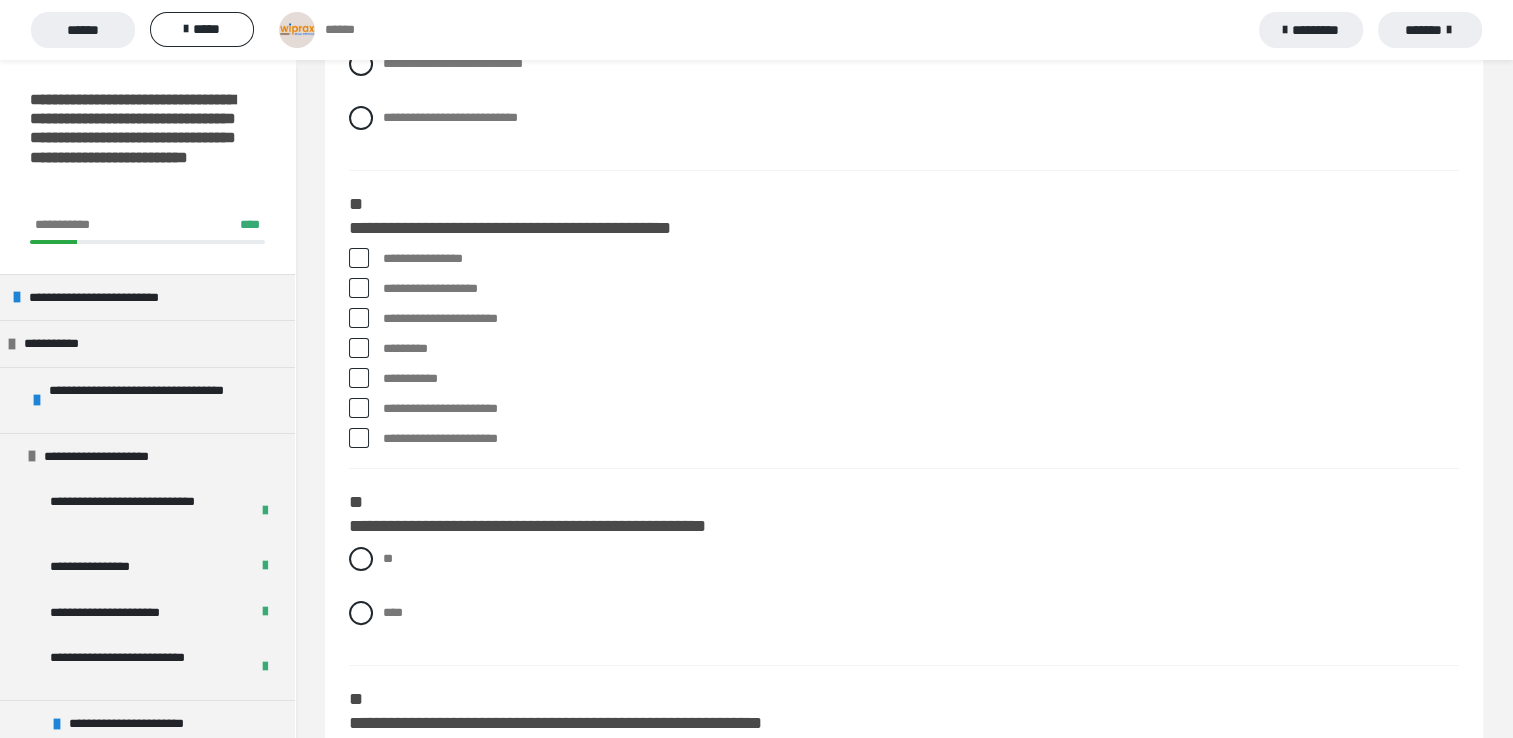 click at bounding box center (359, 318) 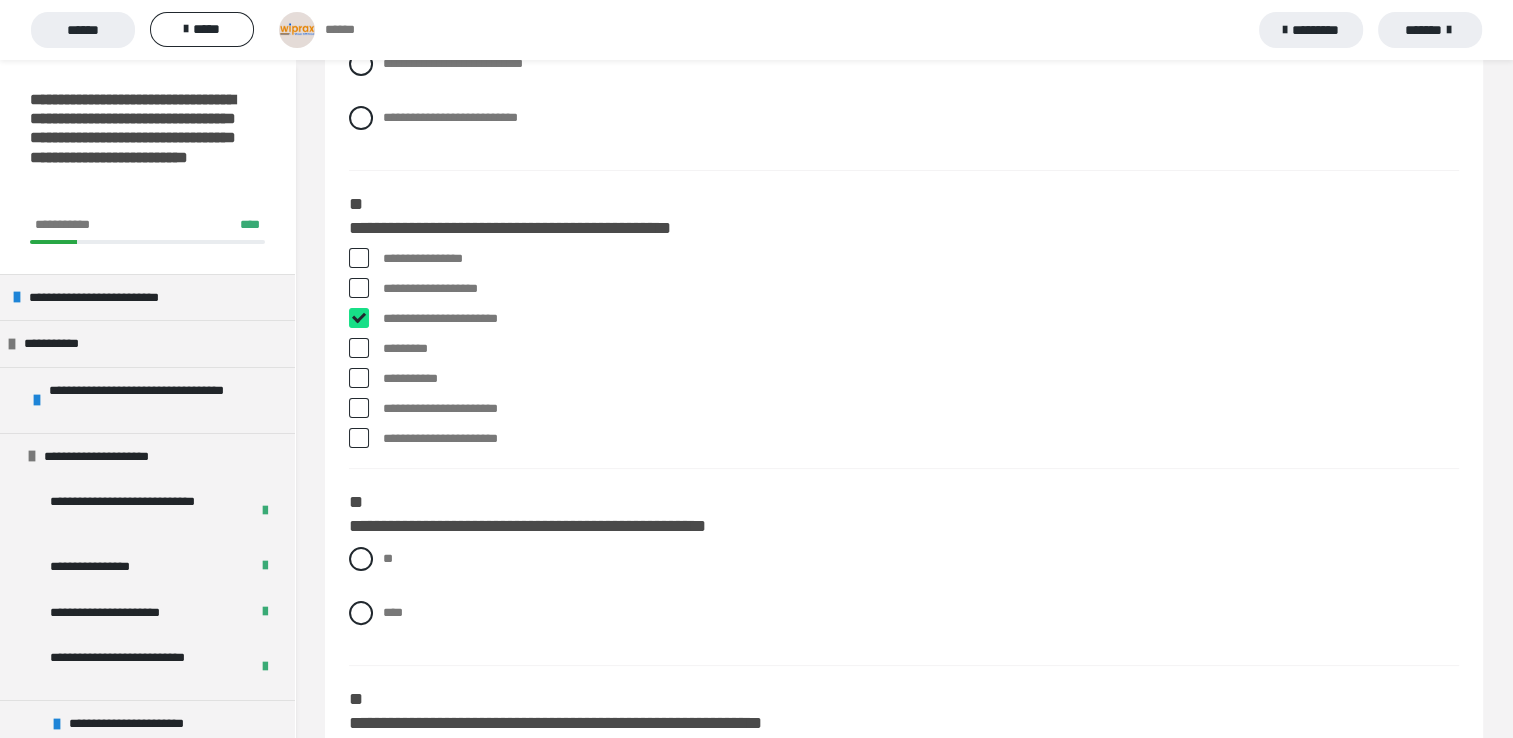 checkbox on "****" 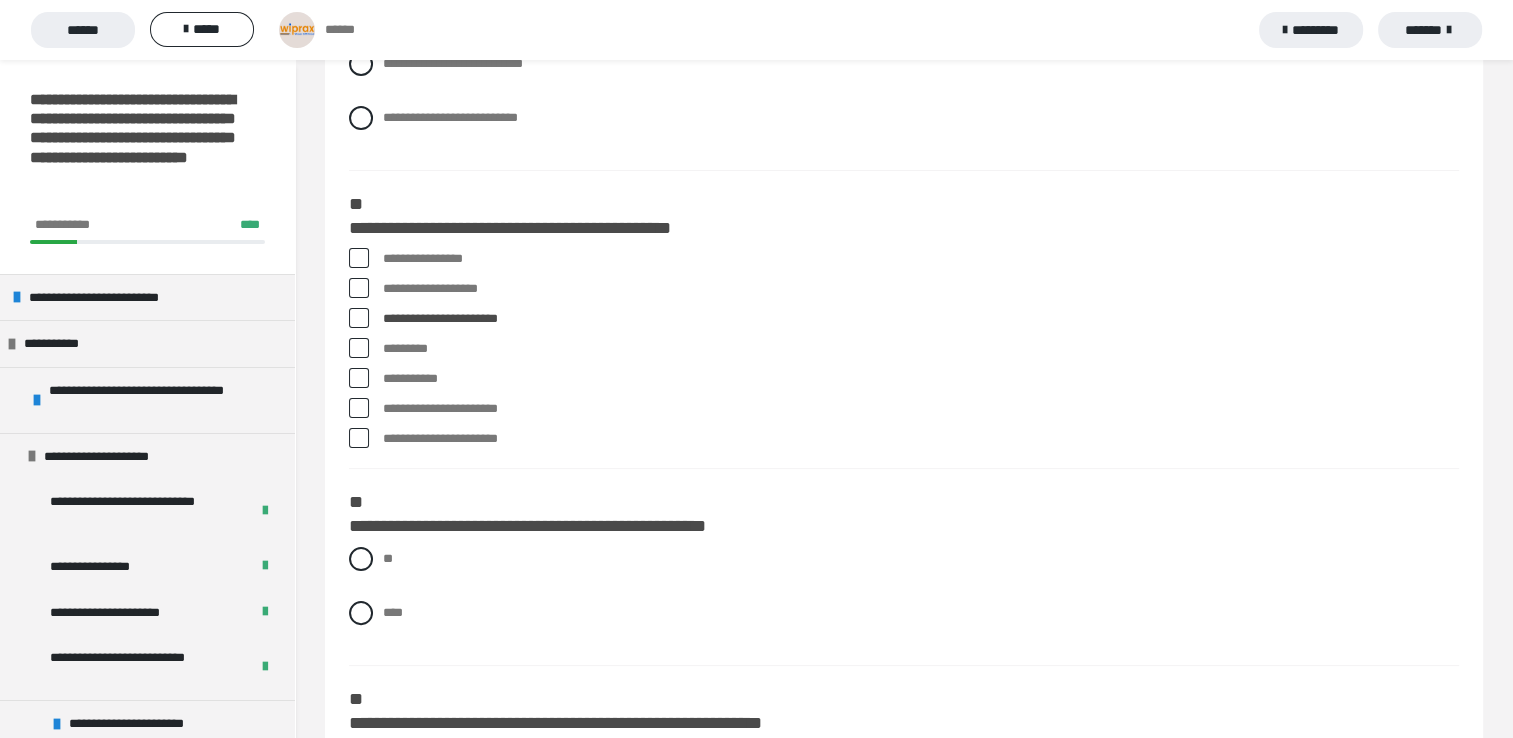 click at bounding box center [359, 438] 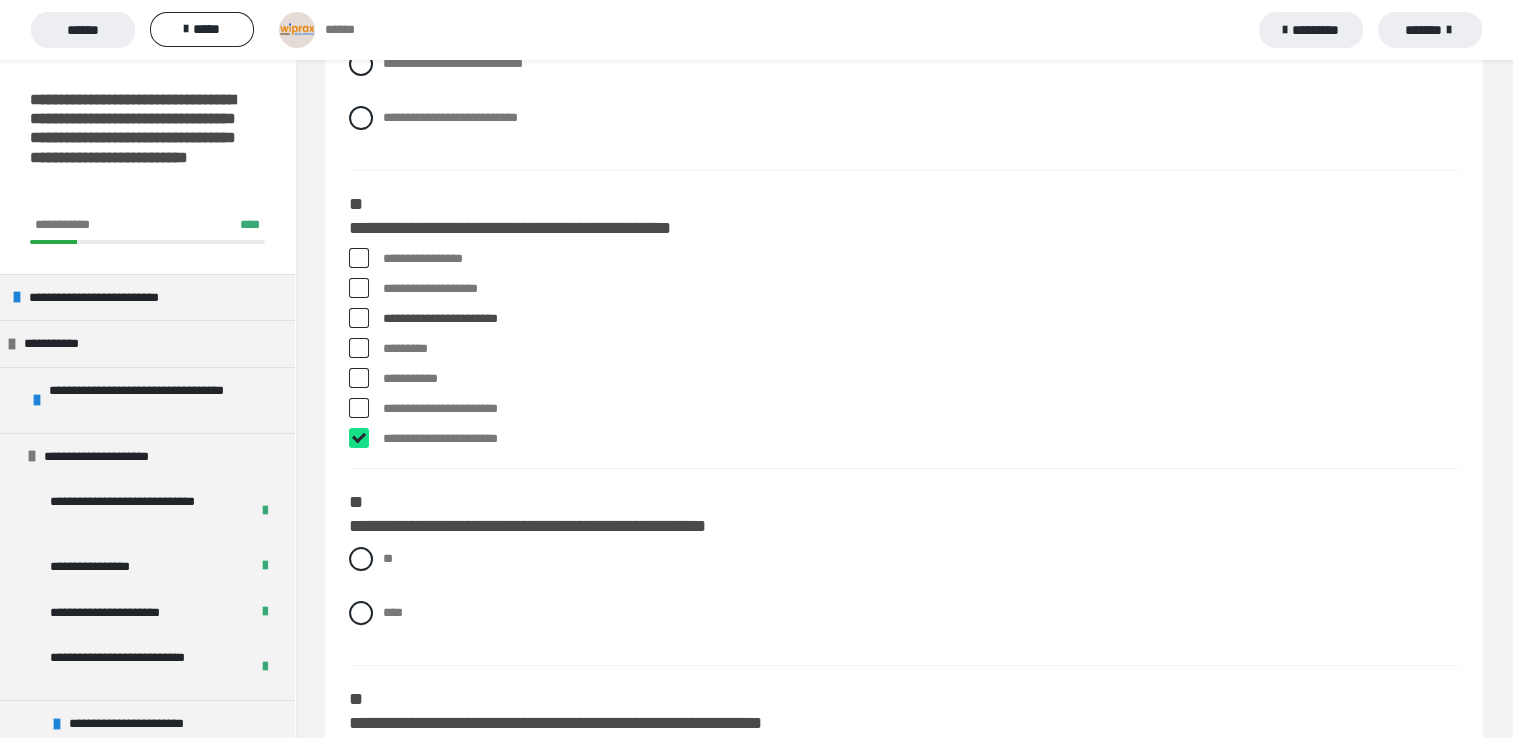 checkbox on "****" 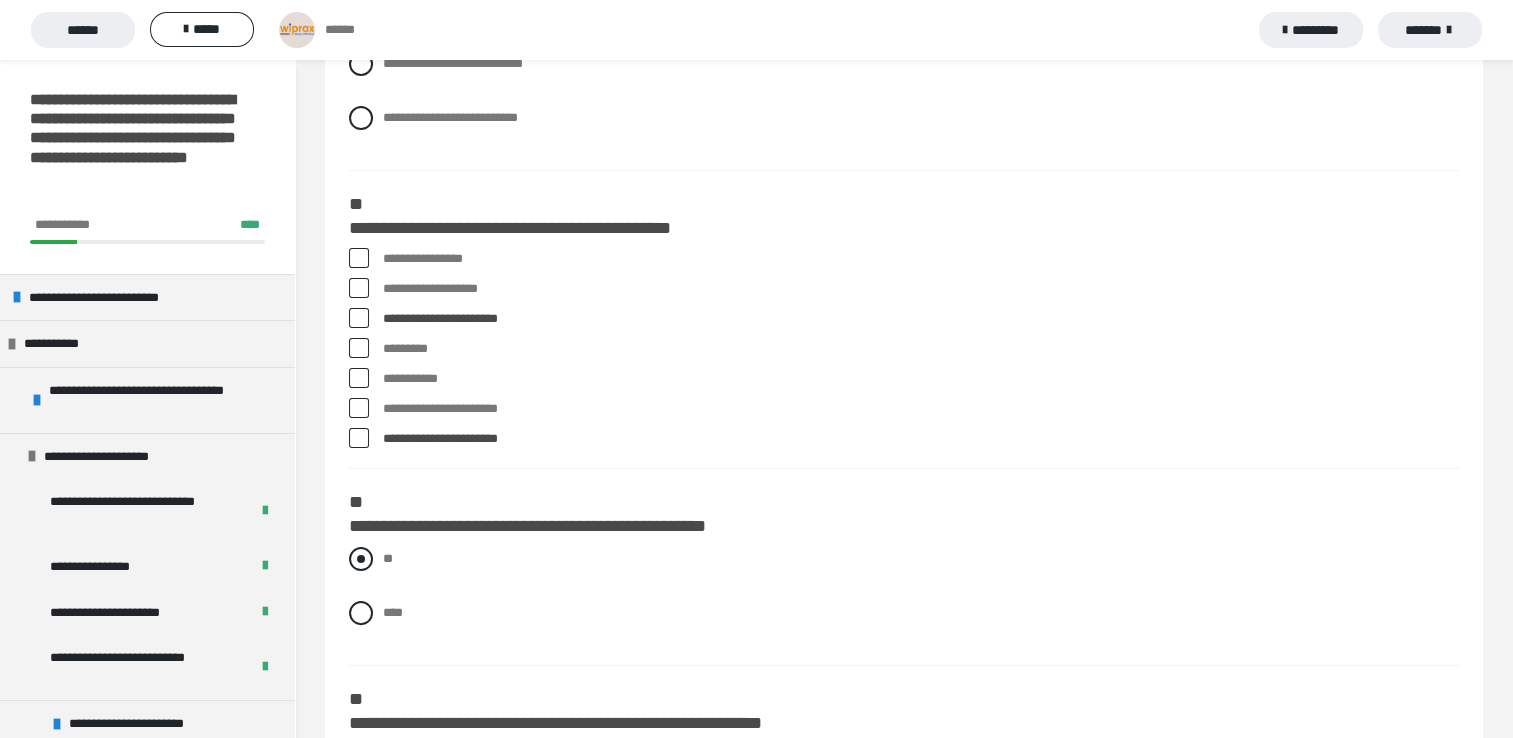 click at bounding box center [361, 559] 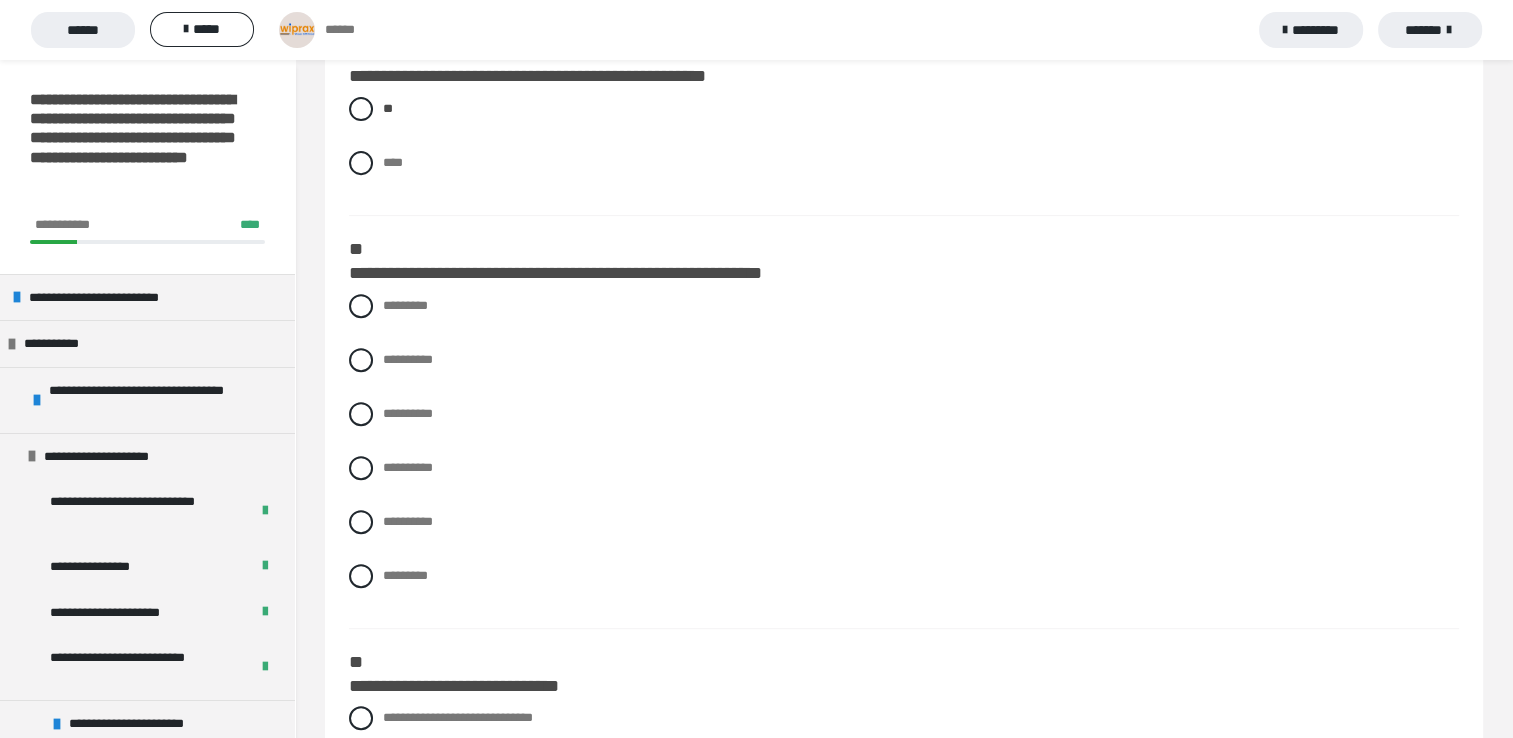 scroll, scrollTop: 790, scrollLeft: 0, axis: vertical 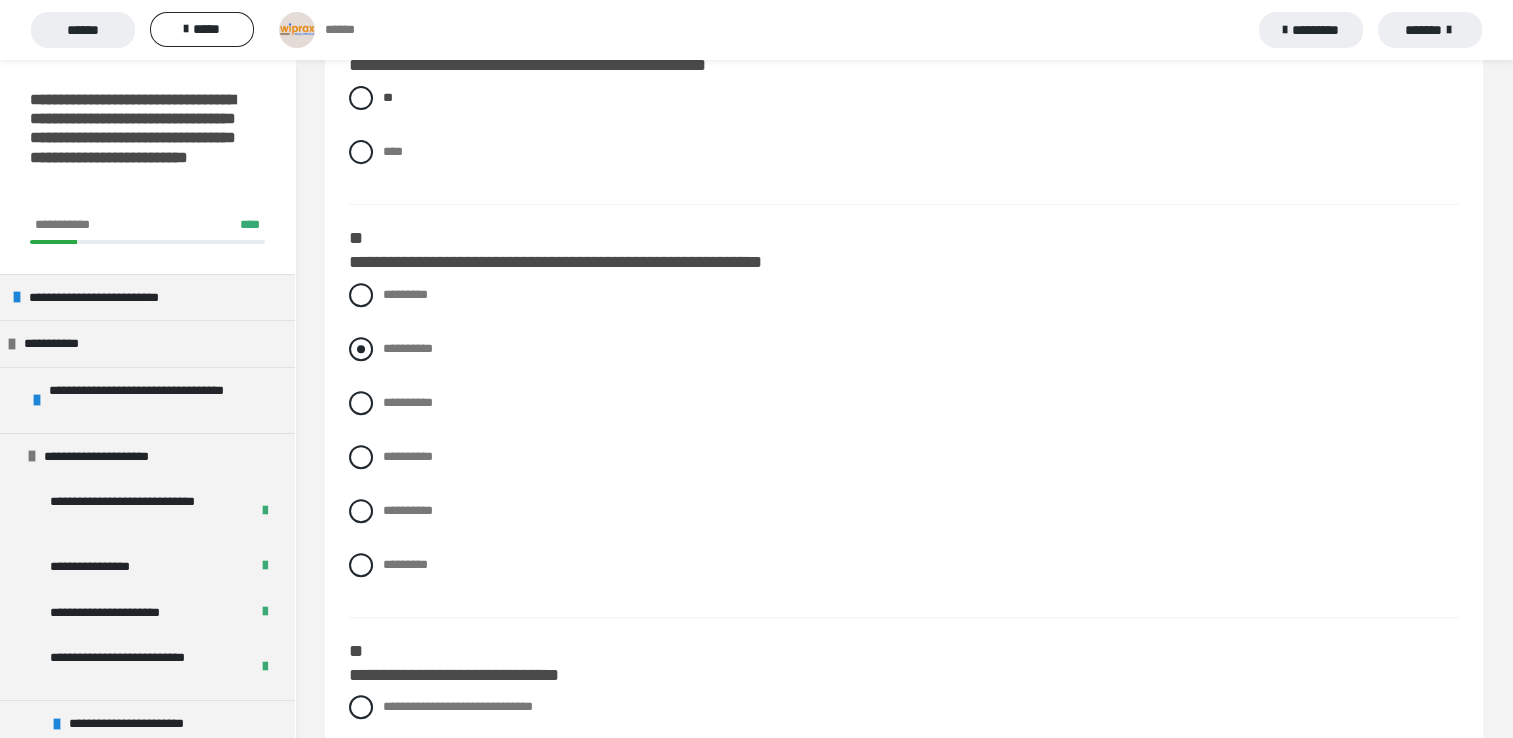 click at bounding box center (361, 349) 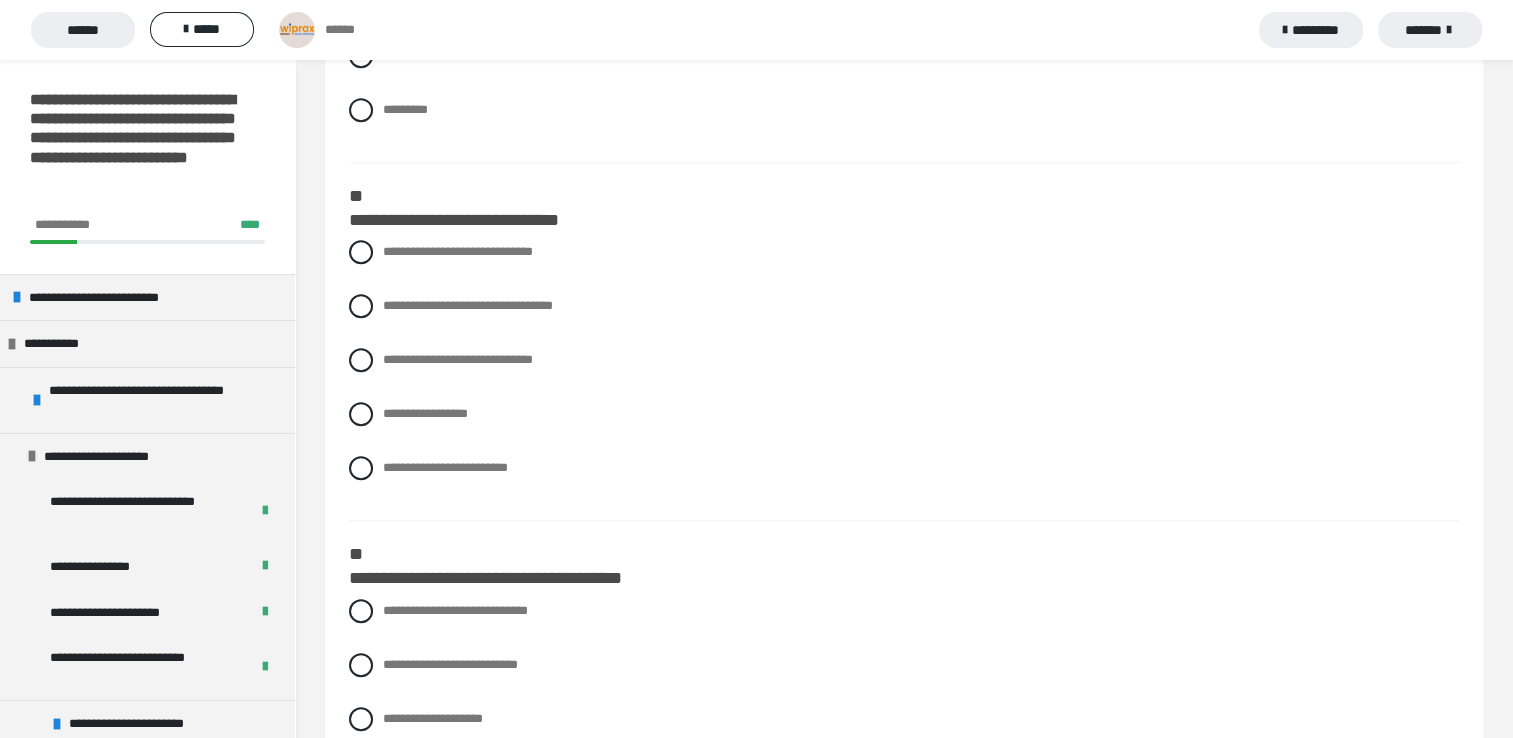 scroll, scrollTop: 1260, scrollLeft: 0, axis: vertical 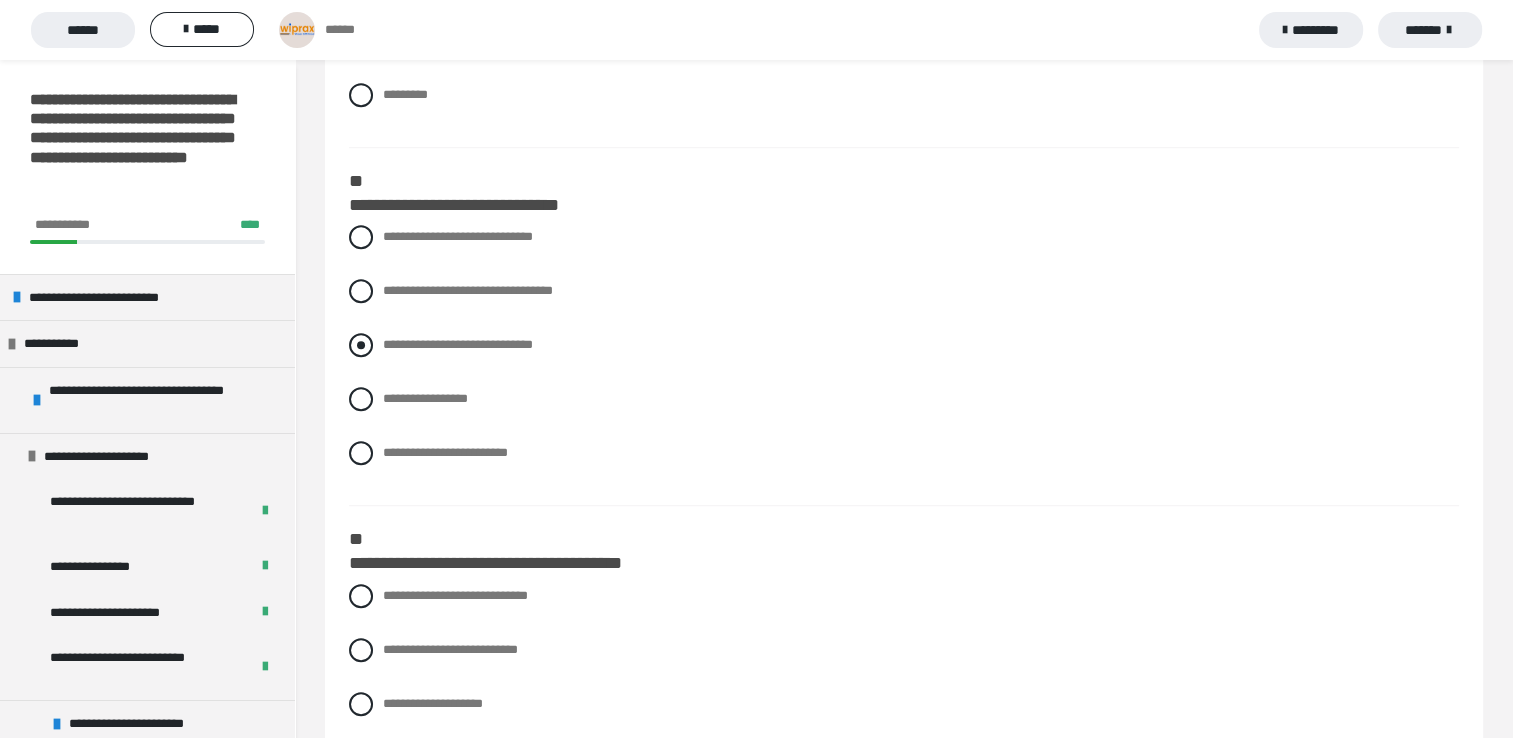 click at bounding box center (361, 345) 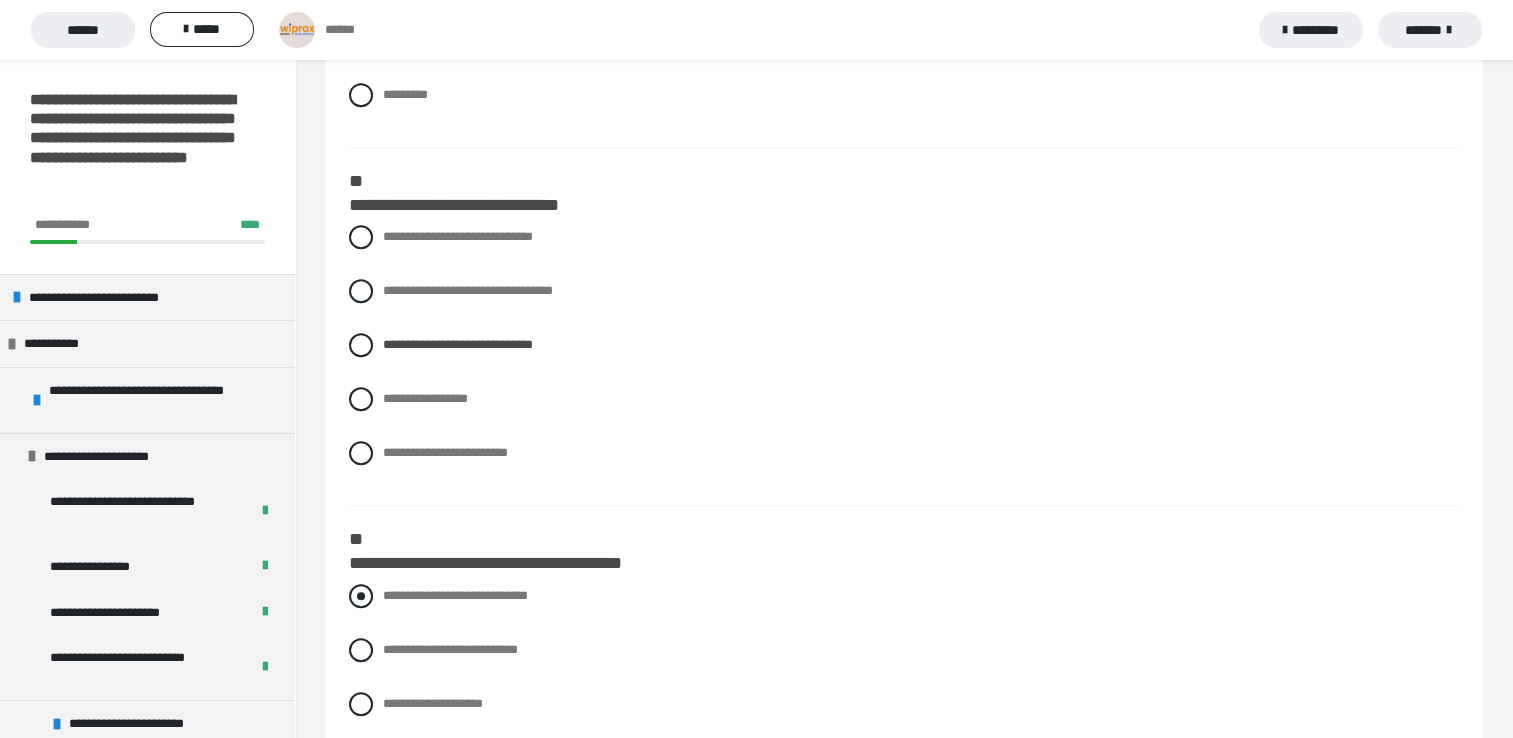 click at bounding box center (361, 596) 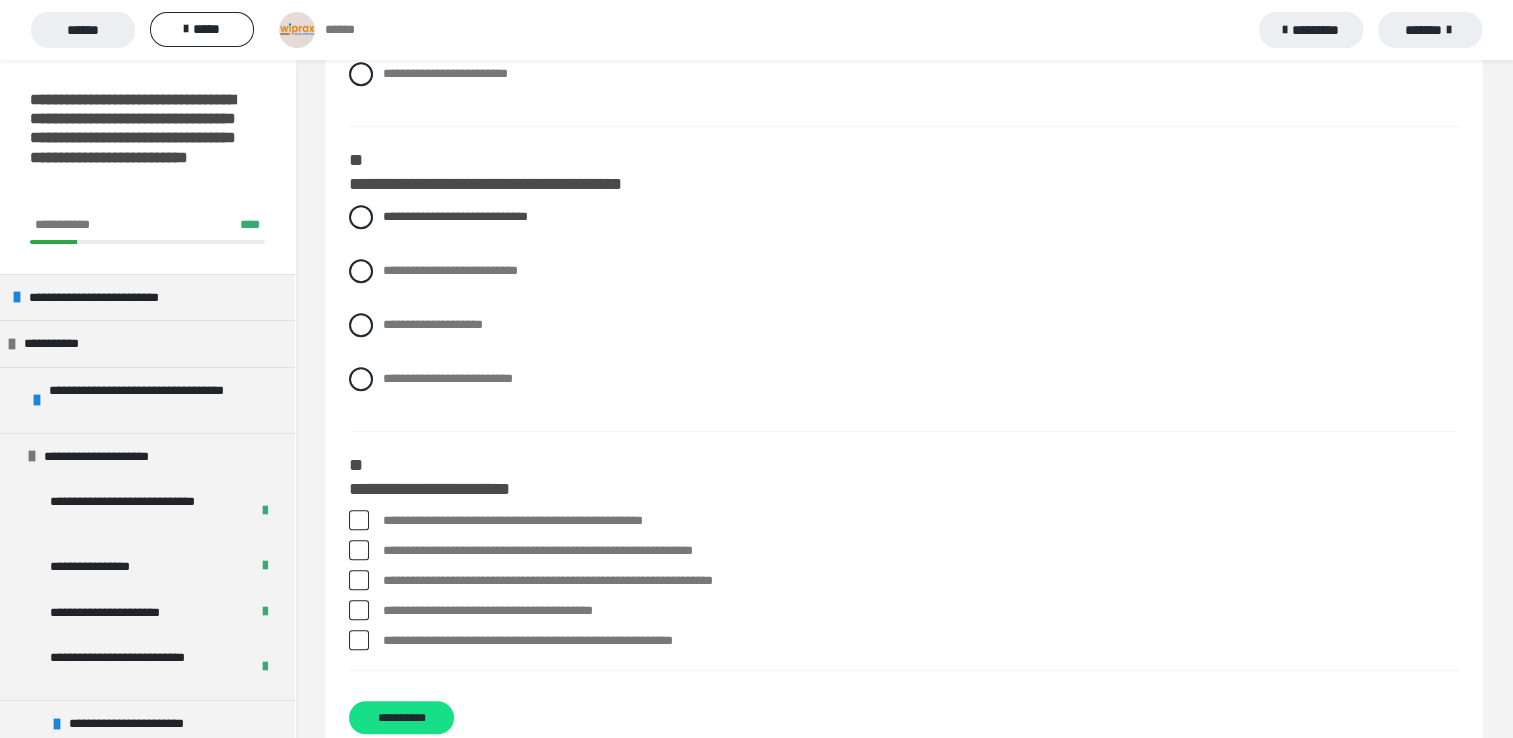 scroll, scrollTop: 1687, scrollLeft: 0, axis: vertical 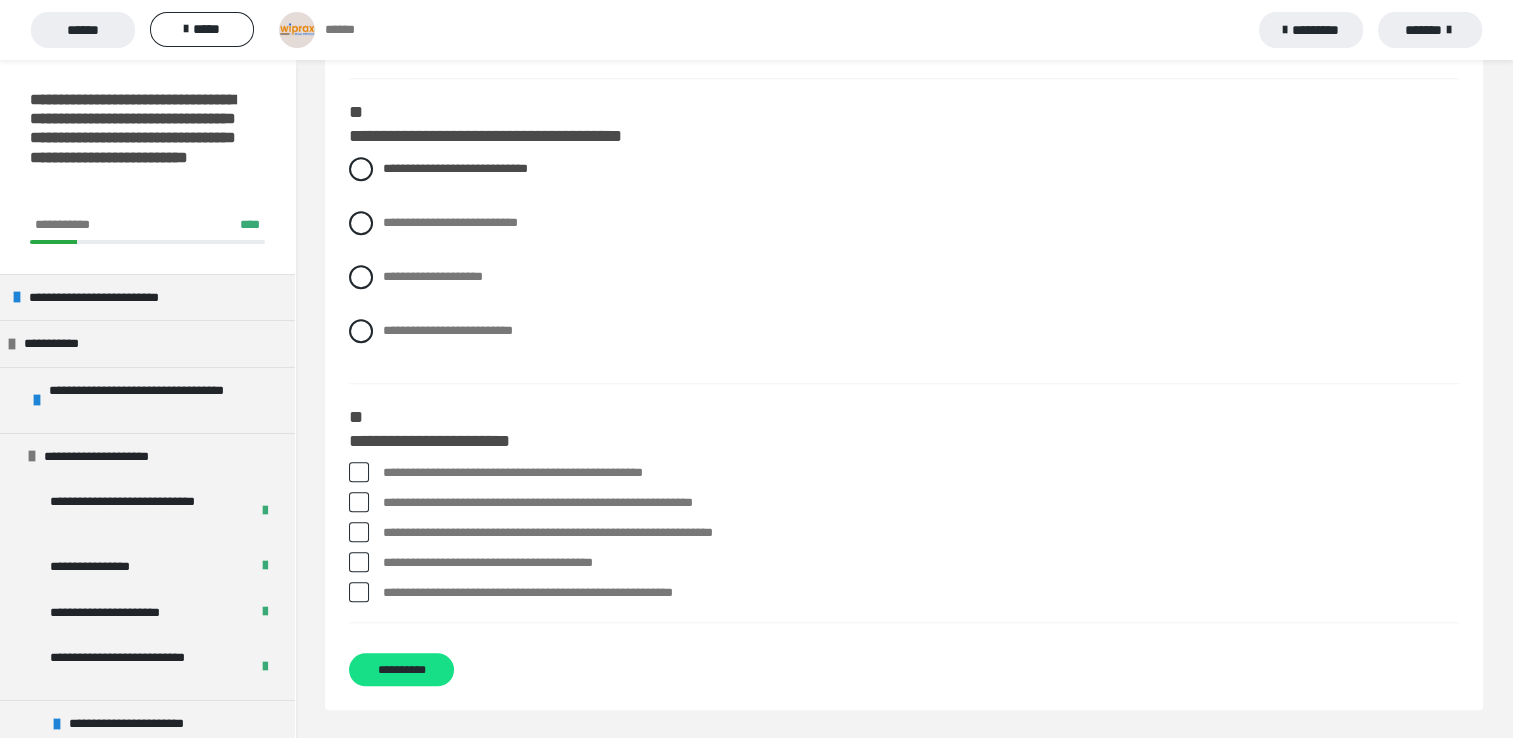 click at bounding box center [359, 502] 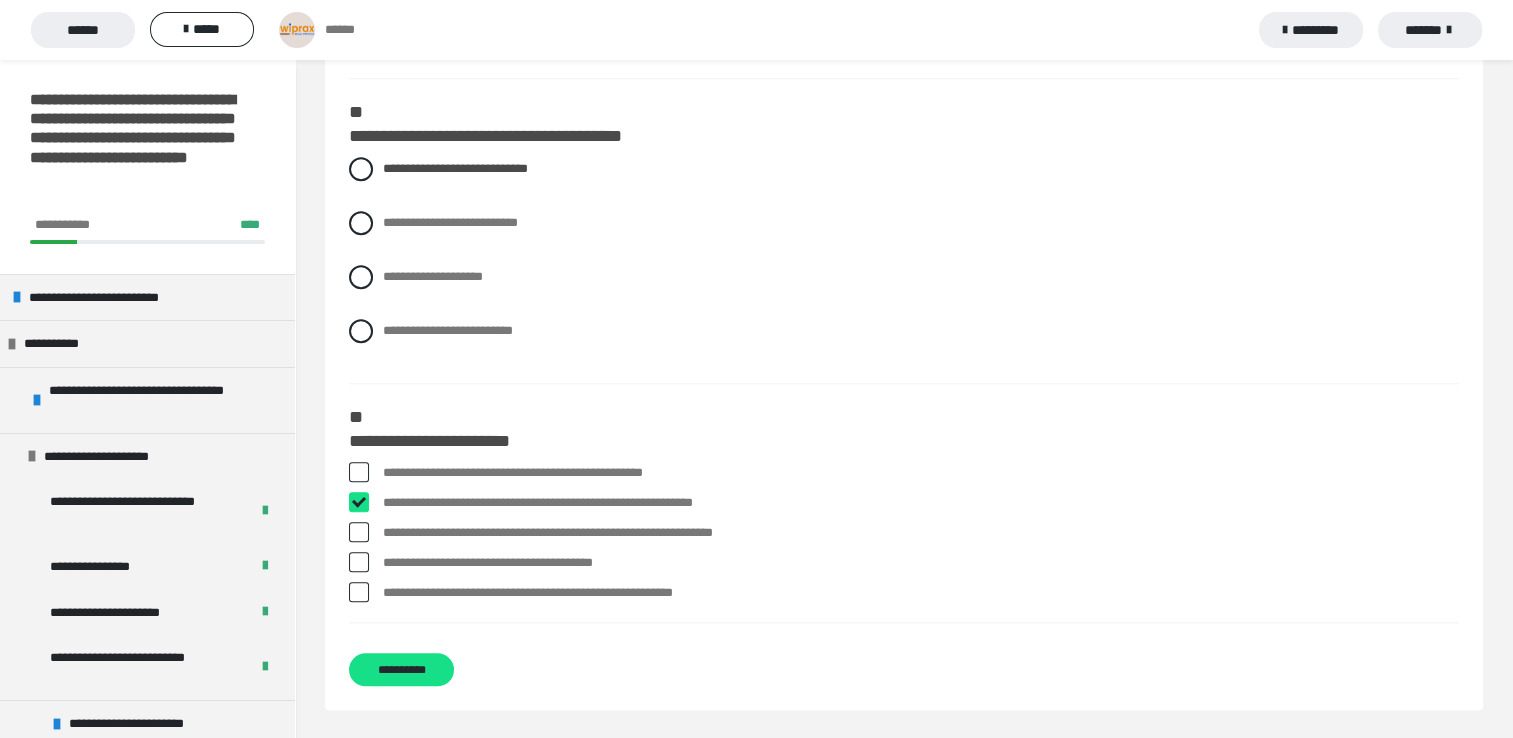checkbox on "****" 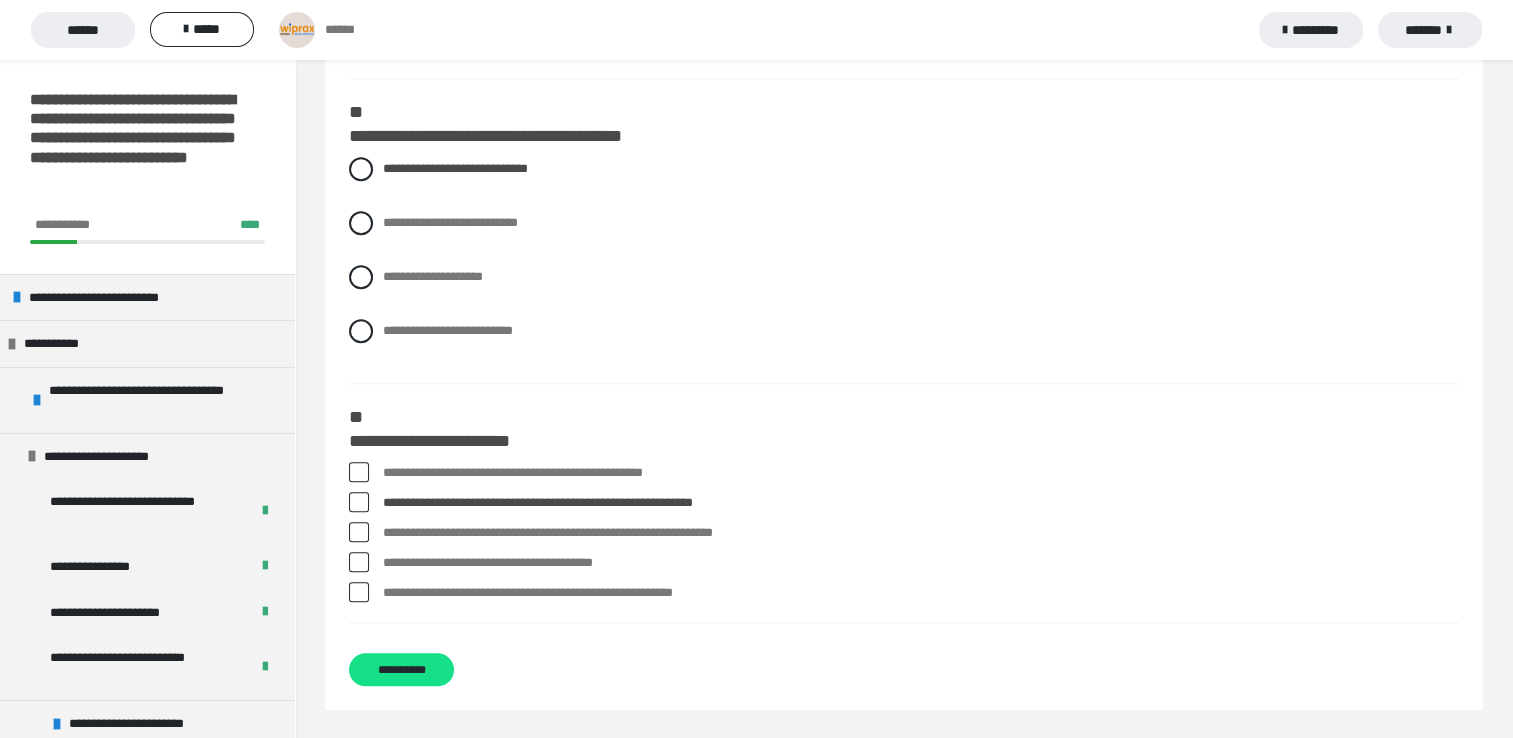 click at bounding box center (359, 532) 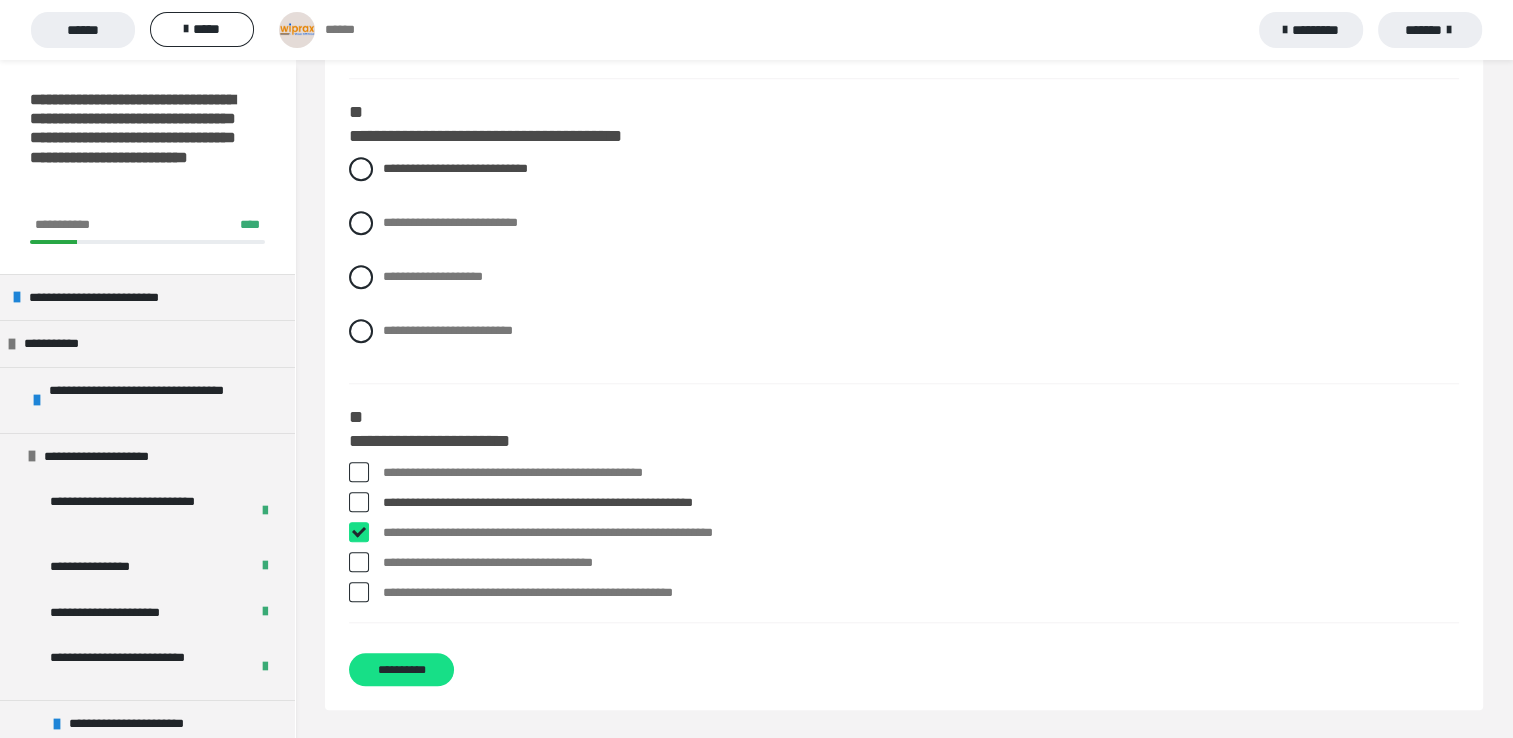 checkbox on "****" 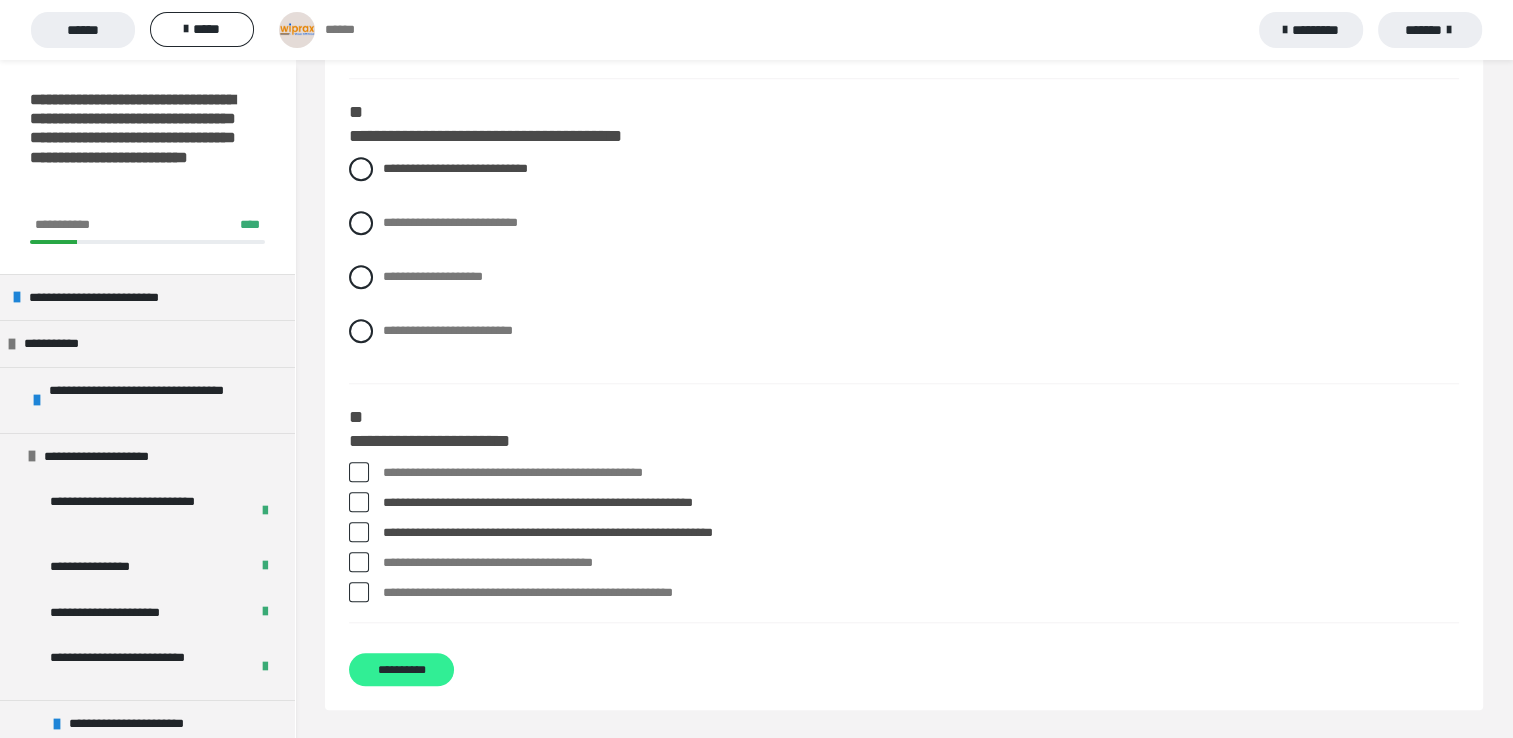 click on "**********" at bounding box center [401, 669] 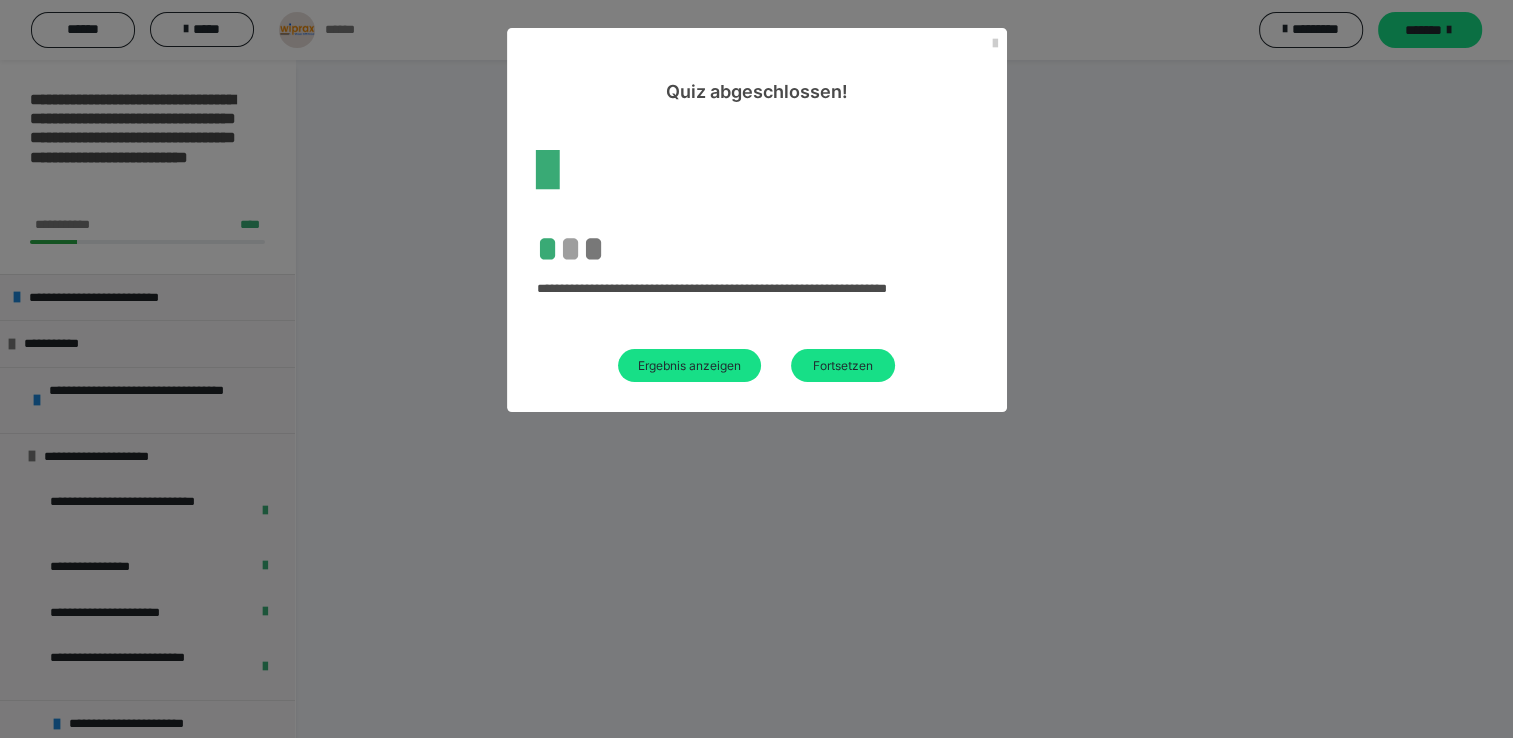 scroll, scrollTop: 1687, scrollLeft: 0, axis: vertical 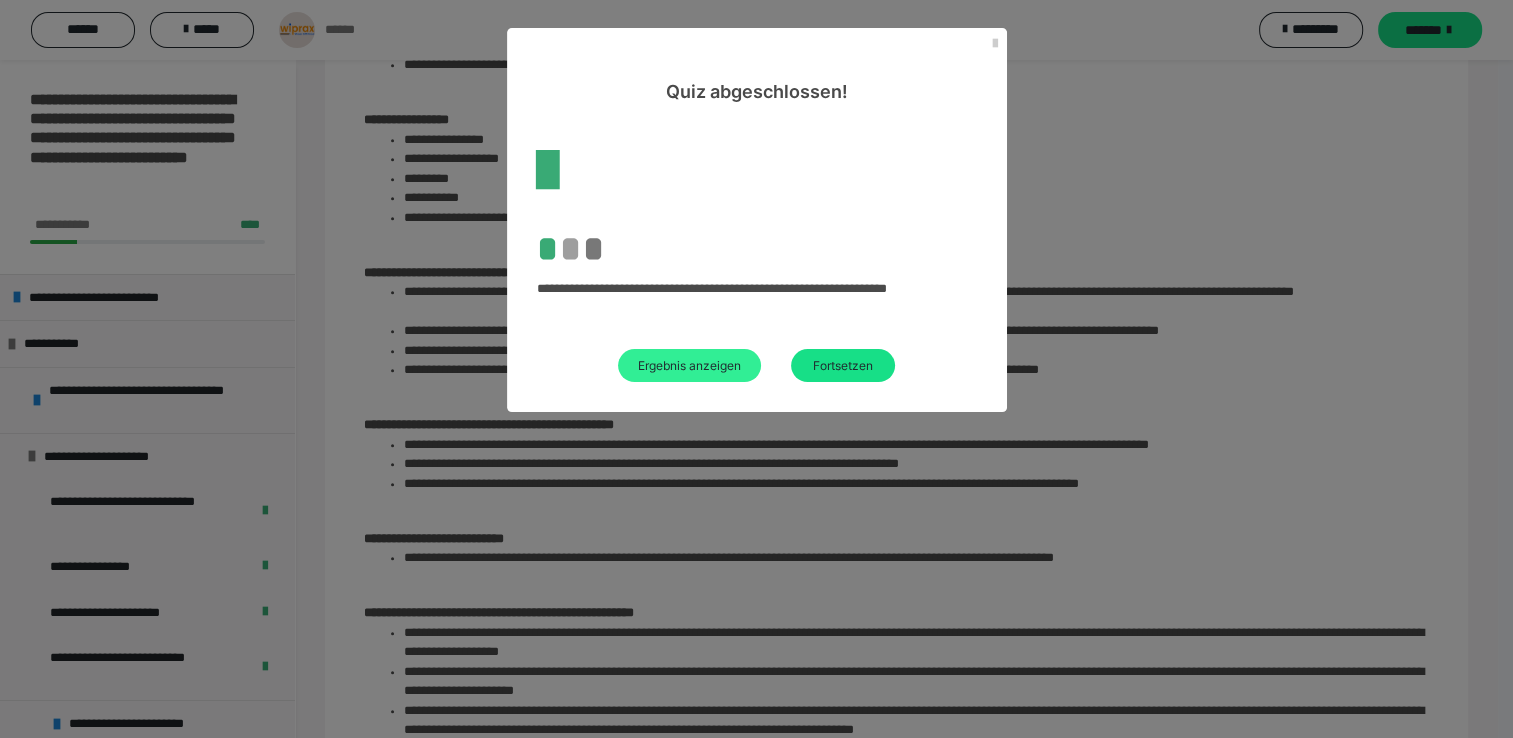 click on "Ergebnis anzeigen" at bounding box center (689, 365) 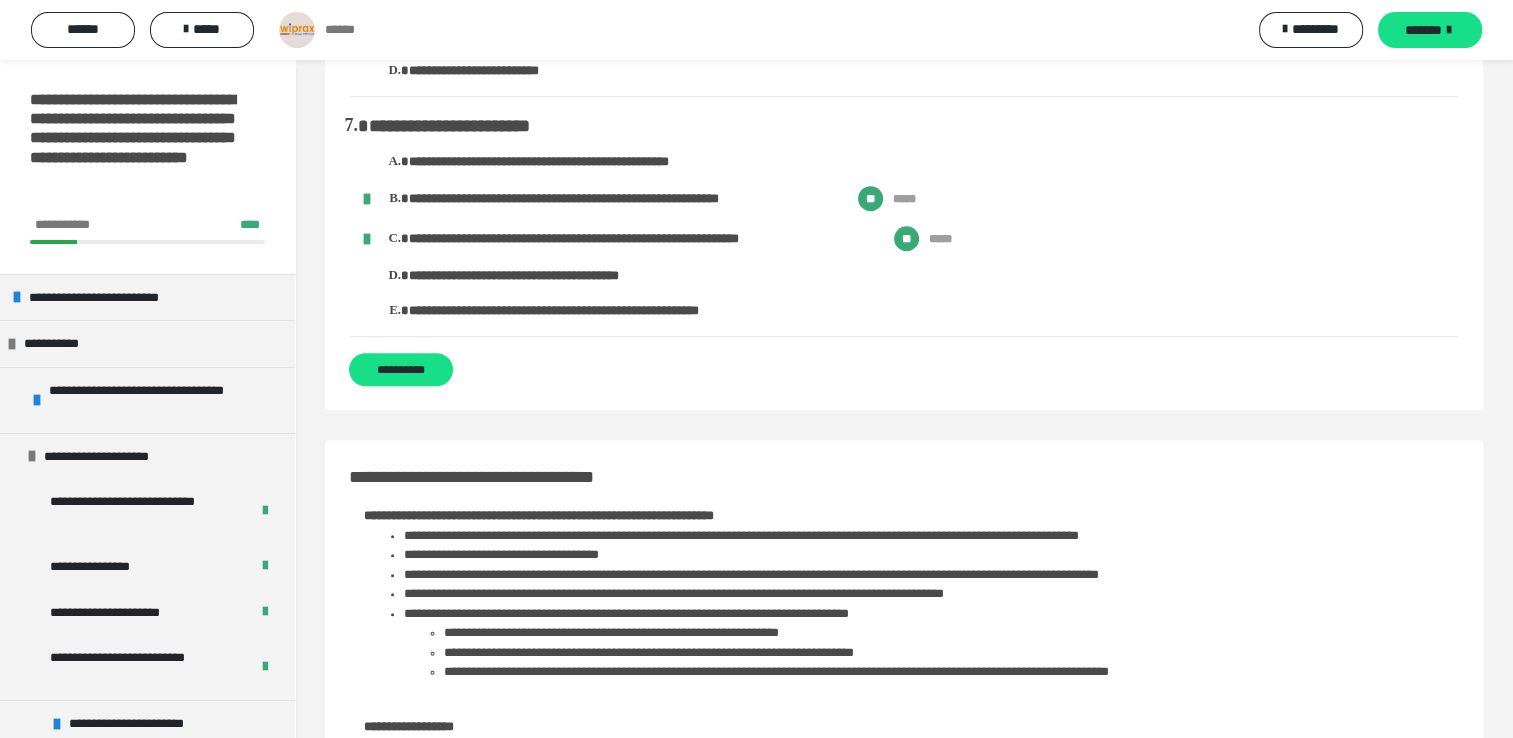 scroll, scrollTop: 1445, scrollLeft: 0, axis: vertical 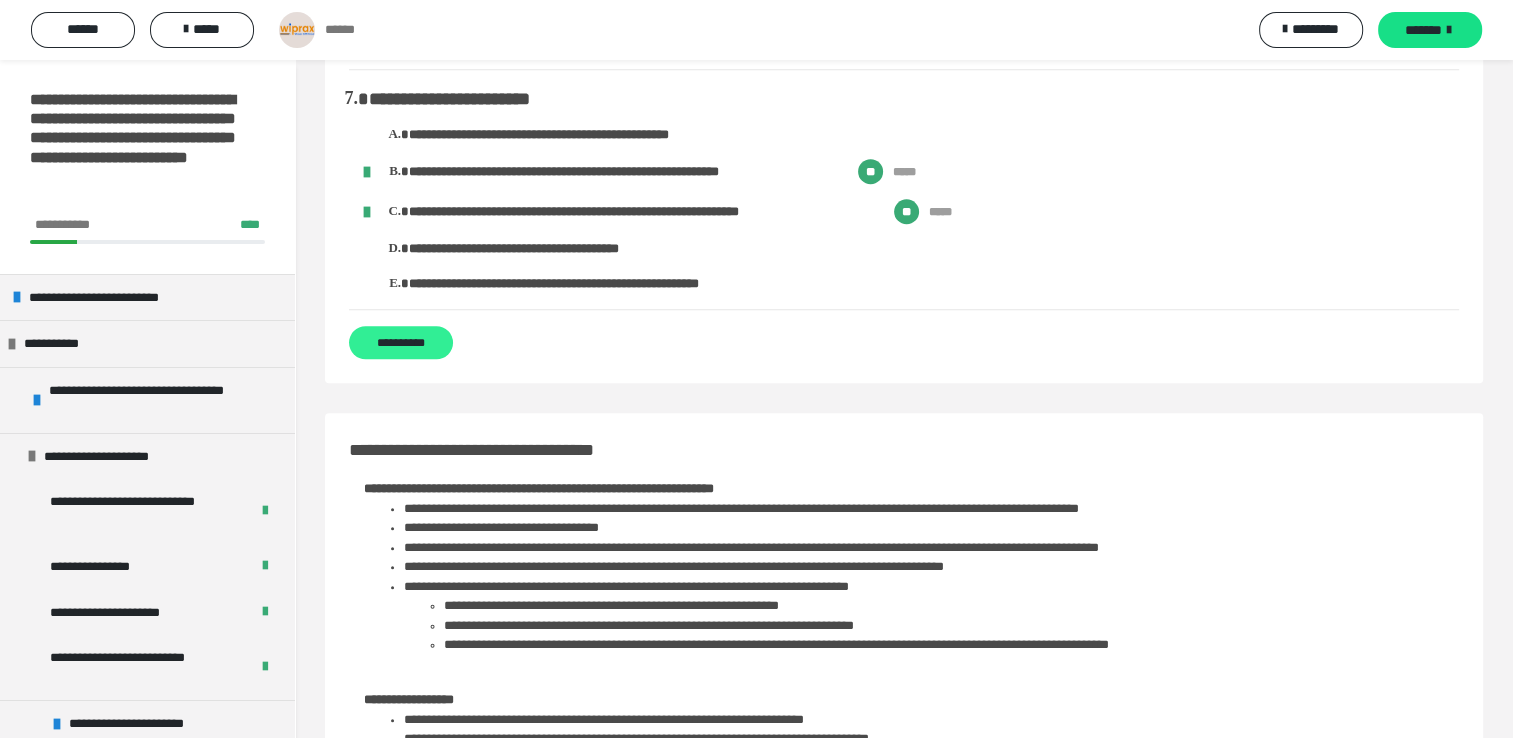 click on "**********" at bounding box center [401, 342] 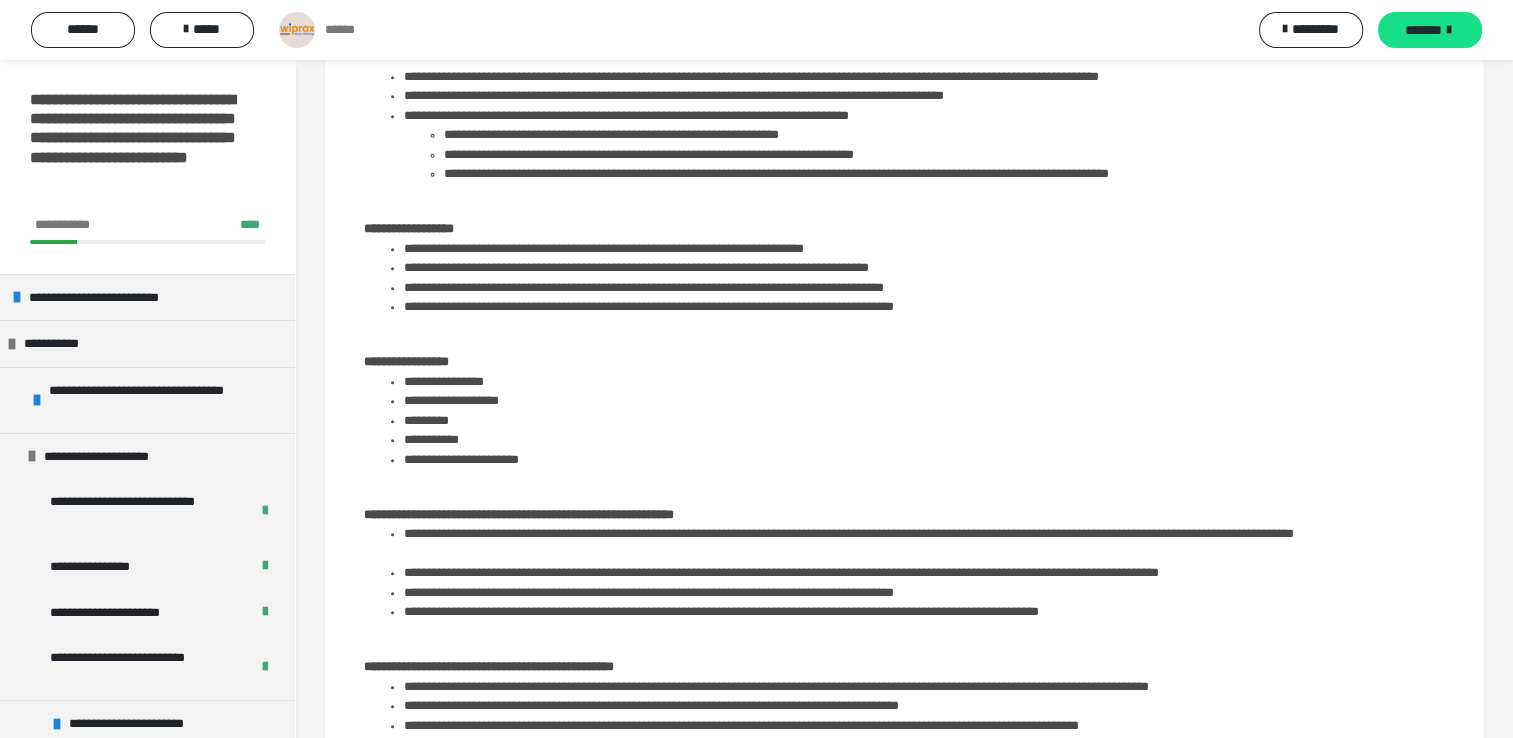 scroll, scrollTop: 974, scrollLeft: 0, axis: vertical 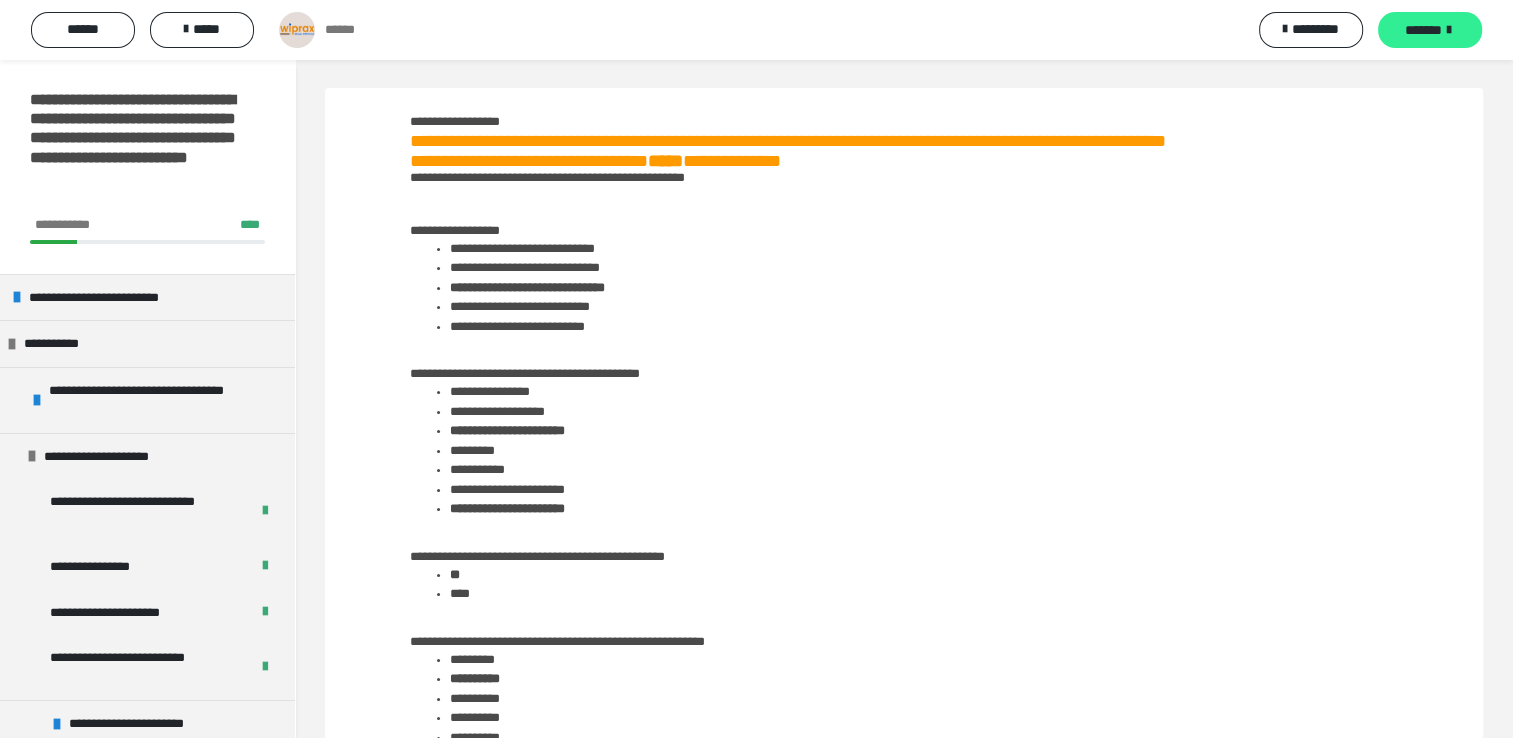 click on "*******" at bounding box center [1423, 30] 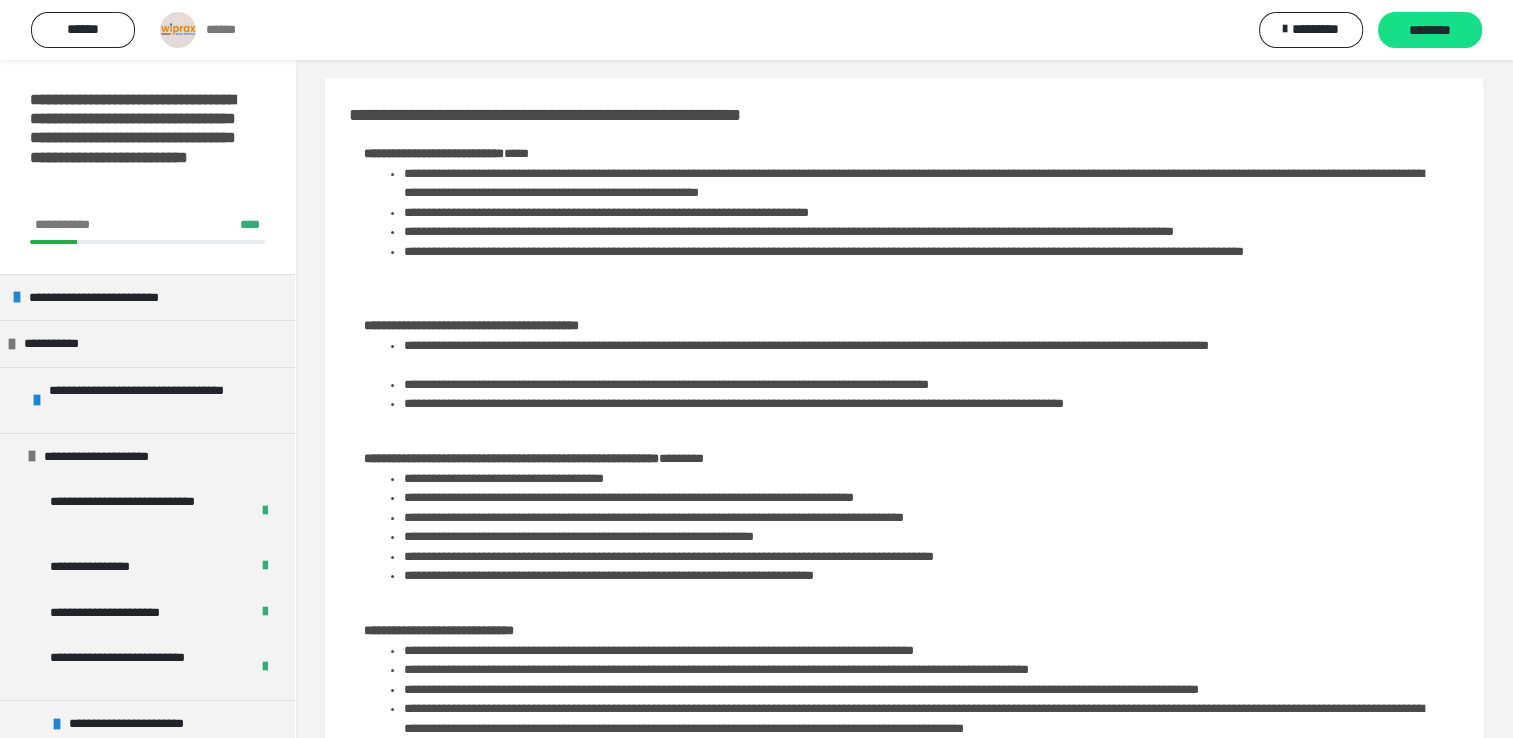 scroll, scrollTop: 0, scrollLeft: 0, axis: both 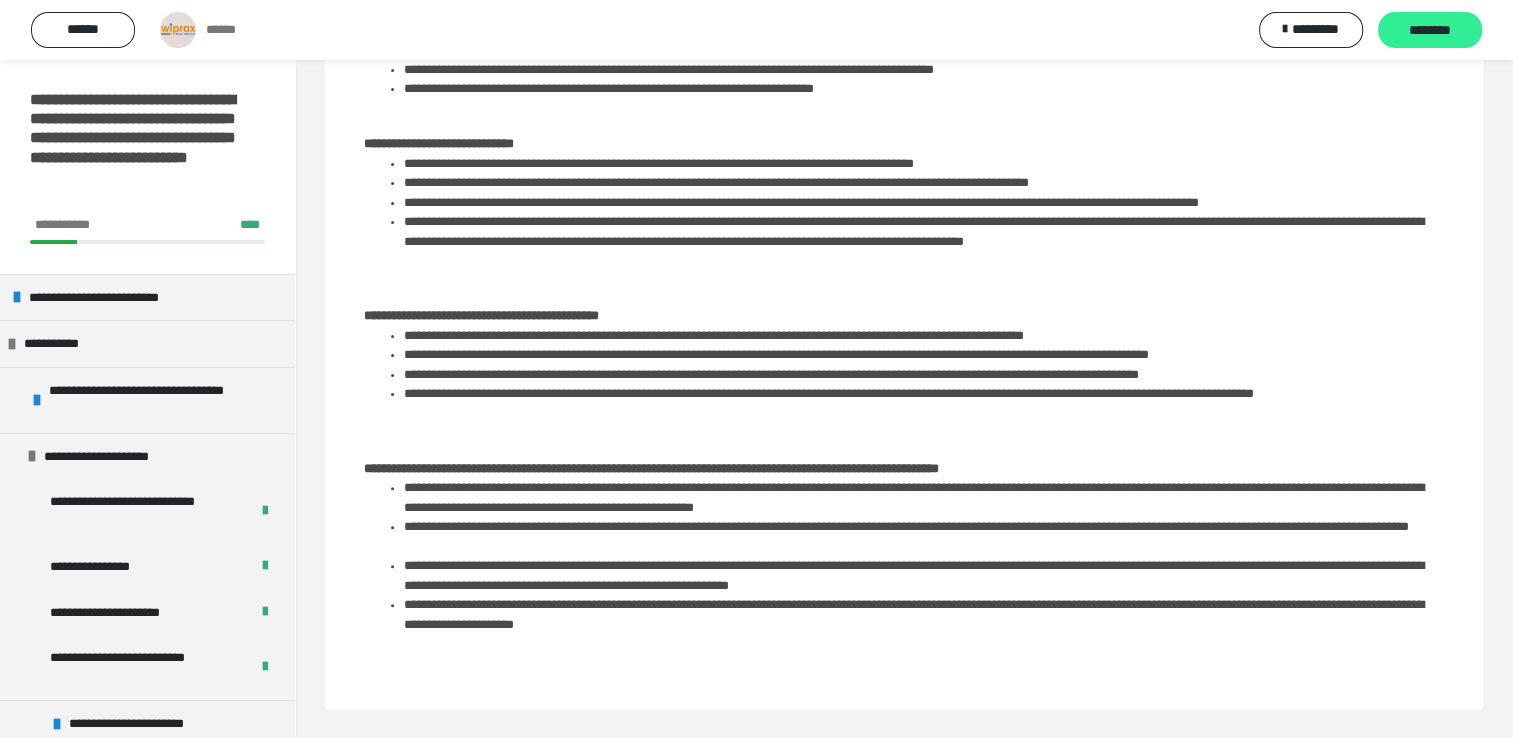 click on "********" at bounding box center [1430, 31] 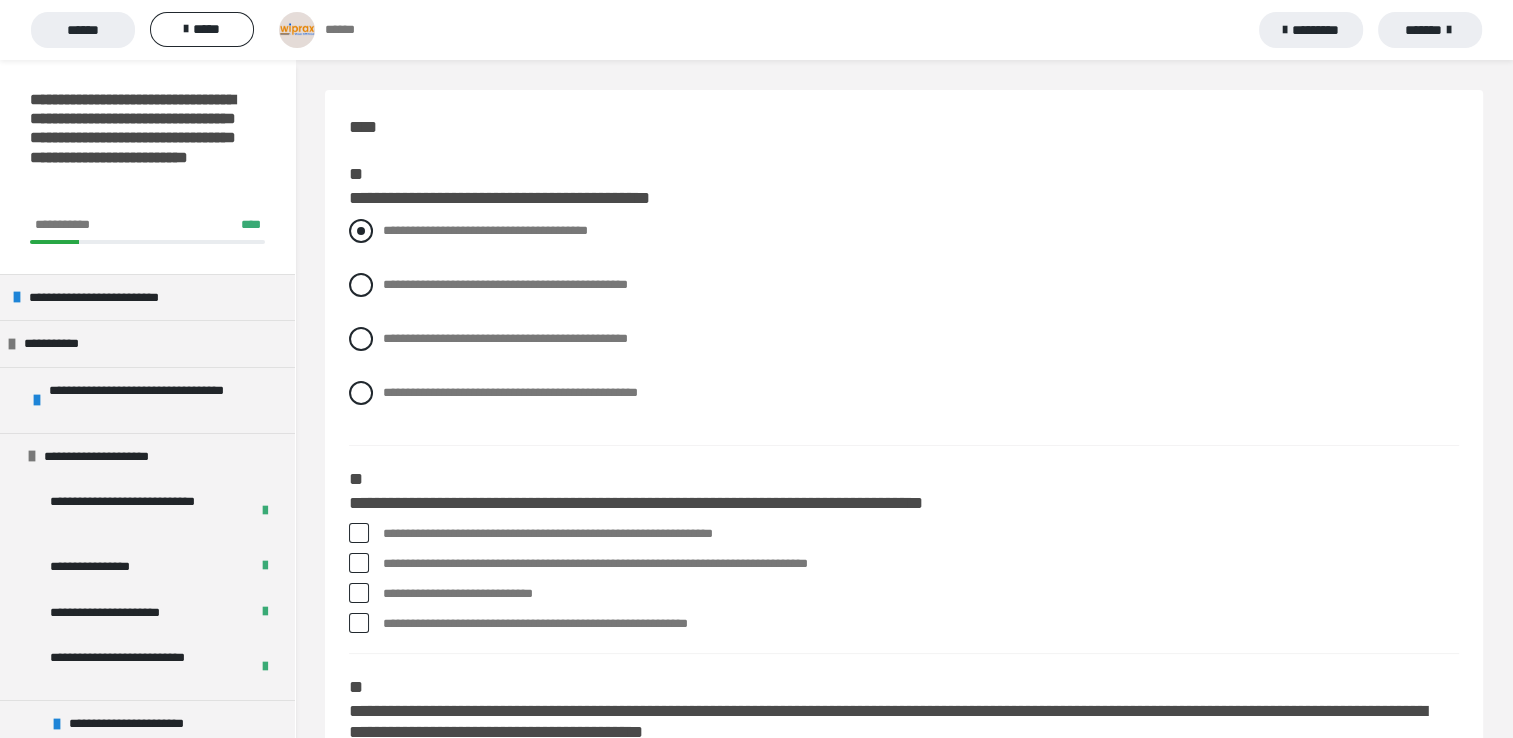click at bounding box center [361, 231] 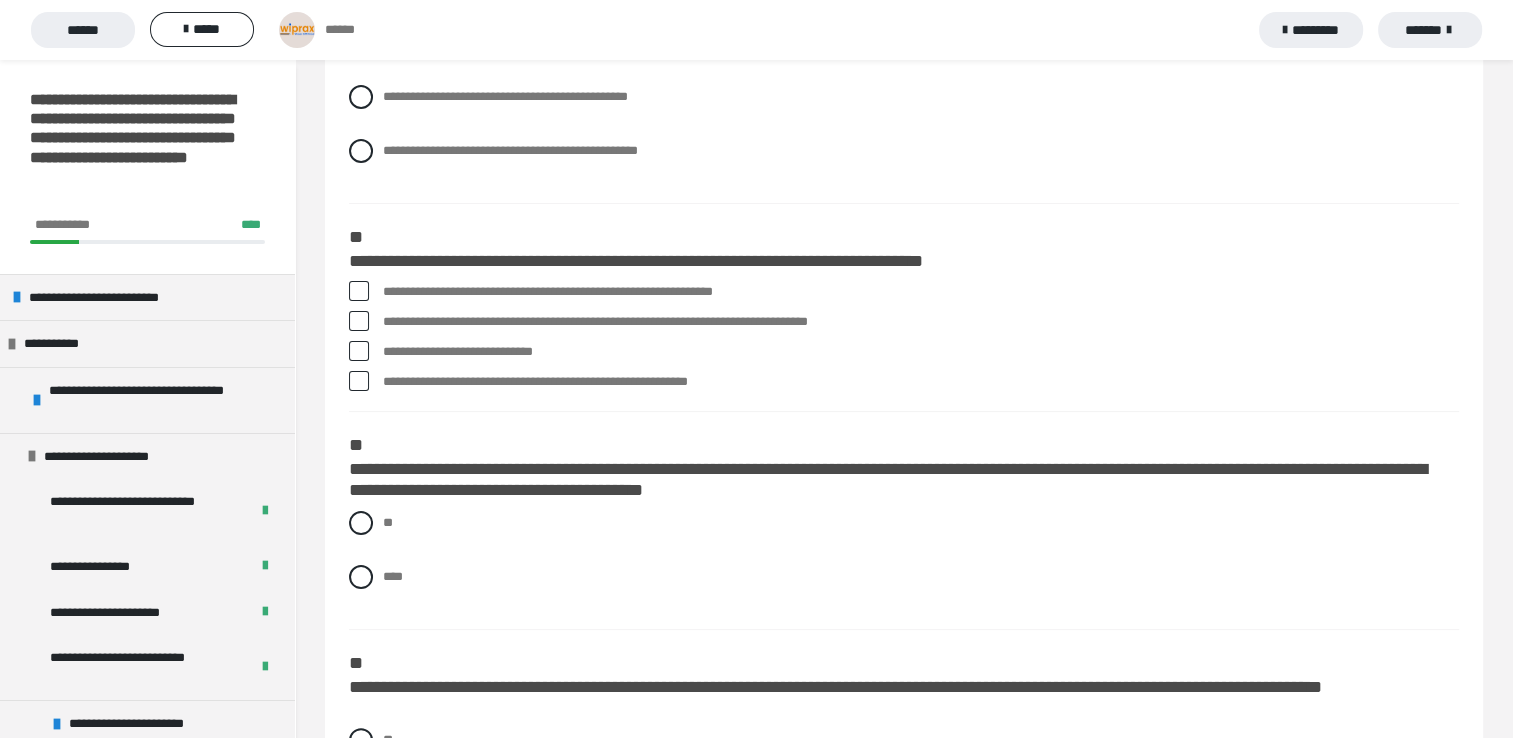 scroll, scrollTop: 244, scrollLeft: 0, axis: vertical 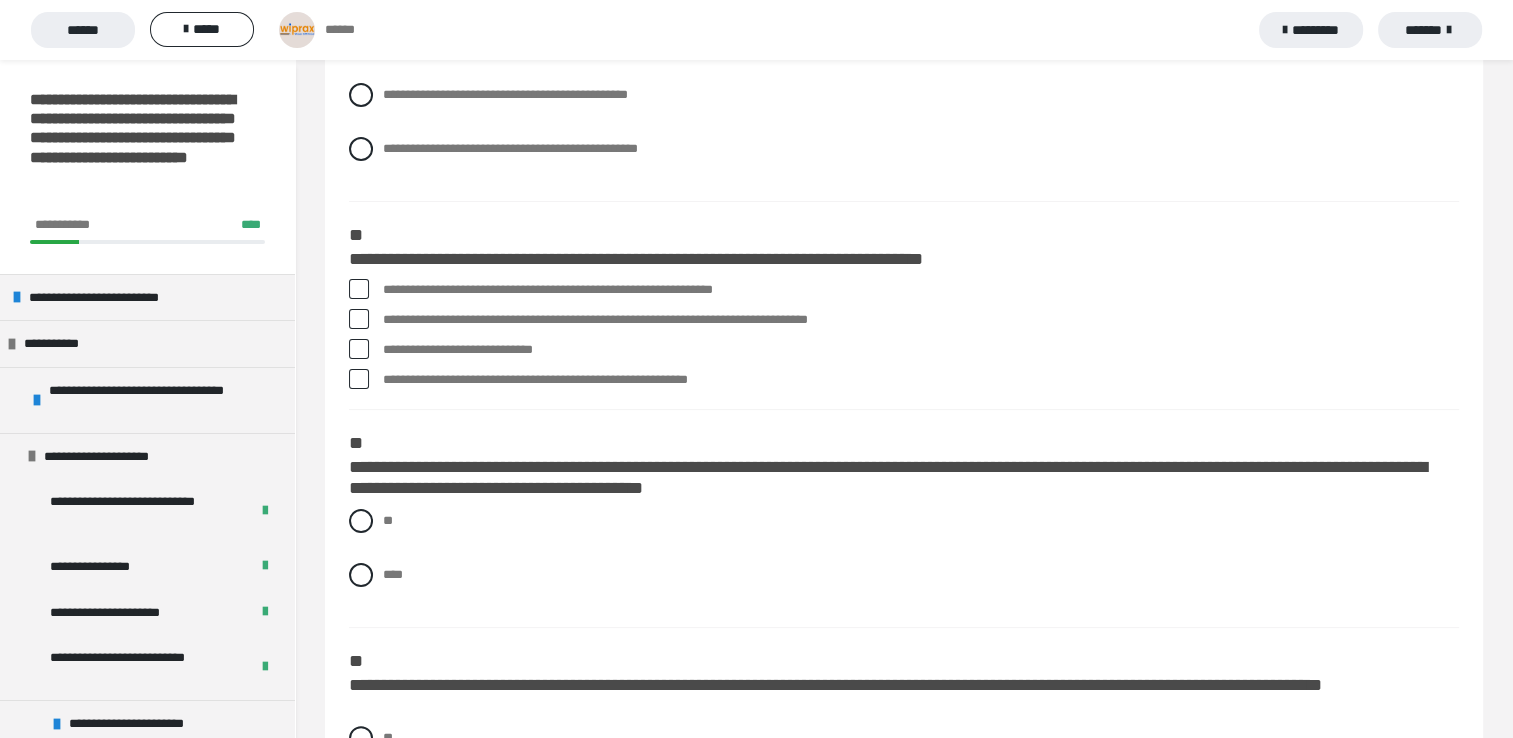 click at bounding box center (359, 289) 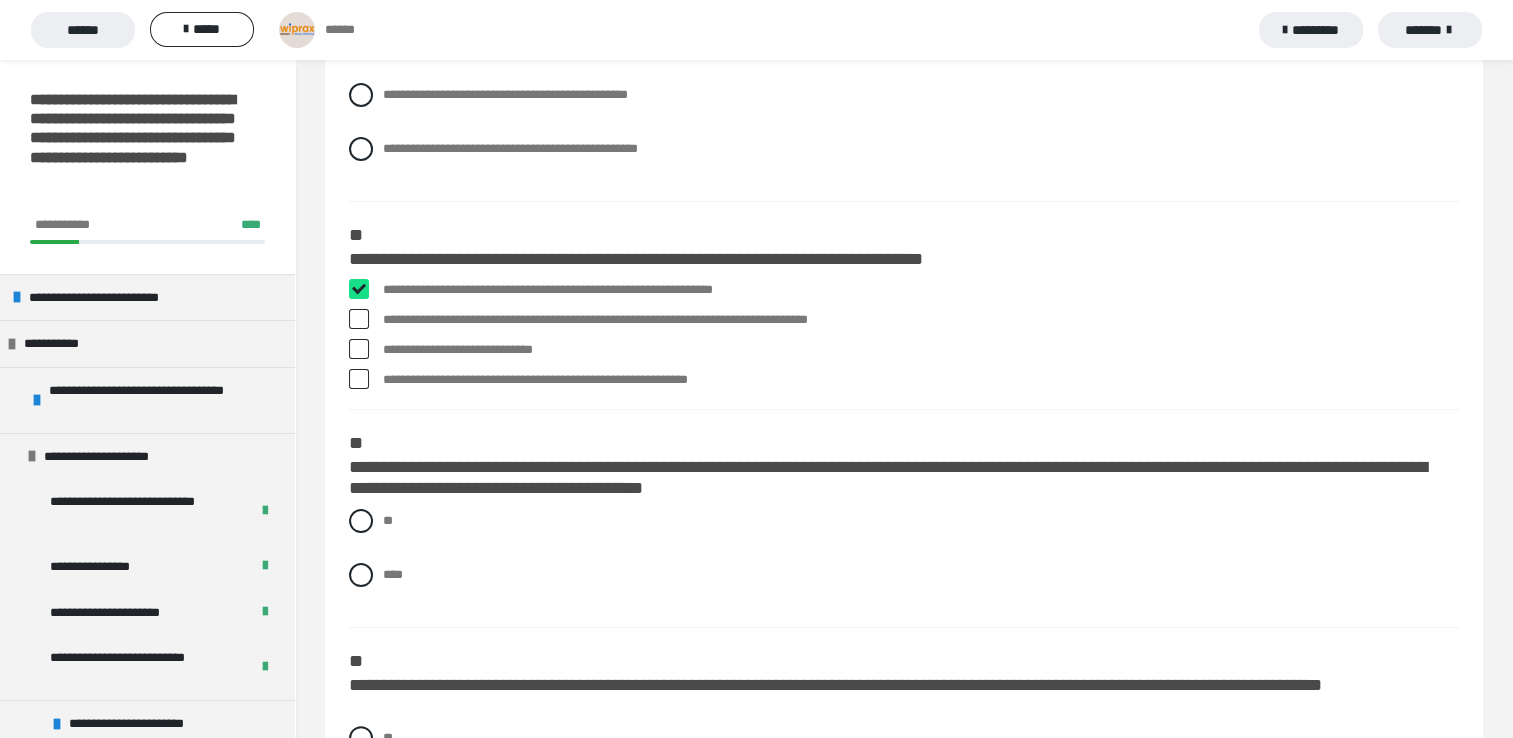 checkbox on "****" 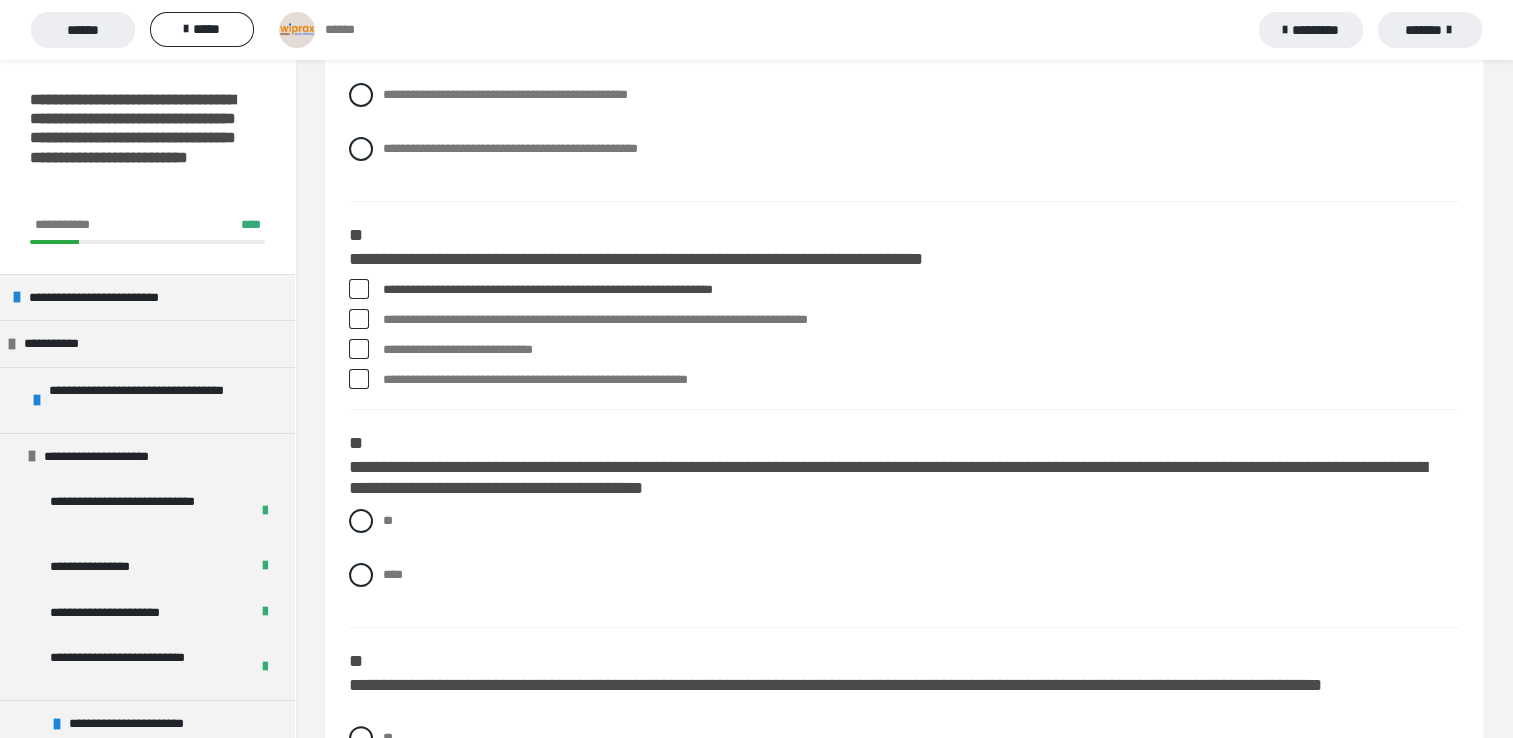 click at bounding box center [359, 319] 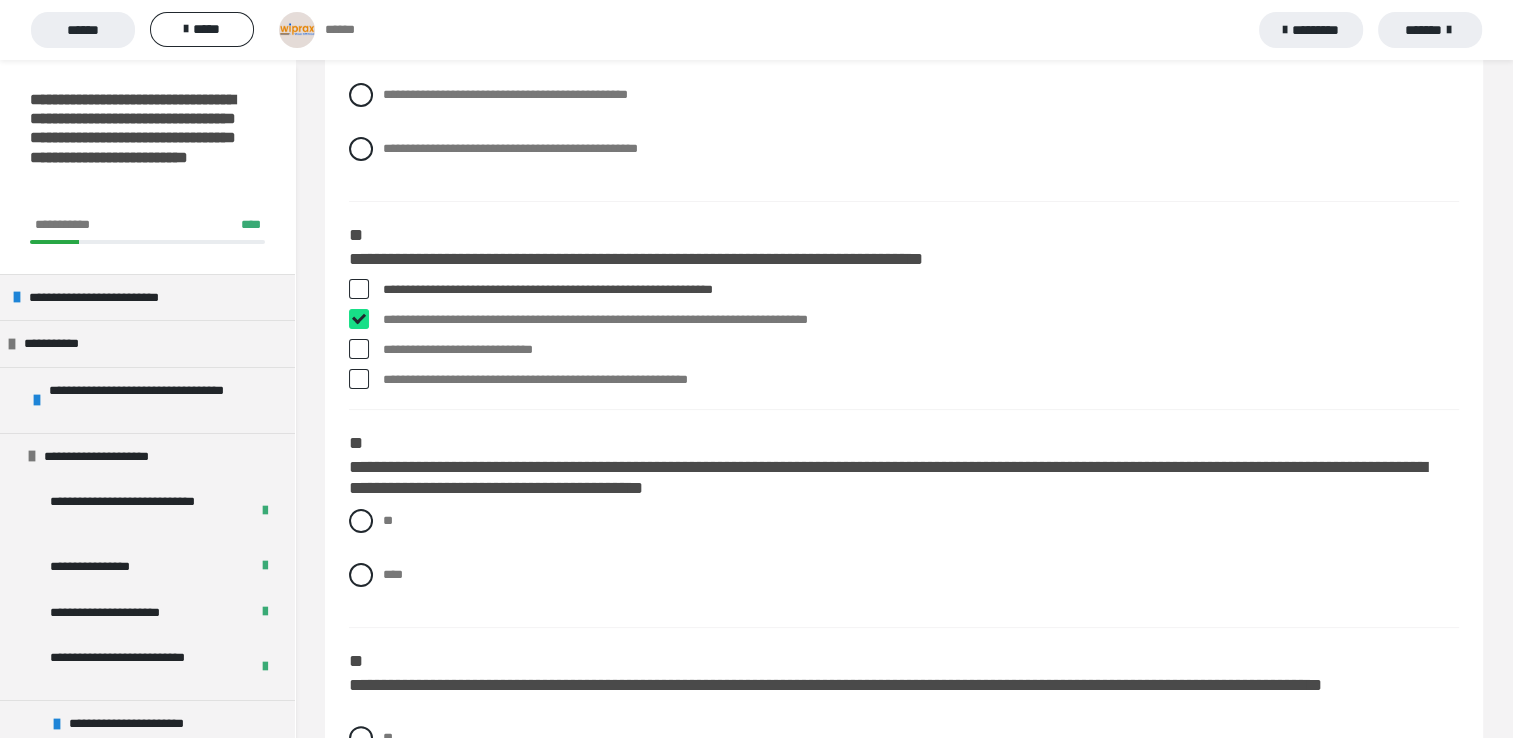 checkbox on "****" 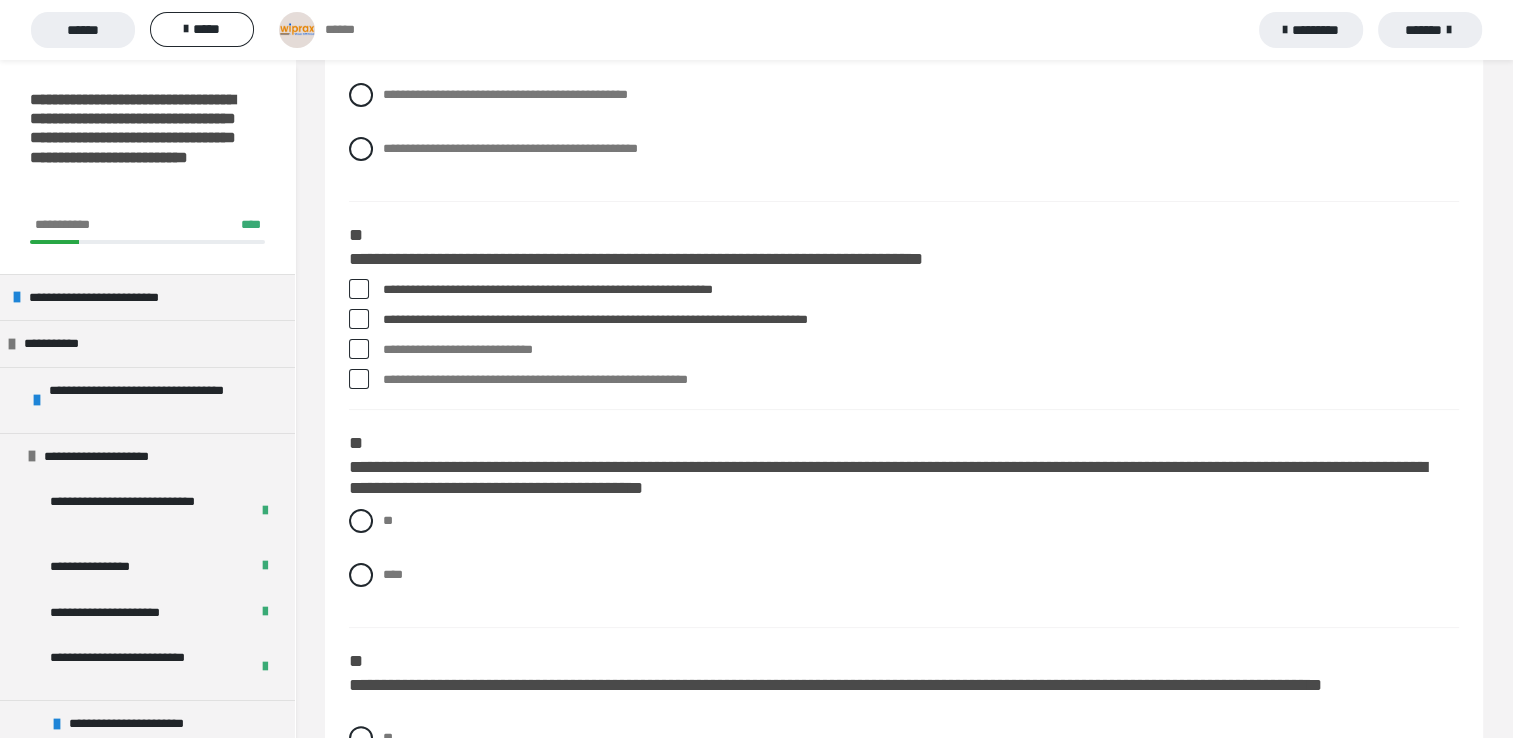 click at bounding box center (359, 379) 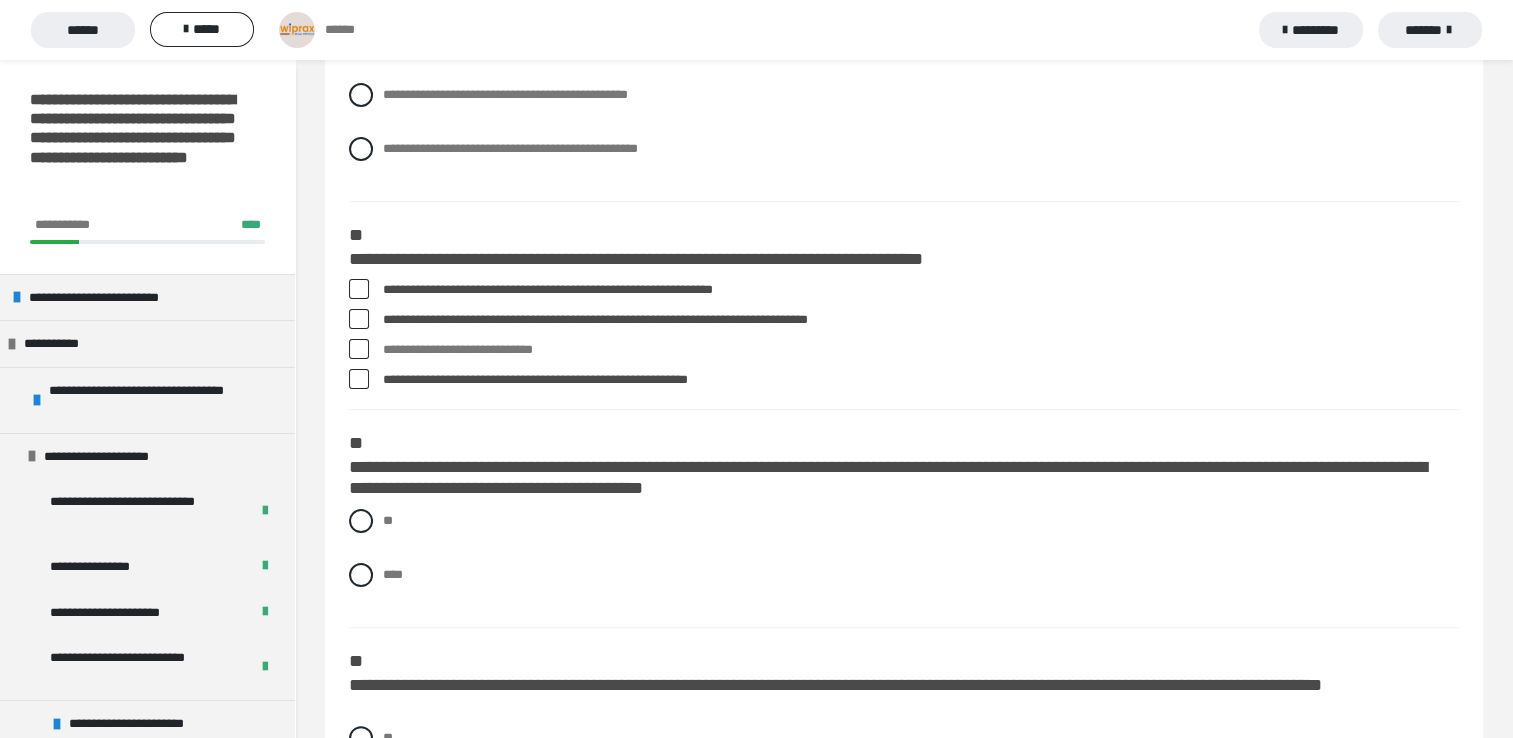 click at bounding box center (359, 379) 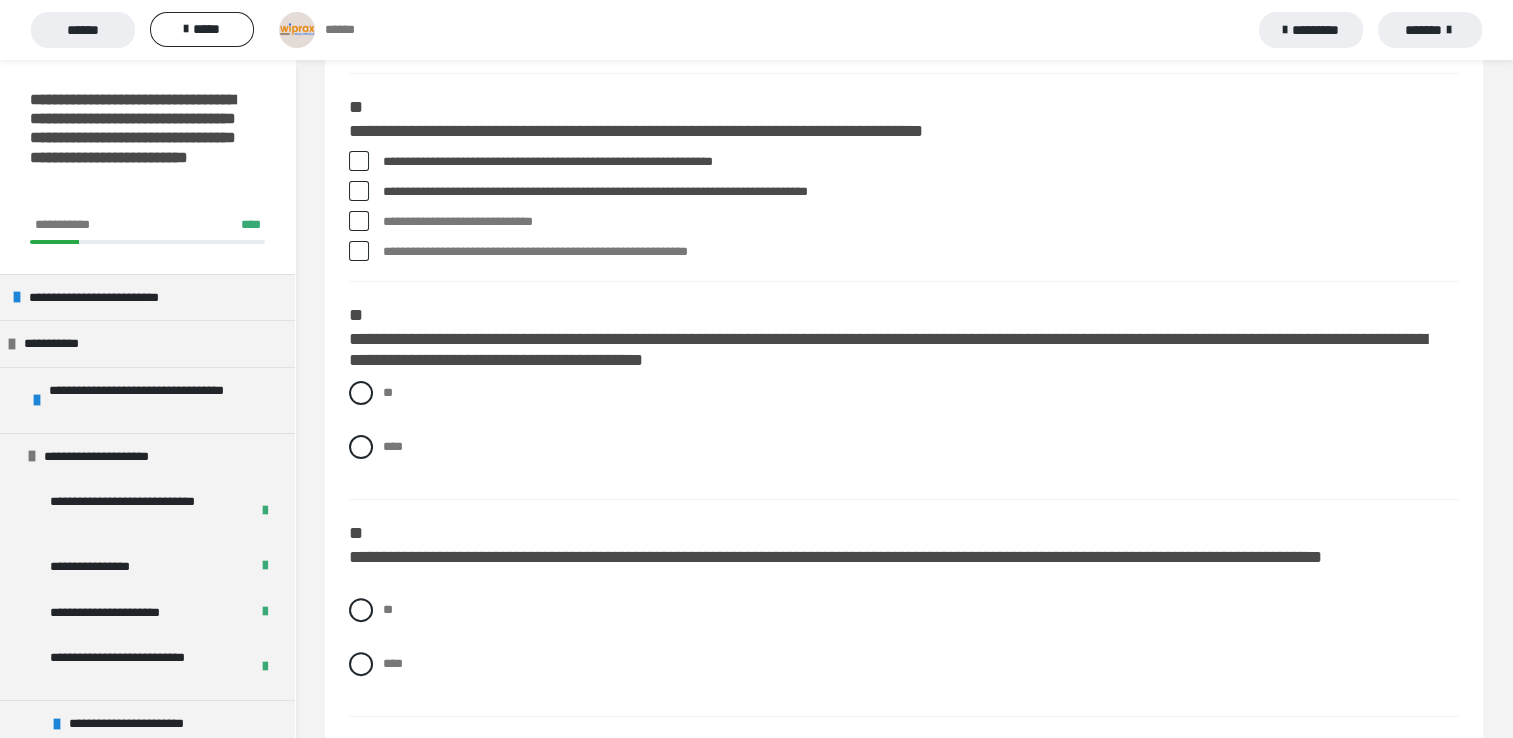 scroll, scrollTop: 383, scrollLeft: 0, axis: vertical 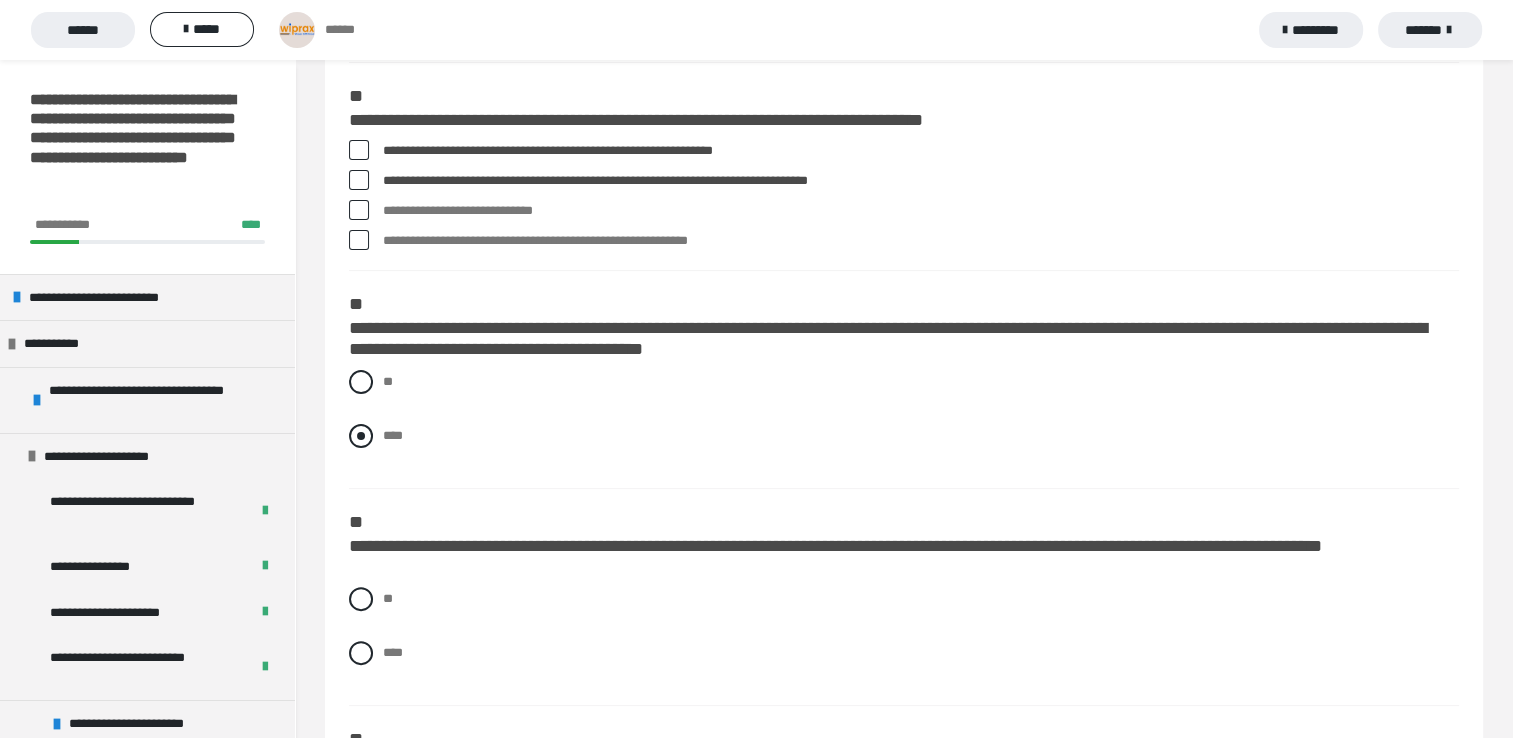 click at bounding box center (361, 436) 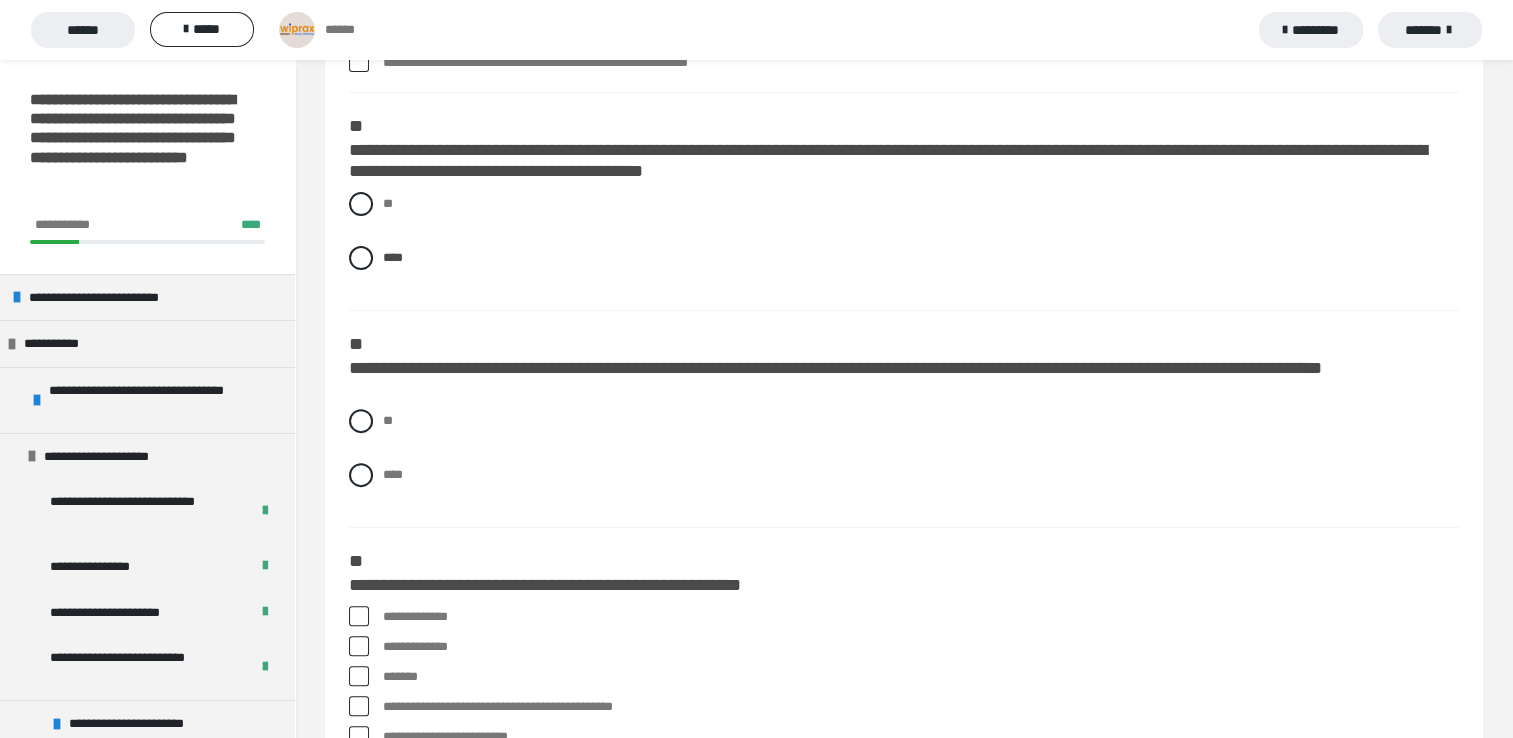 scroll, scrollTop: 587, scrollLeft: 0, axis: vertical 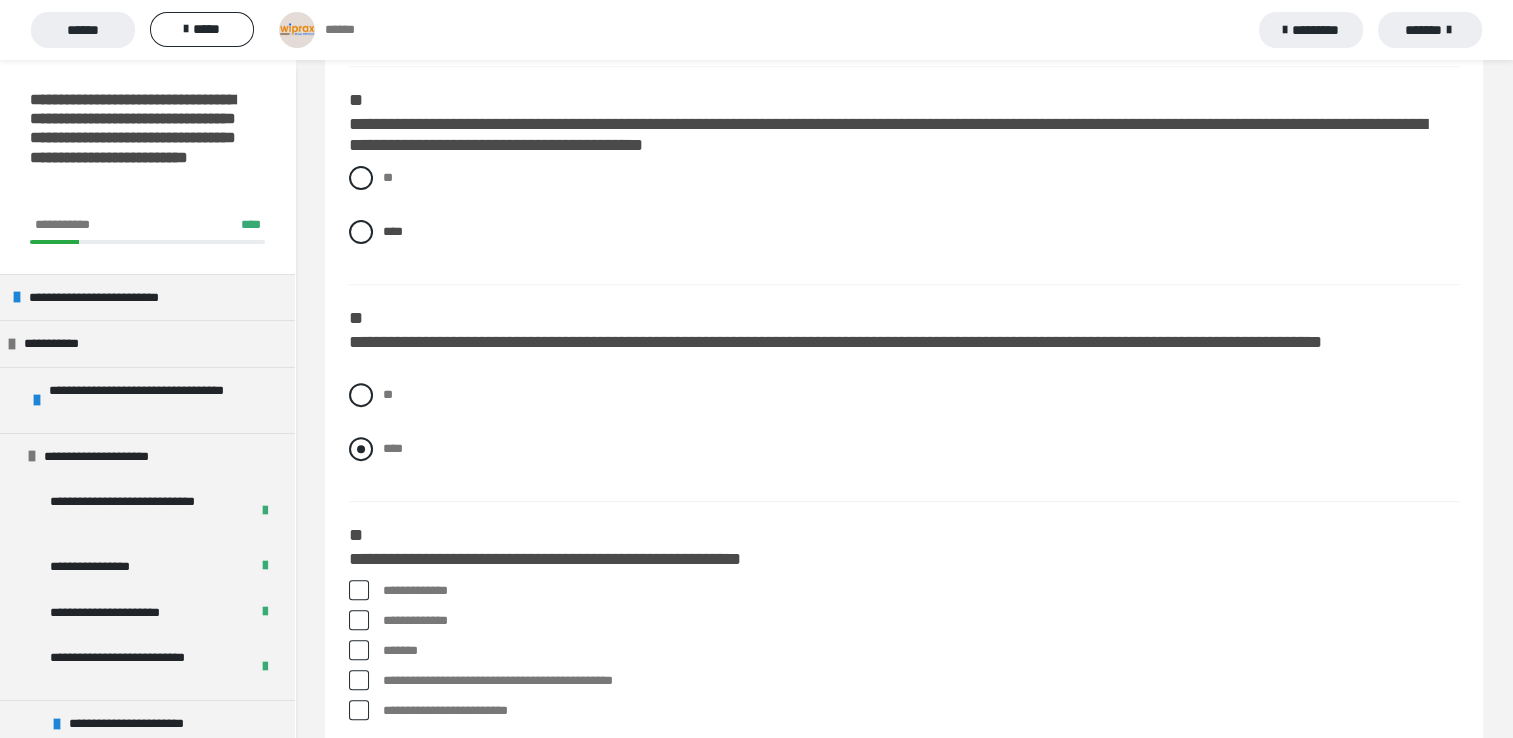 click at bounding box center (361, 449) 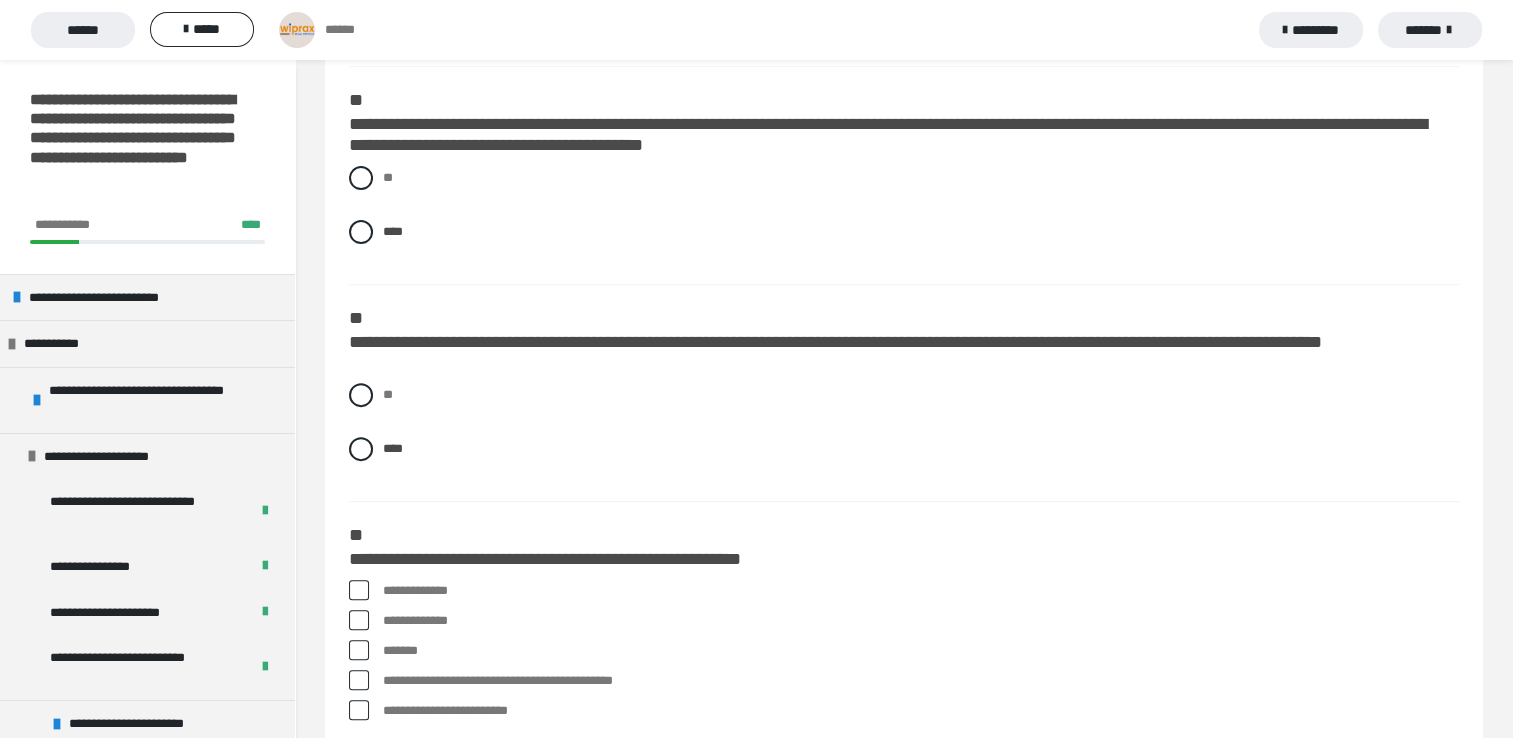 click at bounding box center [359, 590] 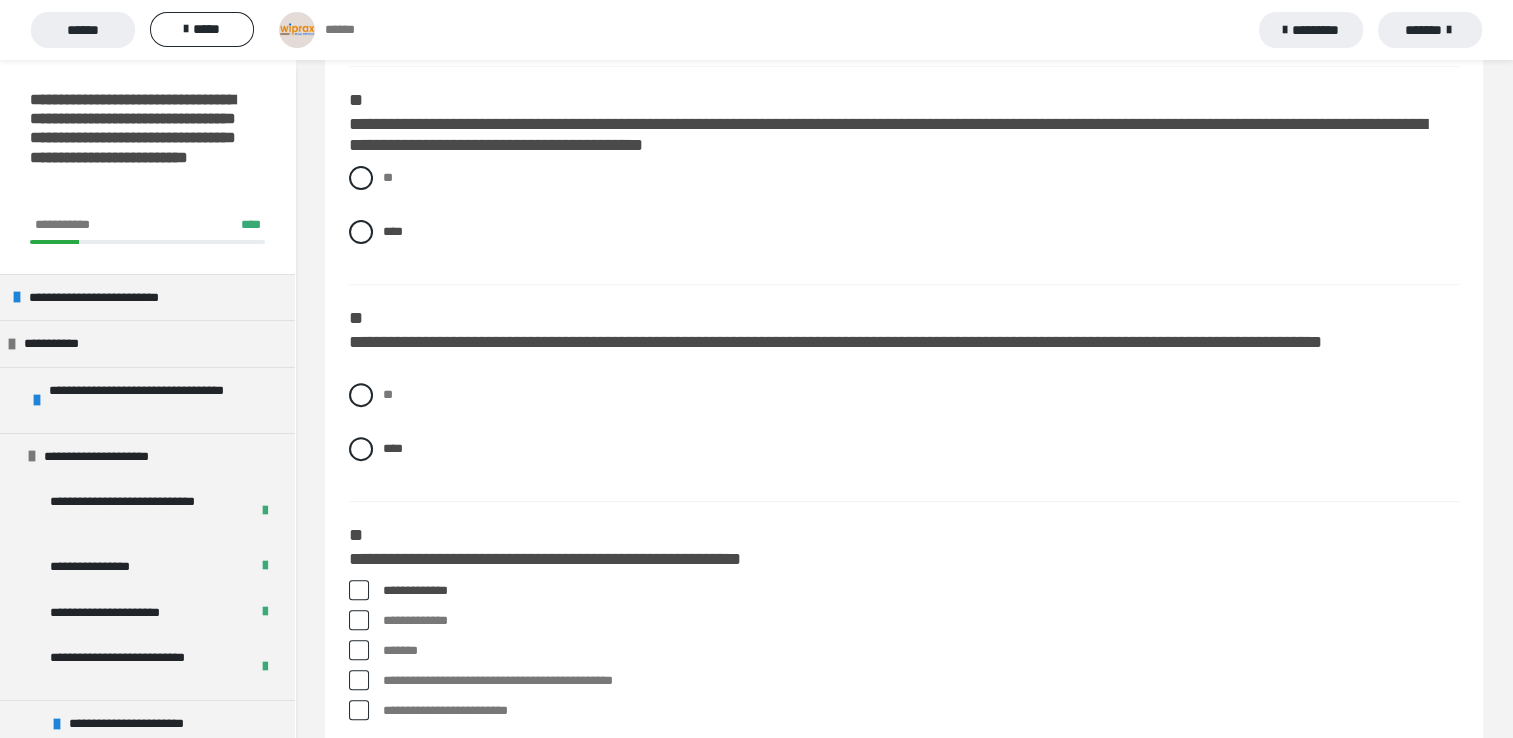 click at bounding box center [359, 650] 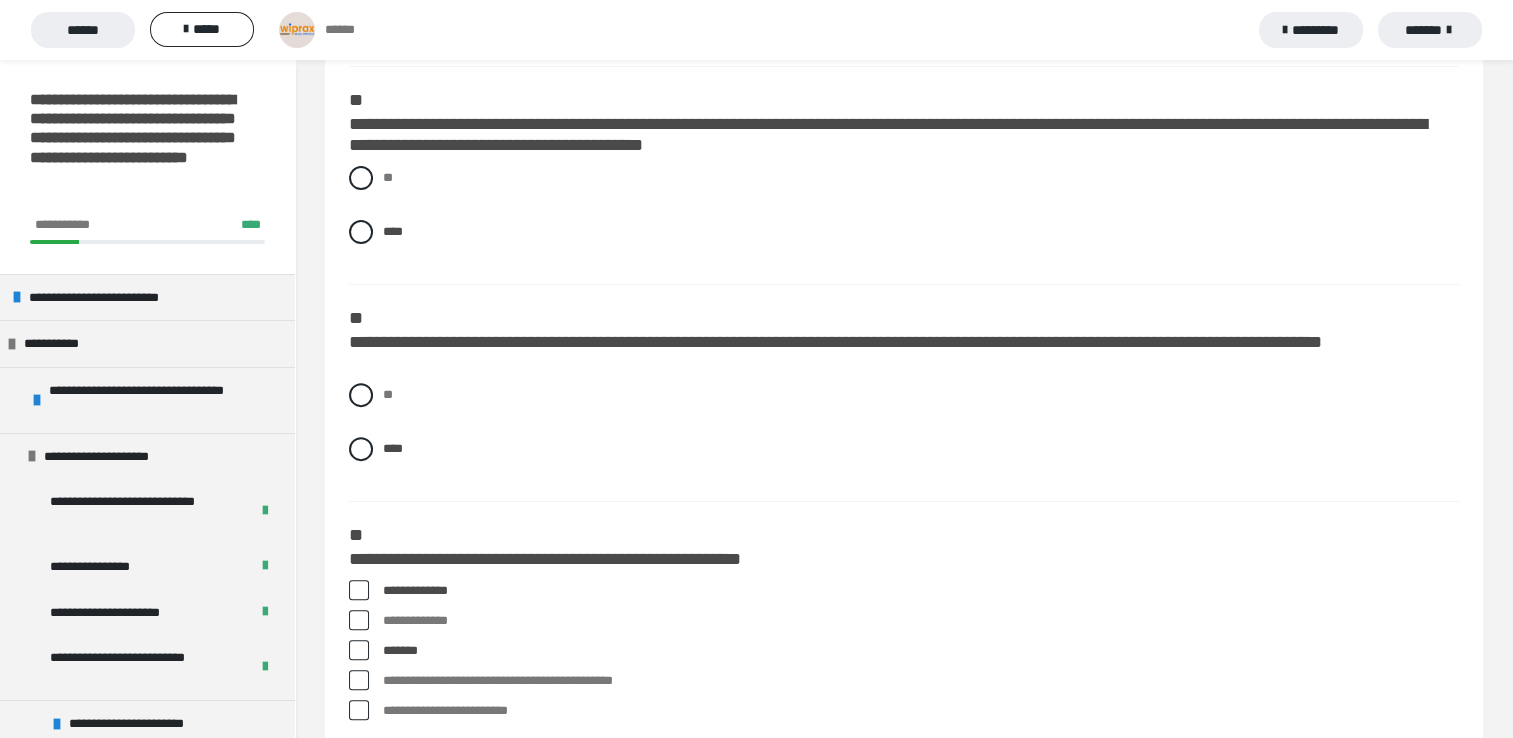 click at bounding box center [359, 620] 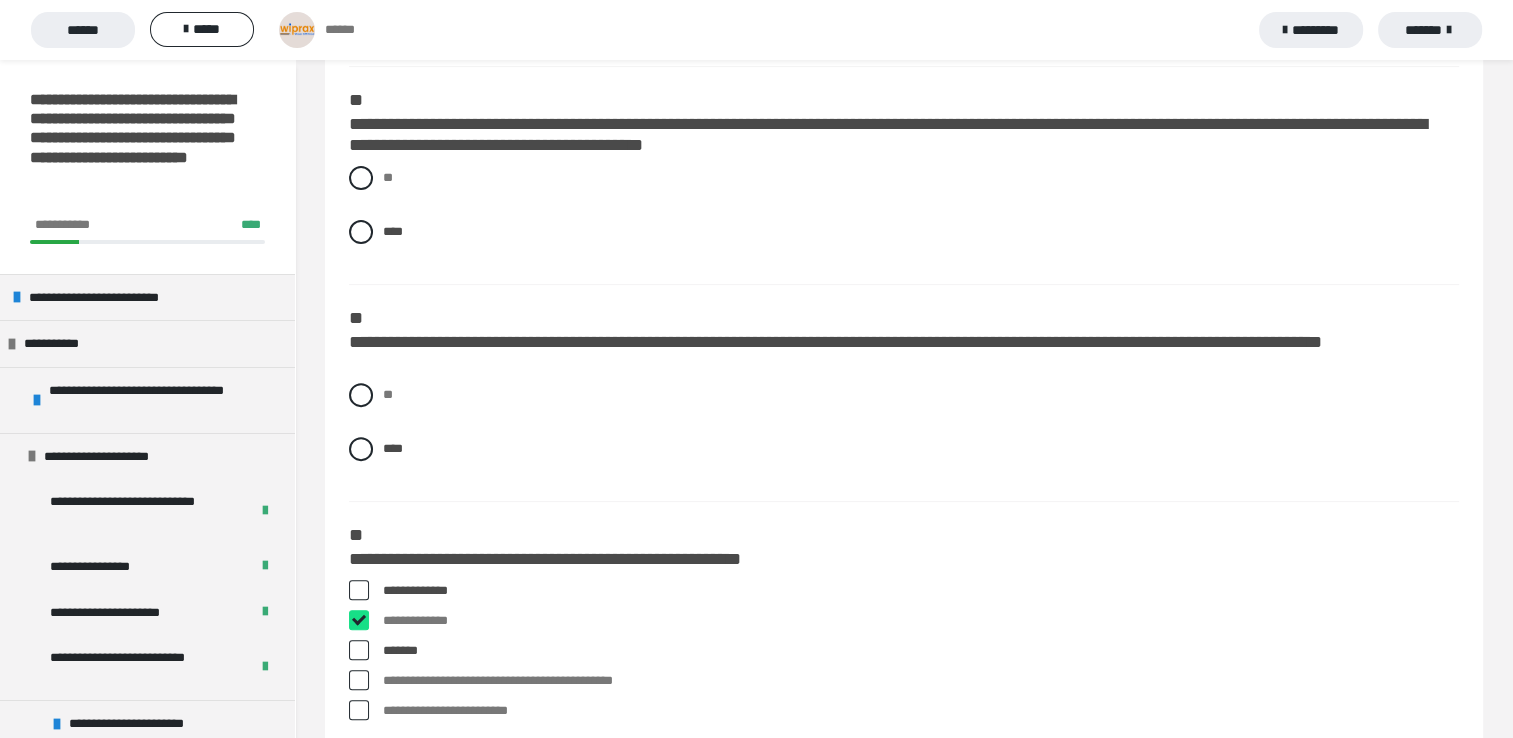 checkbox on "****" 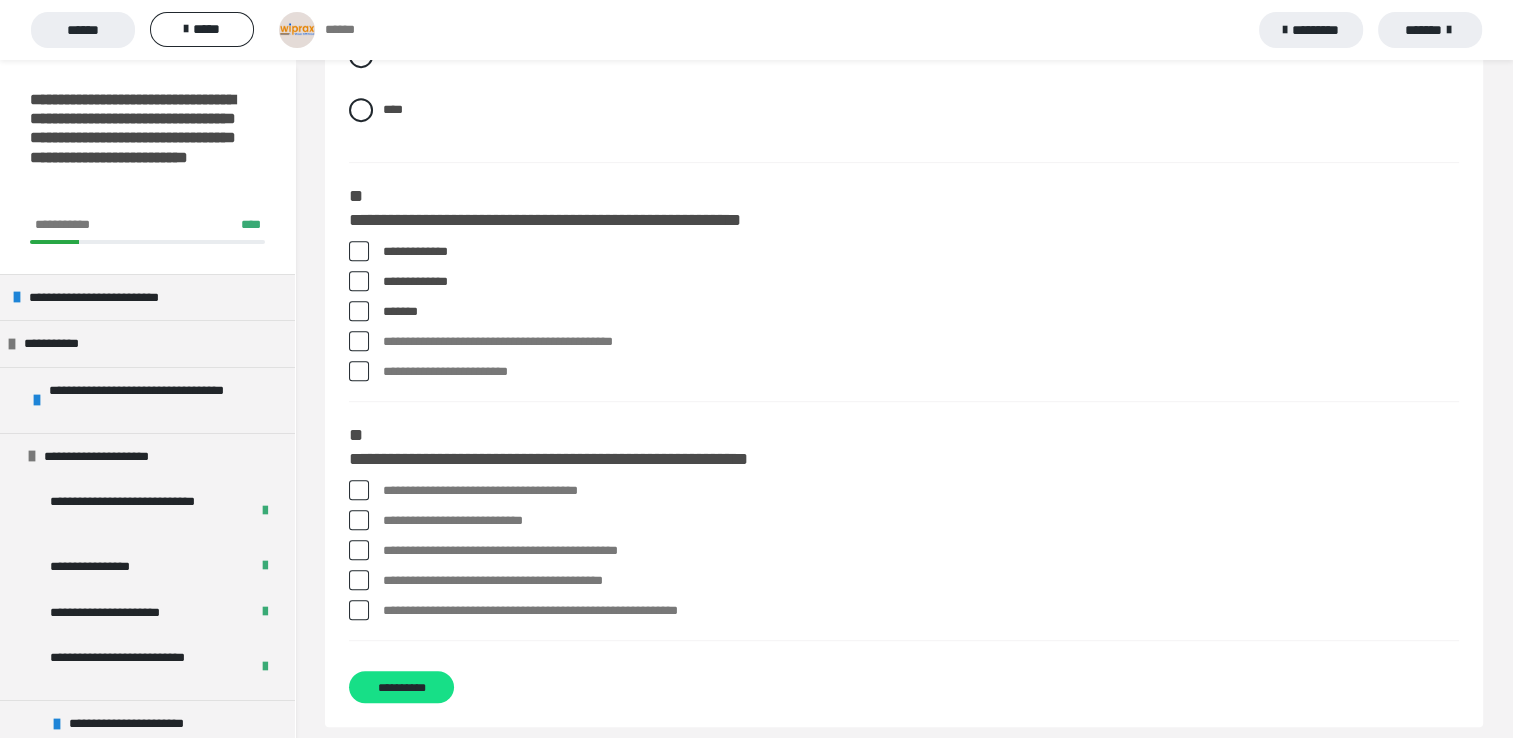 scroll, scrollTop: 944, scrollLeft: 0, axis: vertical 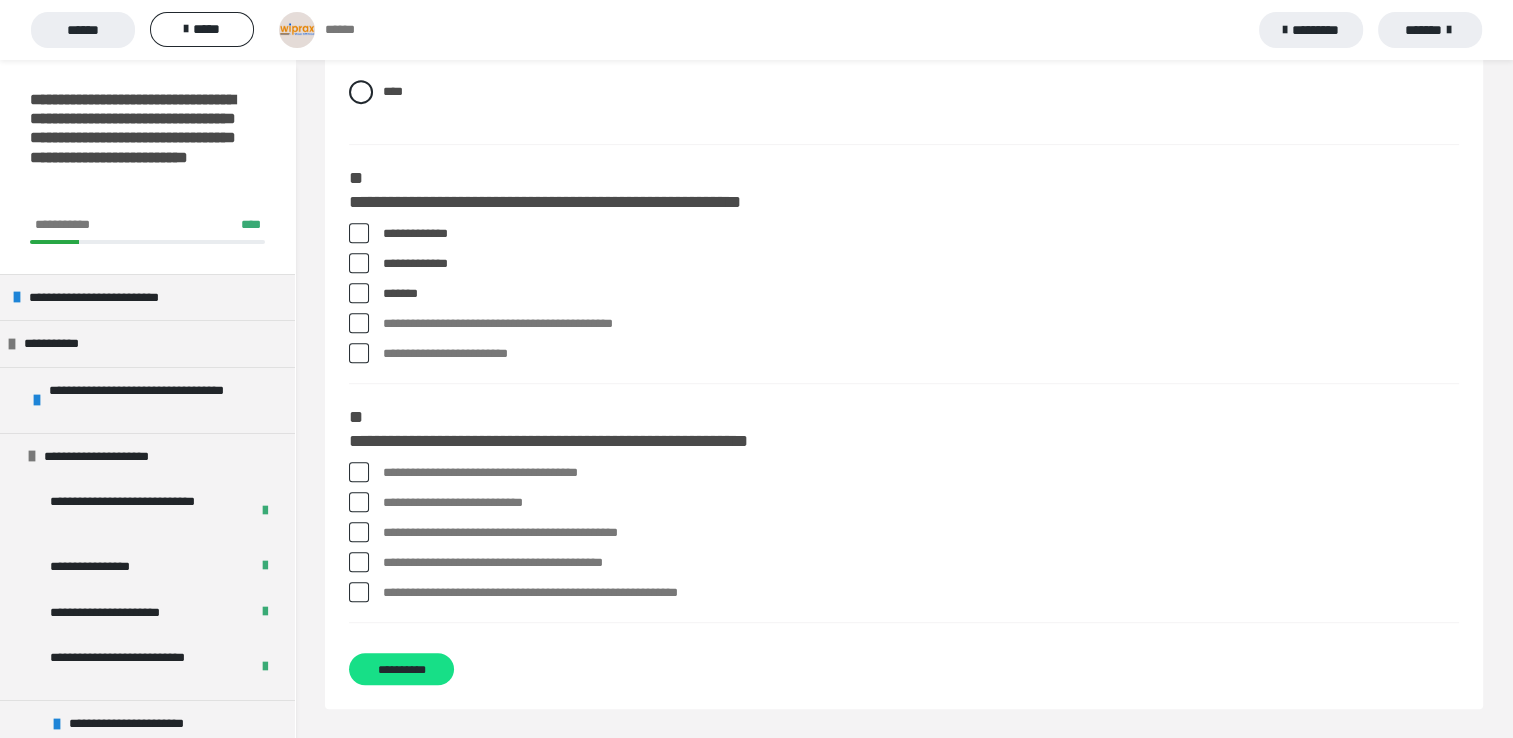 click at bounding box center (359, 472) 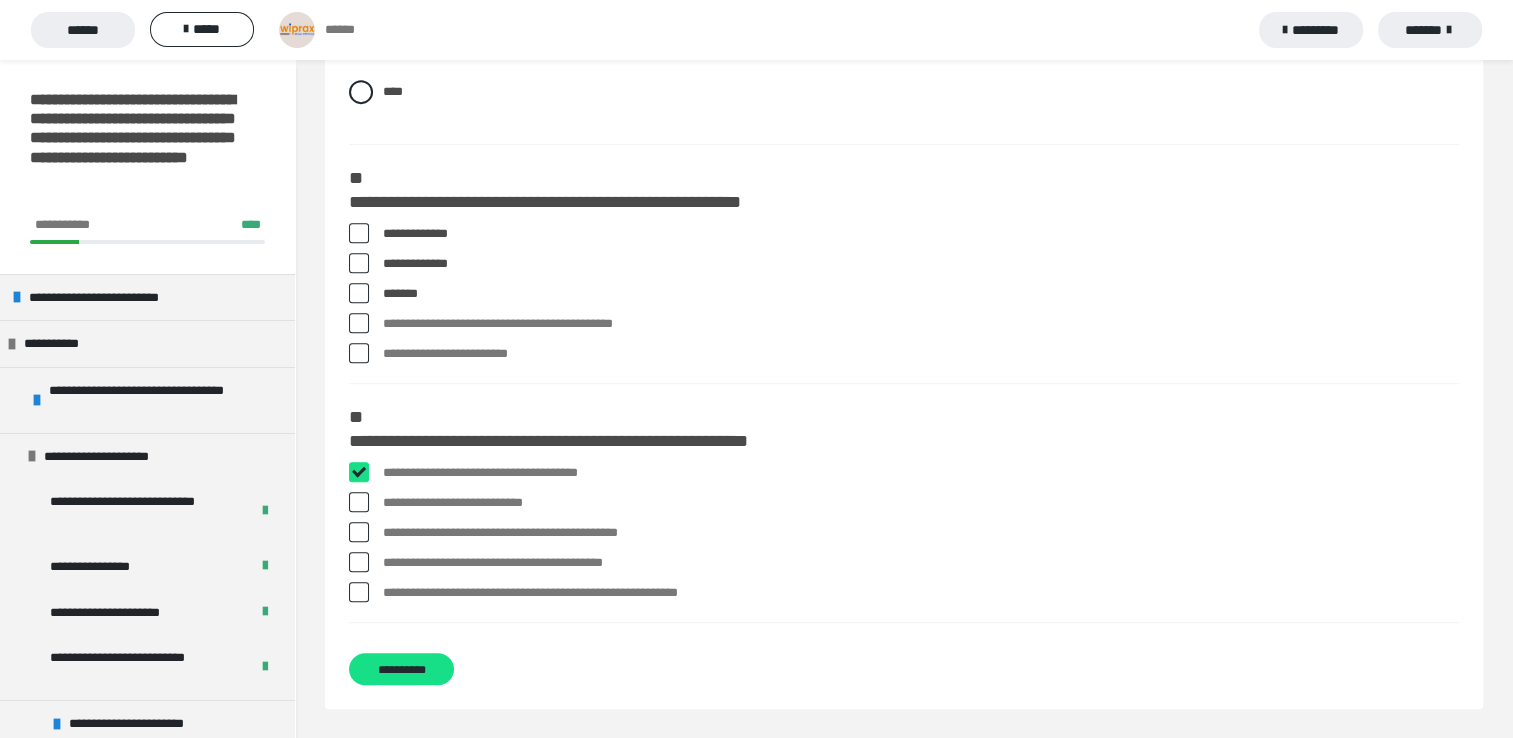 checkbox on "****" 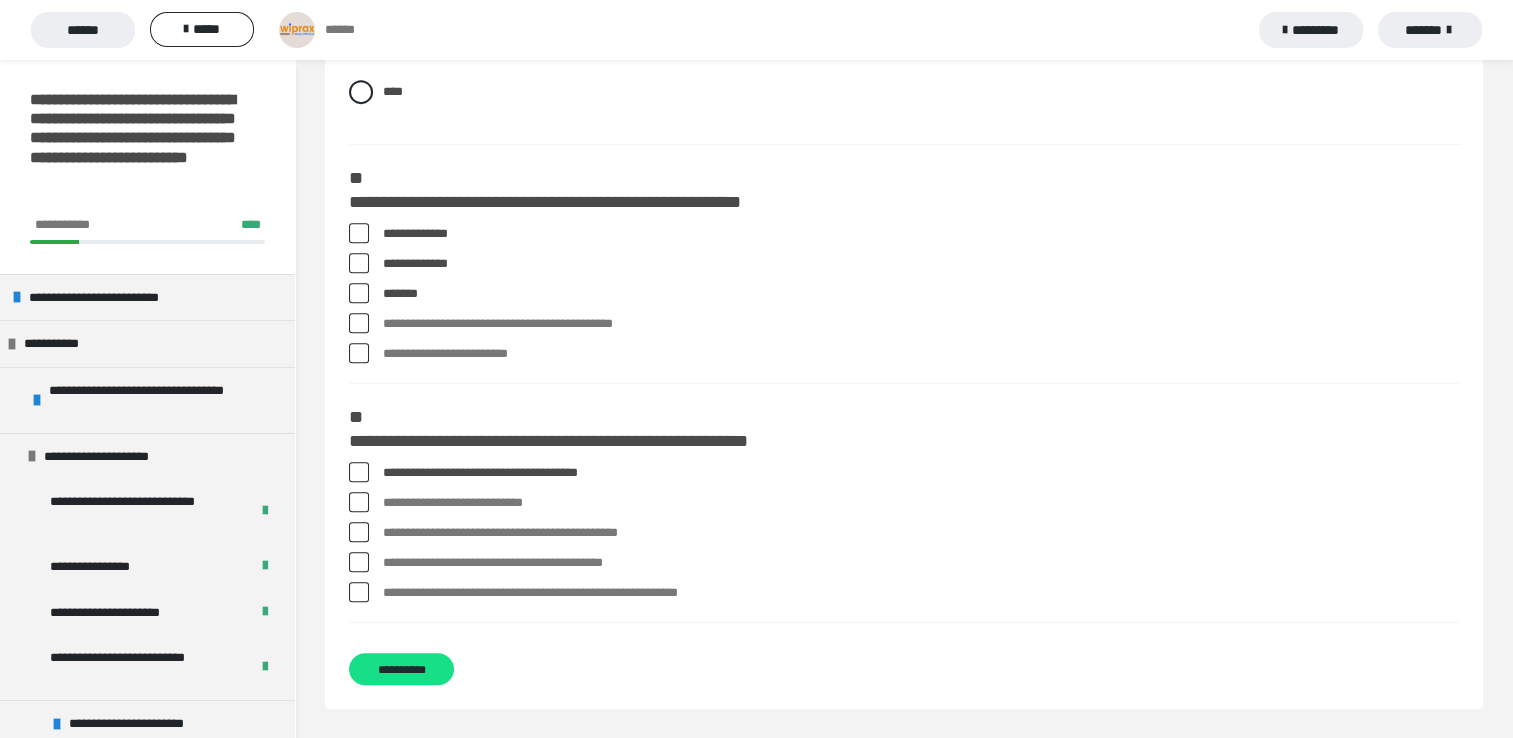 click at bounding box center [359, 502] 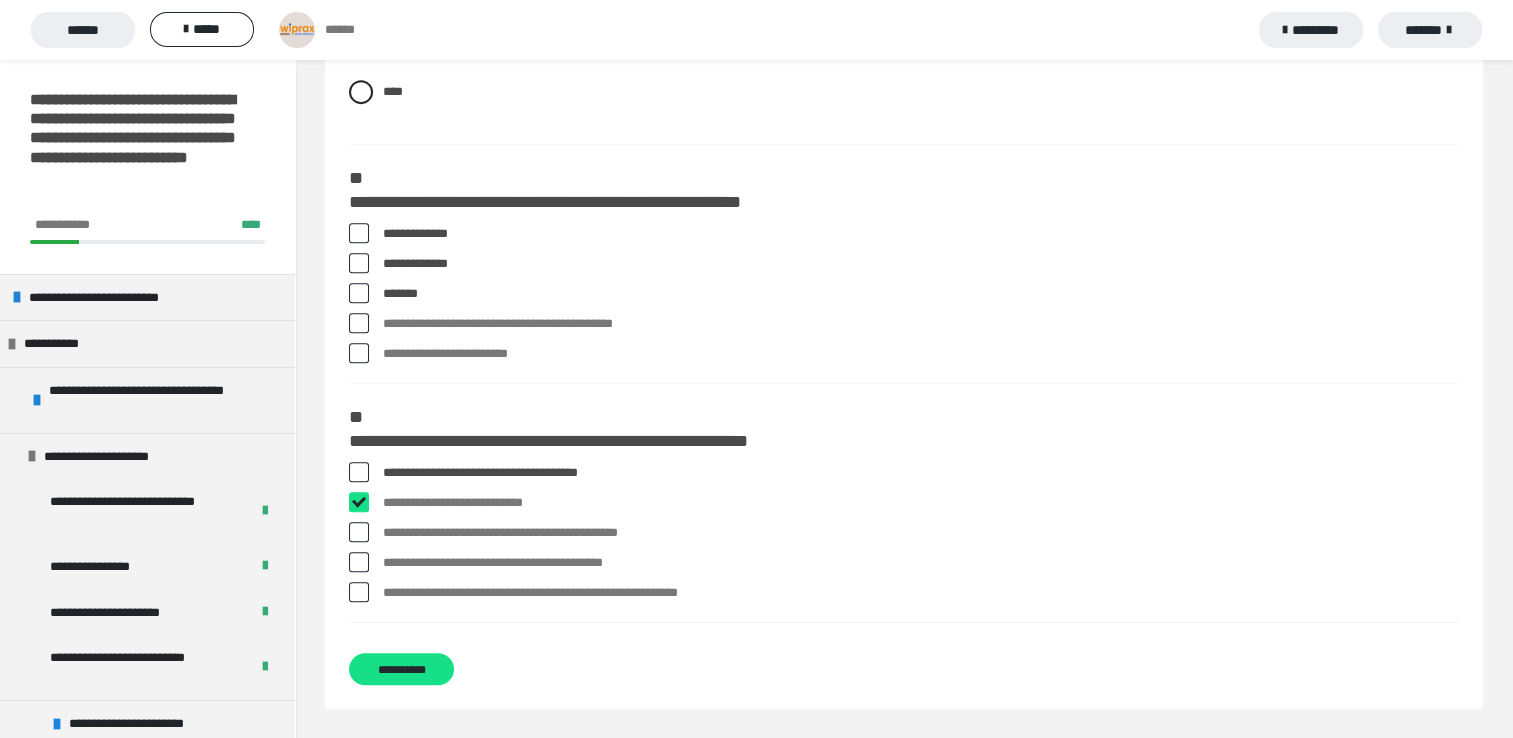 checkbox on "****" 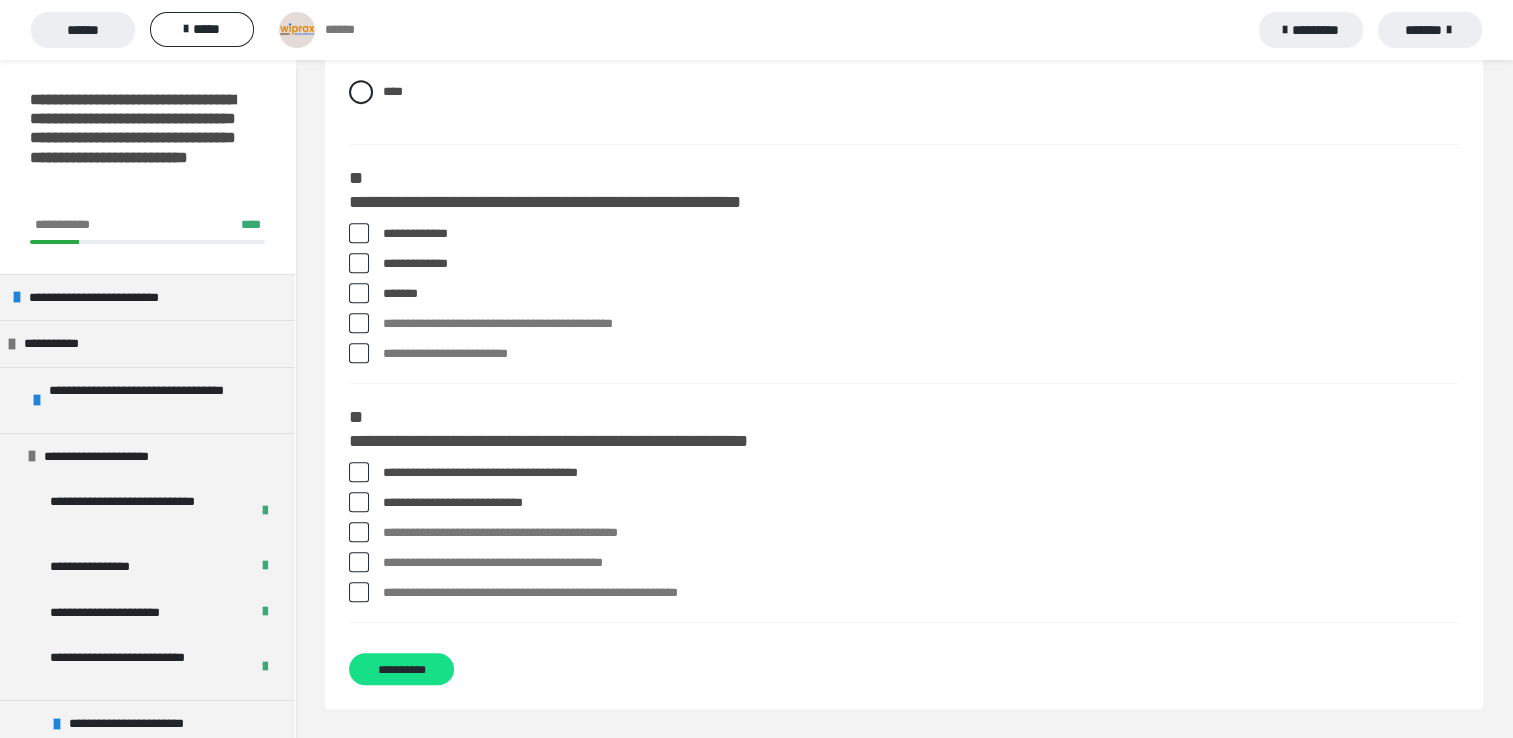 click at bounding box center (359, 592) 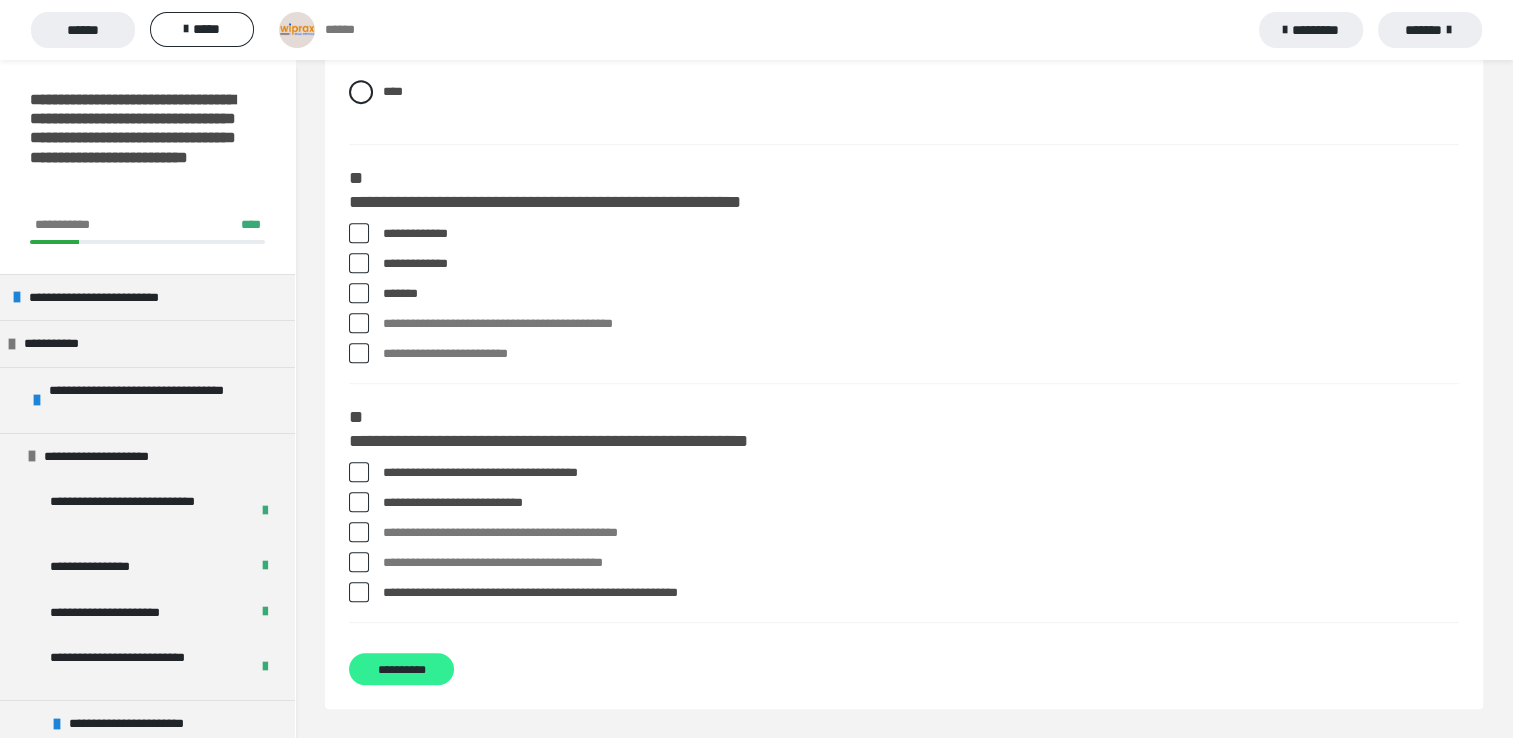 click on "**********" at bounding box center [401, 669] 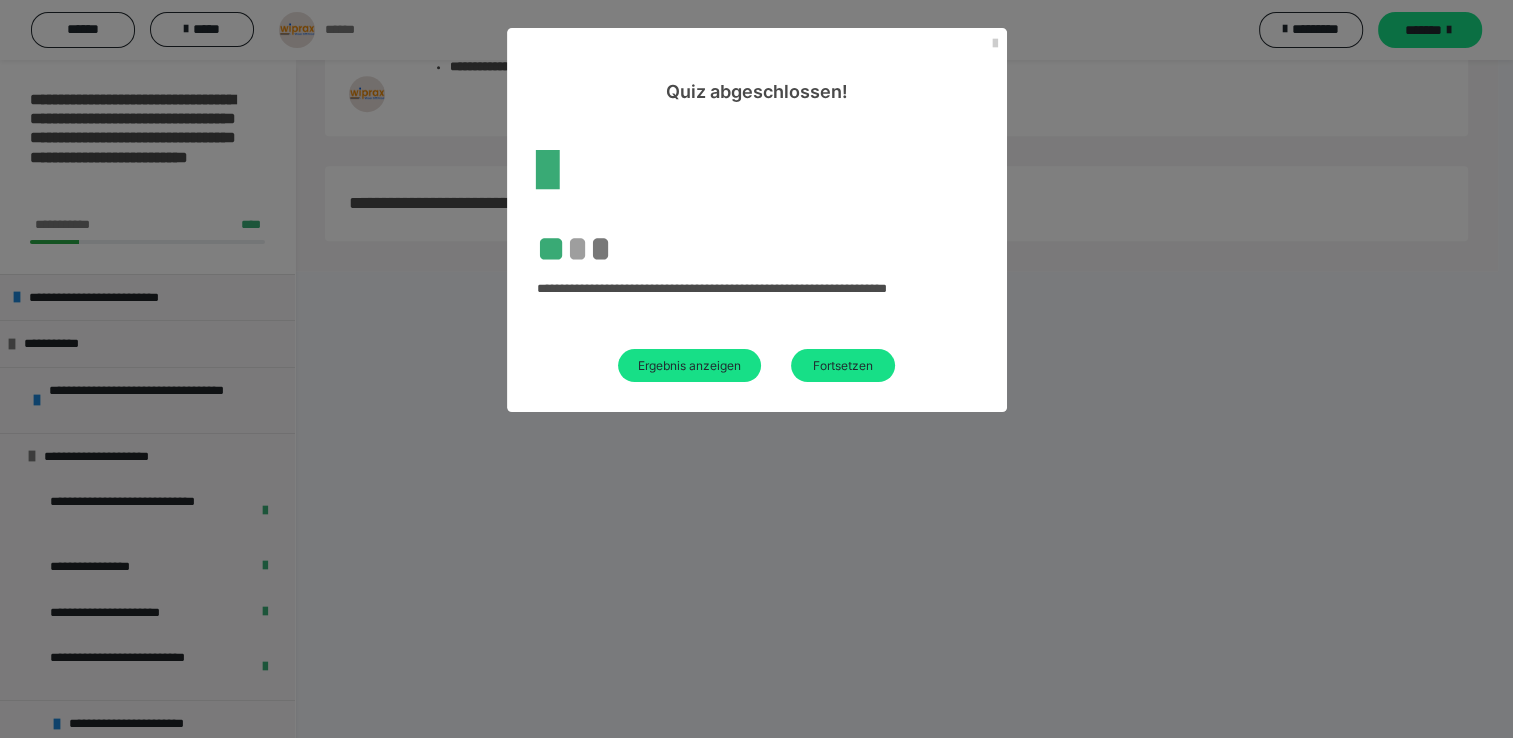 scroll, scrollTop: 944, scrollLeft: 0, axis: vertical 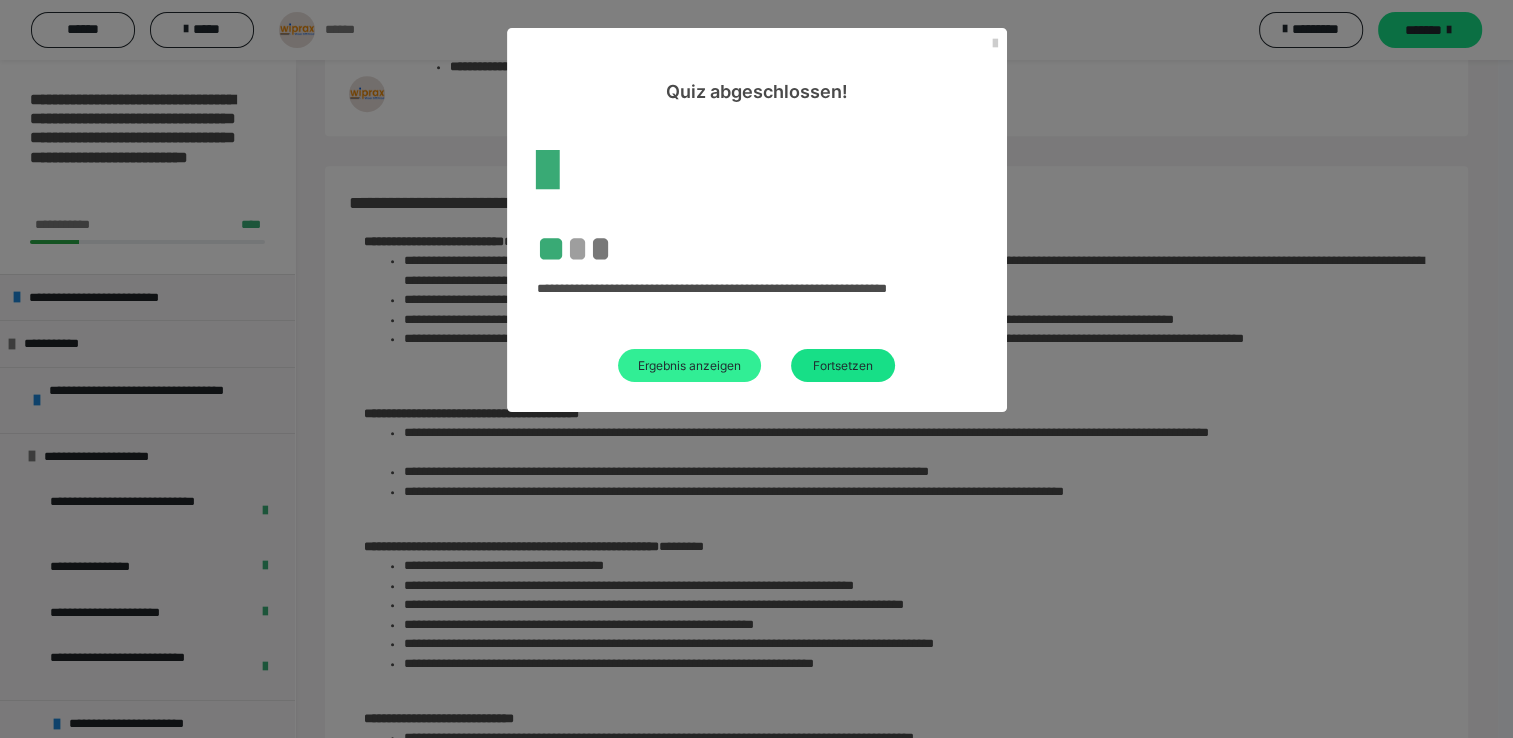 click on "Ergebnis anzeigen" at bounding box center [689, 365] 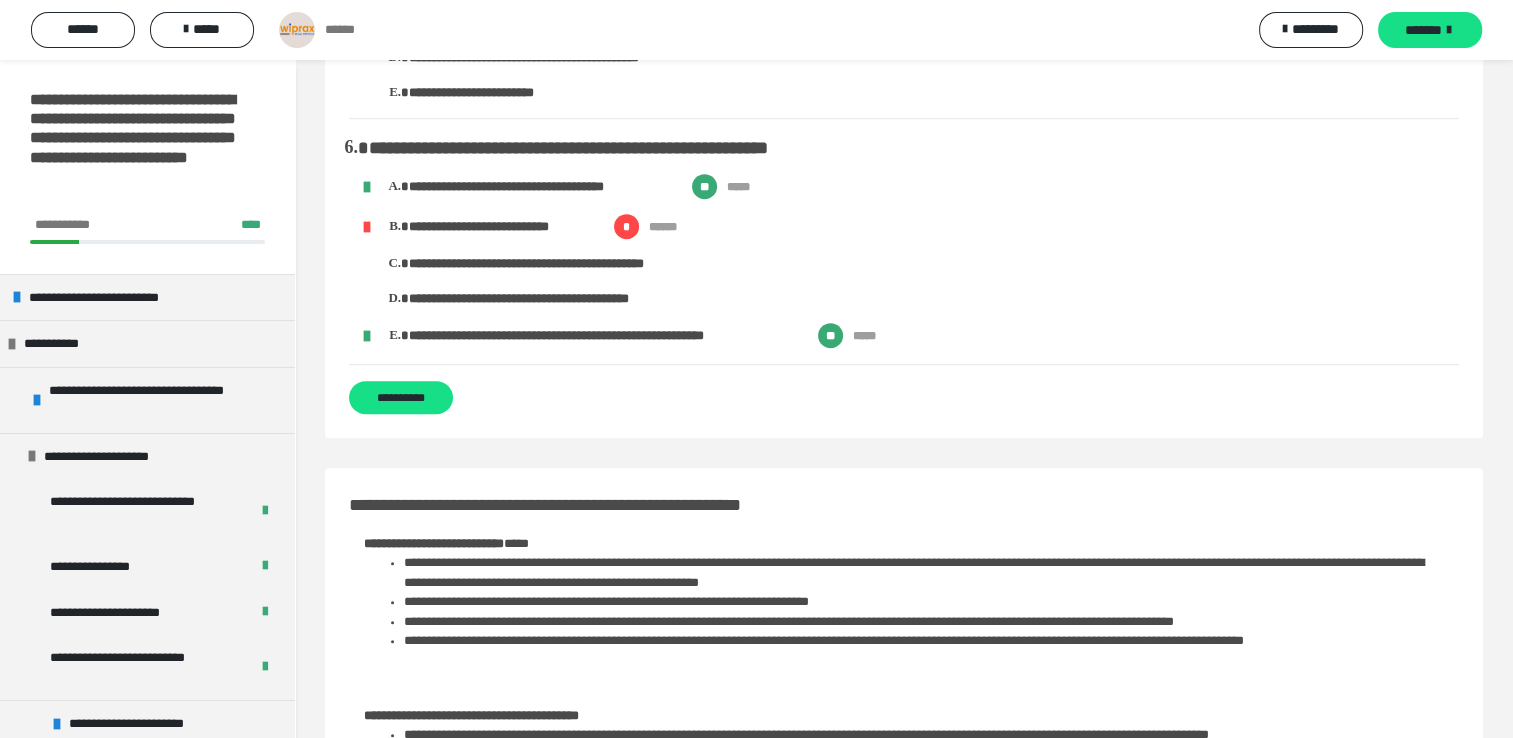 scroll, scrollTop: 1160, scrollLeft: 0, axis: vertical 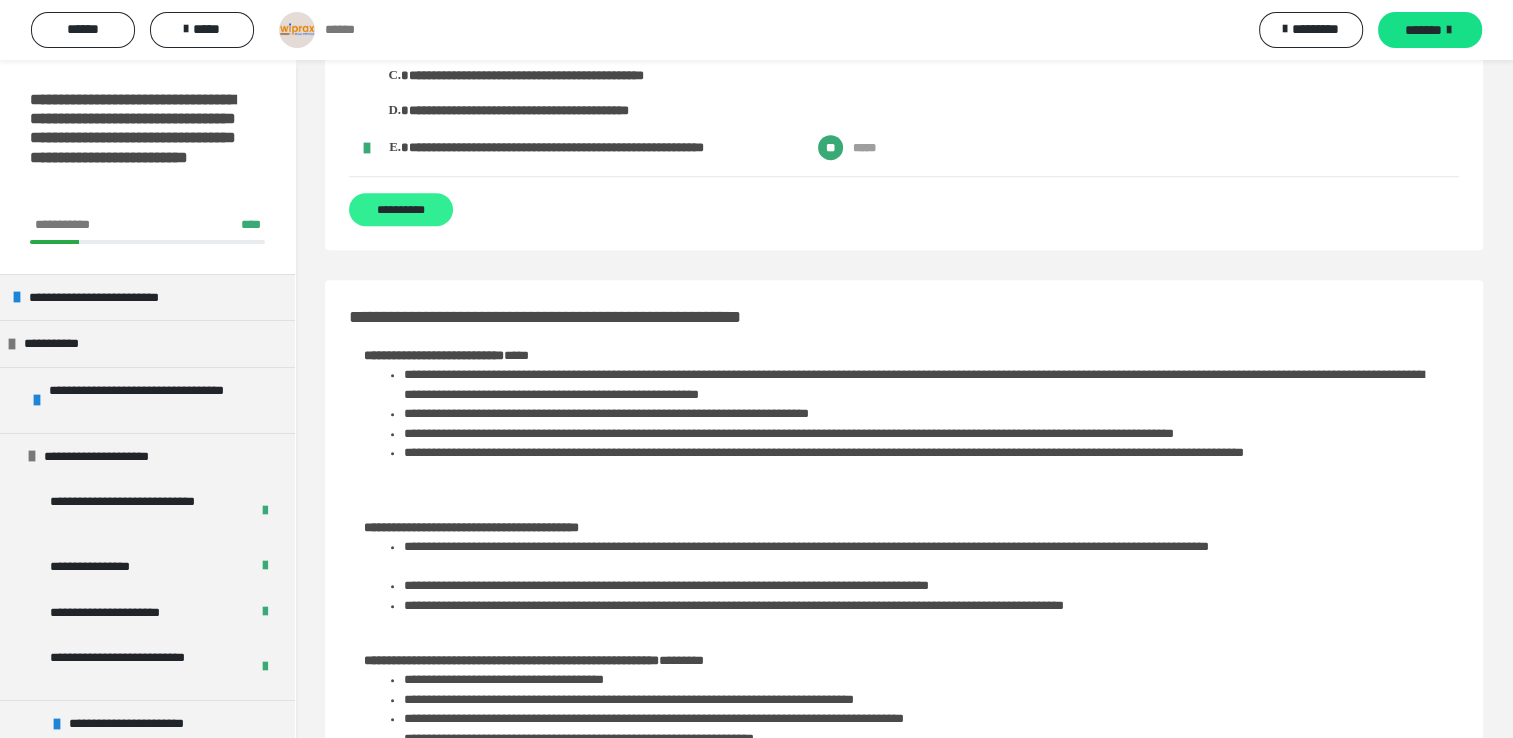 click on "**********" at bounding box center [401, 209] 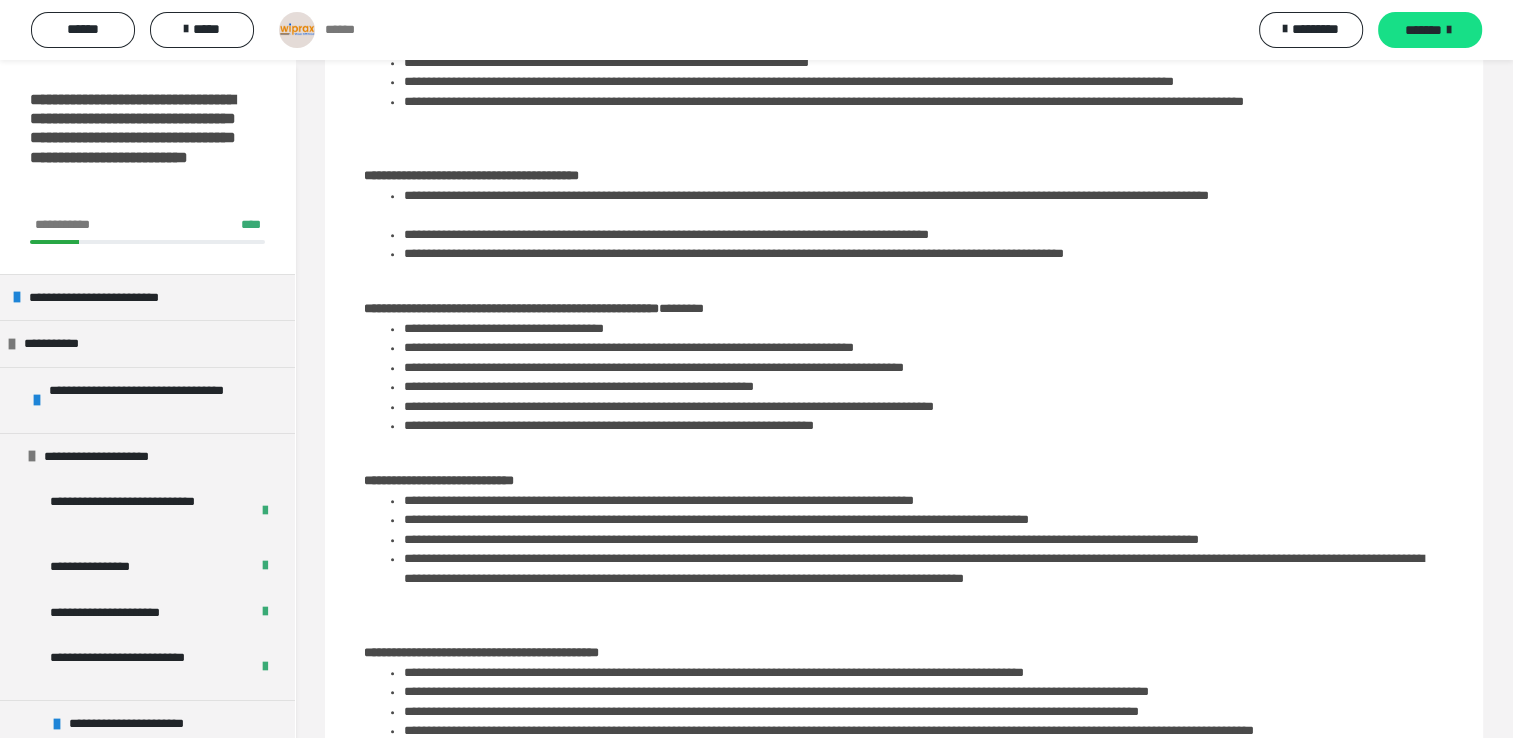 scroll, scrollTop: 830, scrollLeft: 0, axis: vertical 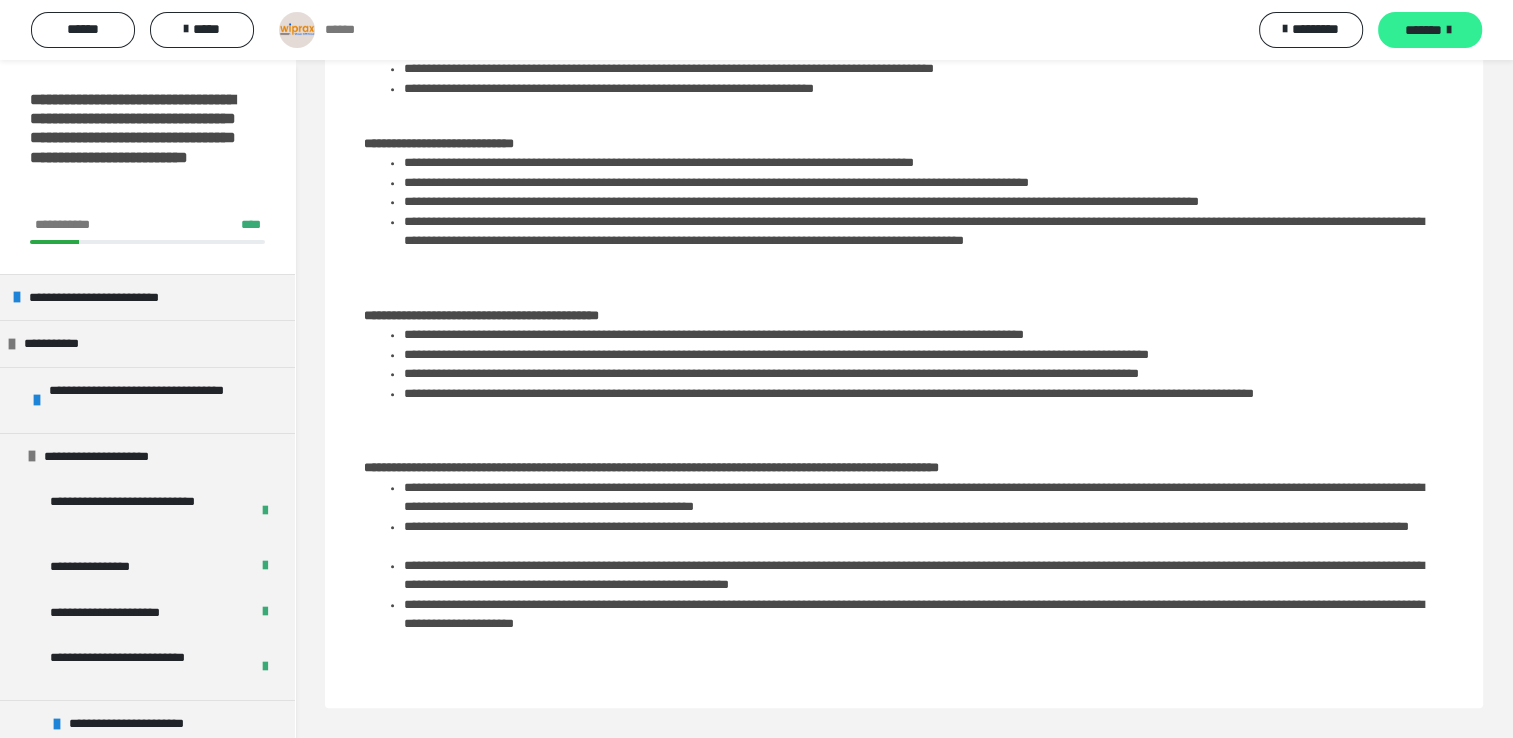 click on "*******" at bounding box center [1423, 30] 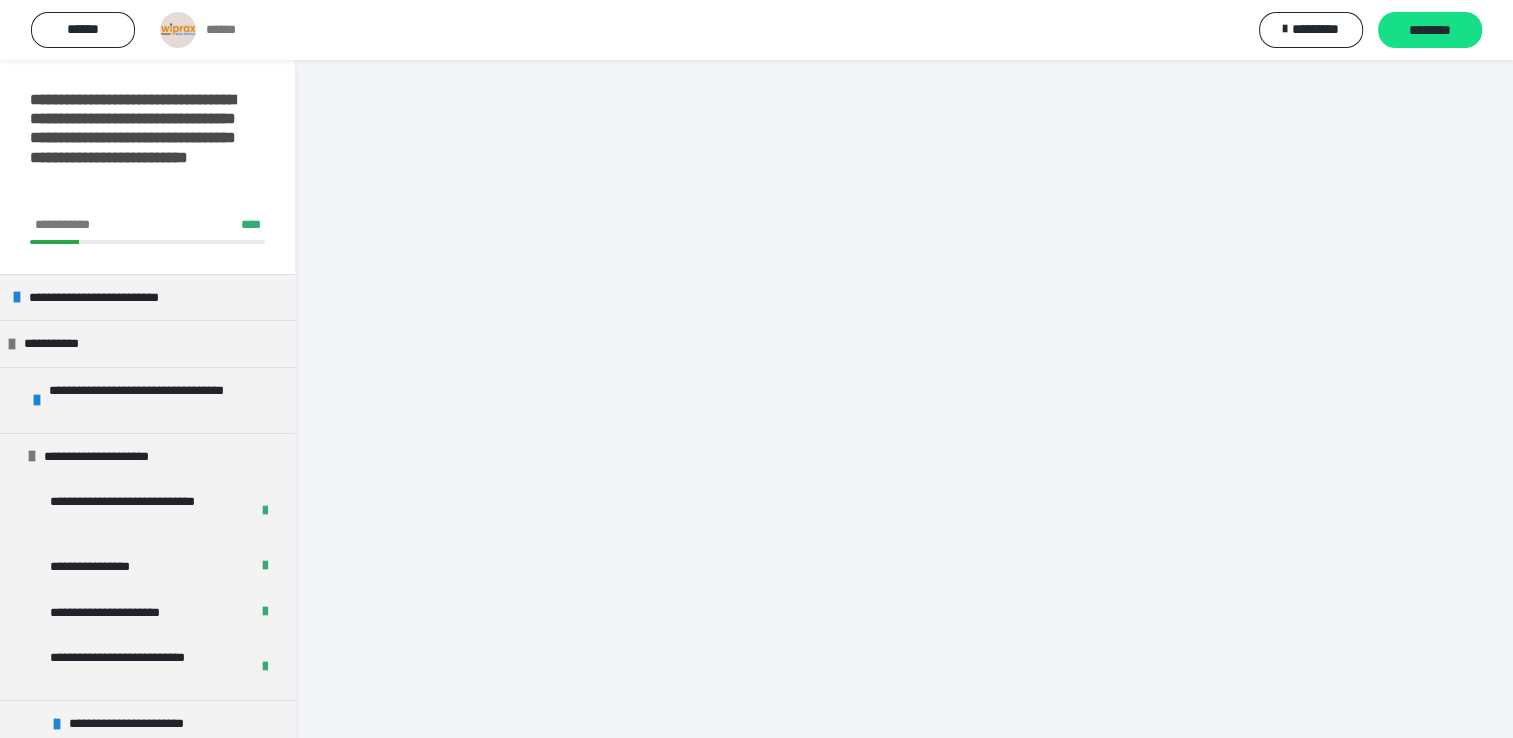 scroll, scrollTop: 499, scrollLeft: 0, axis: vertical 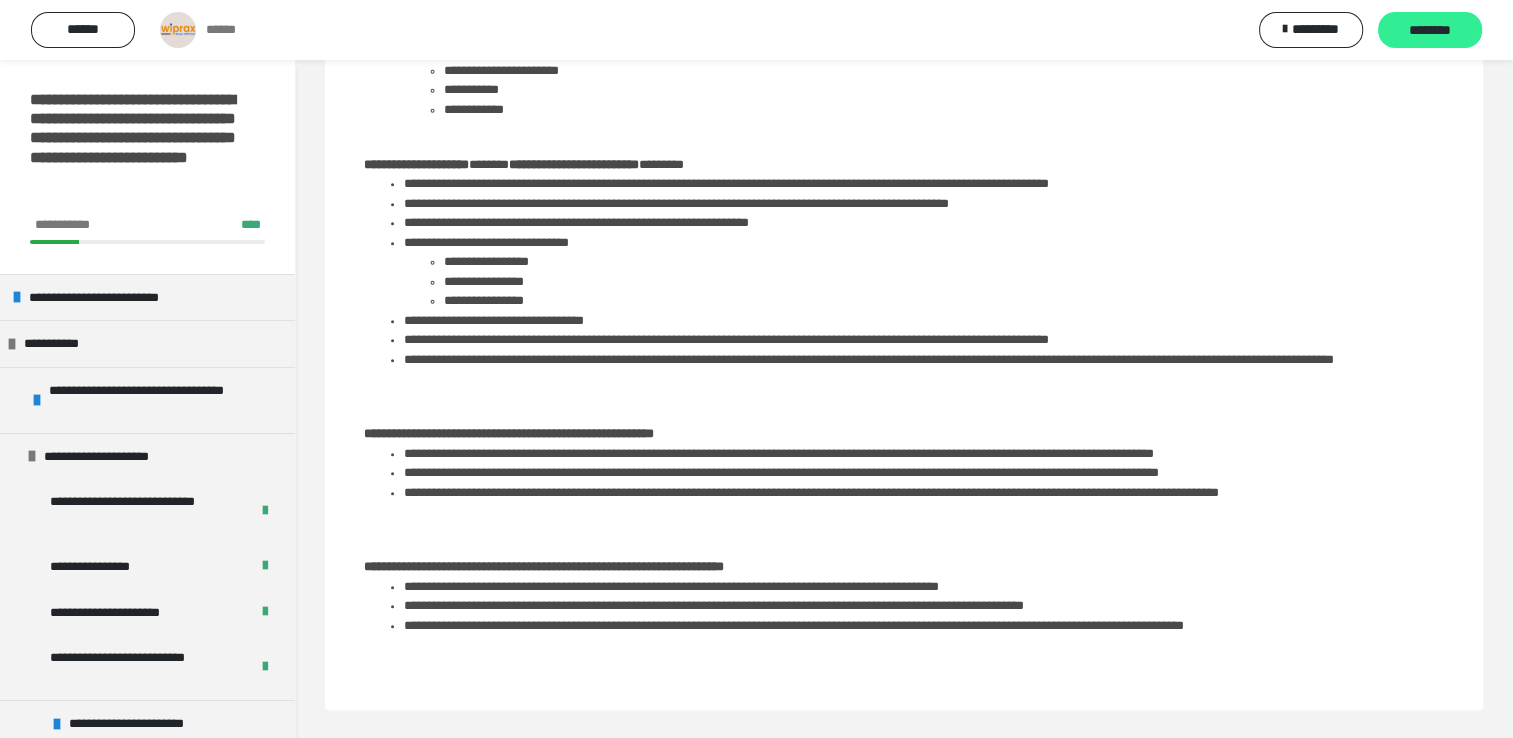 click on "********" at bounding box center [1430, 31] 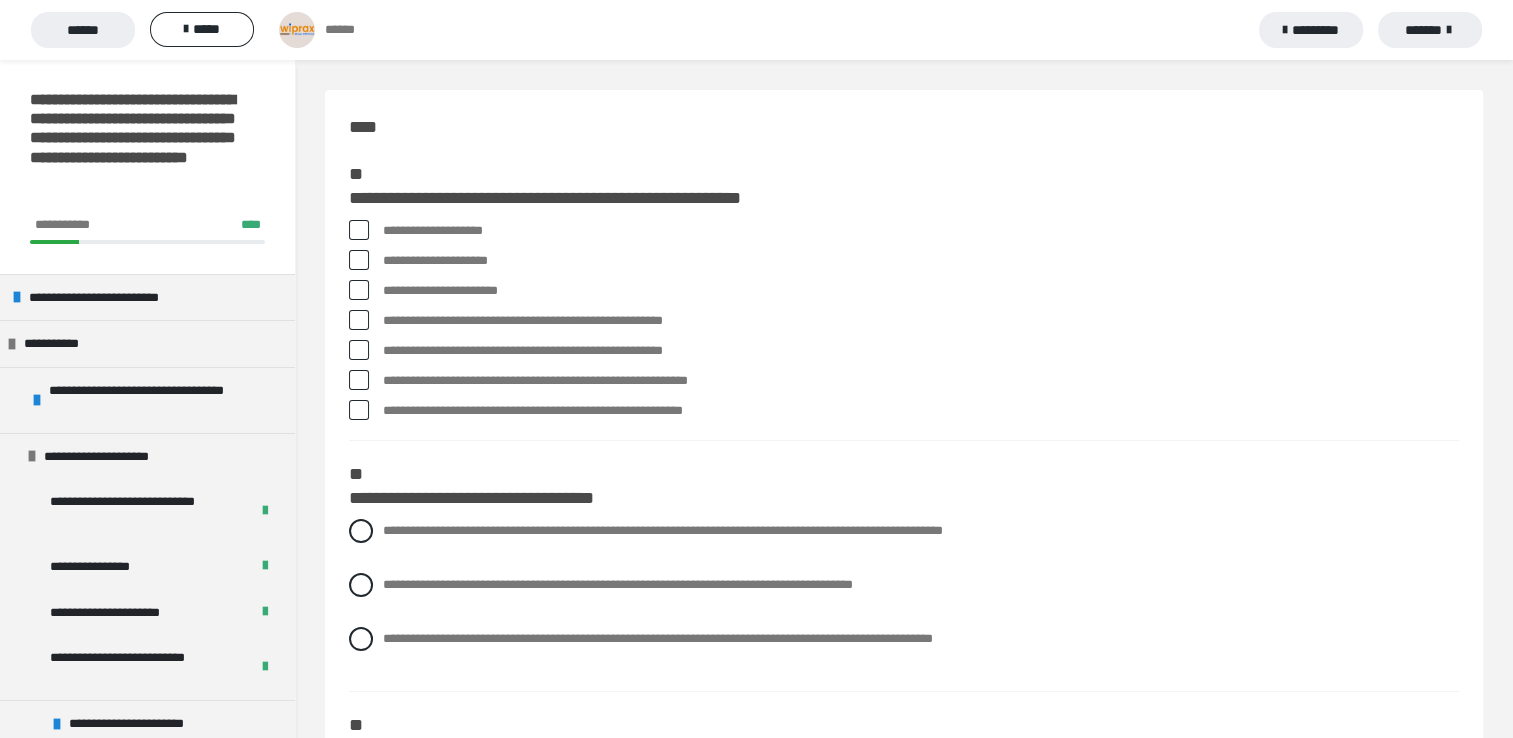 click at bounding box center [359, 410] 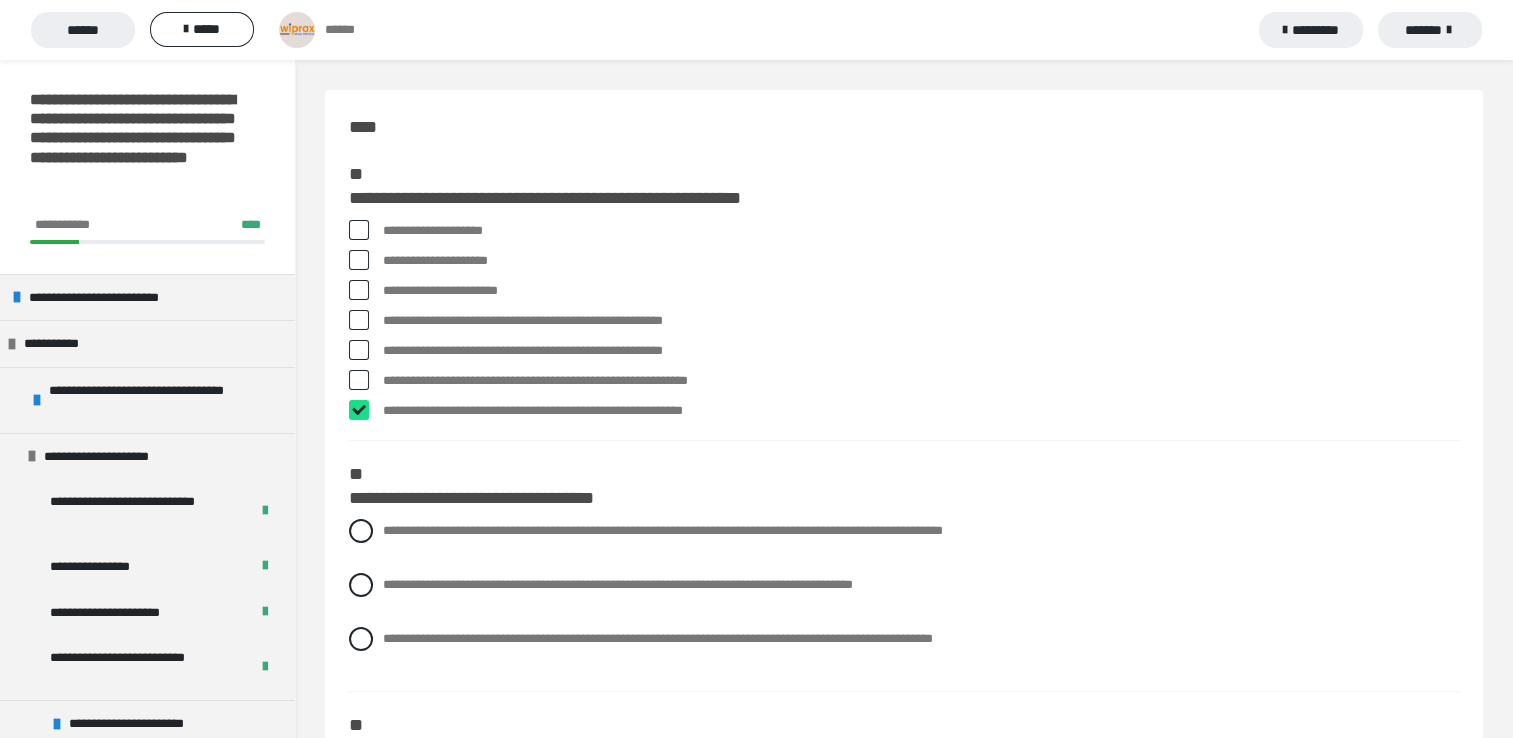 checkbox on "****" 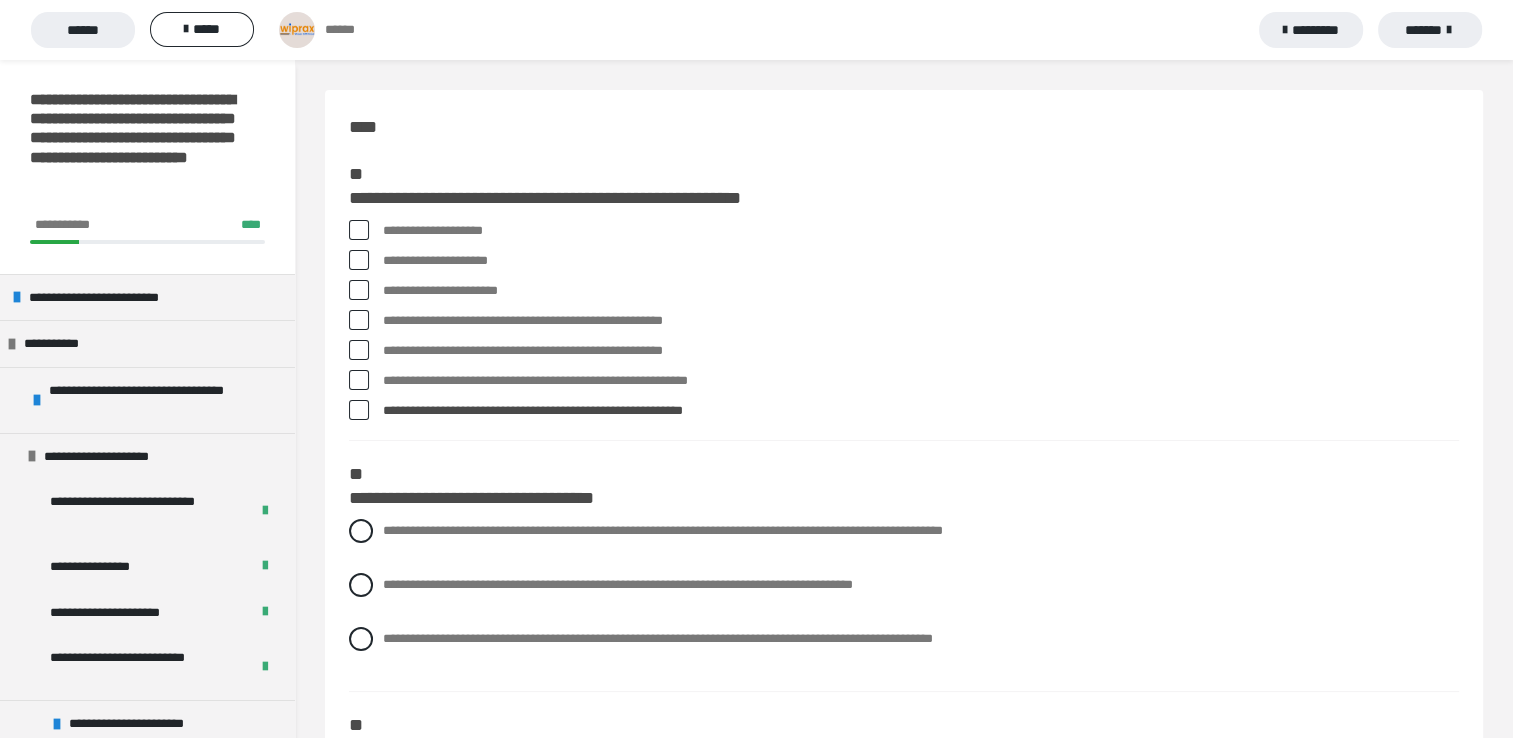 click at bounding box center (359, 350) 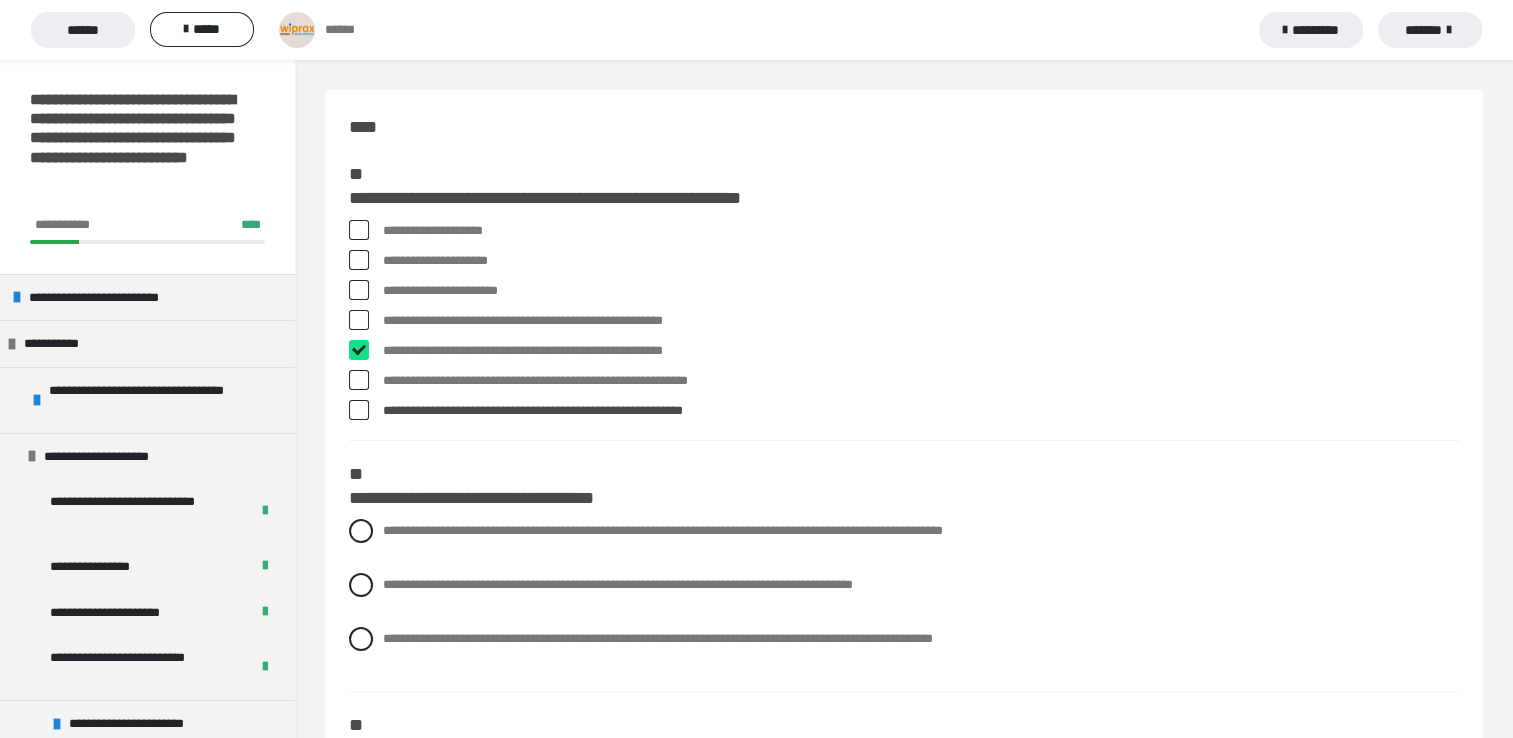 checkbox on "****" 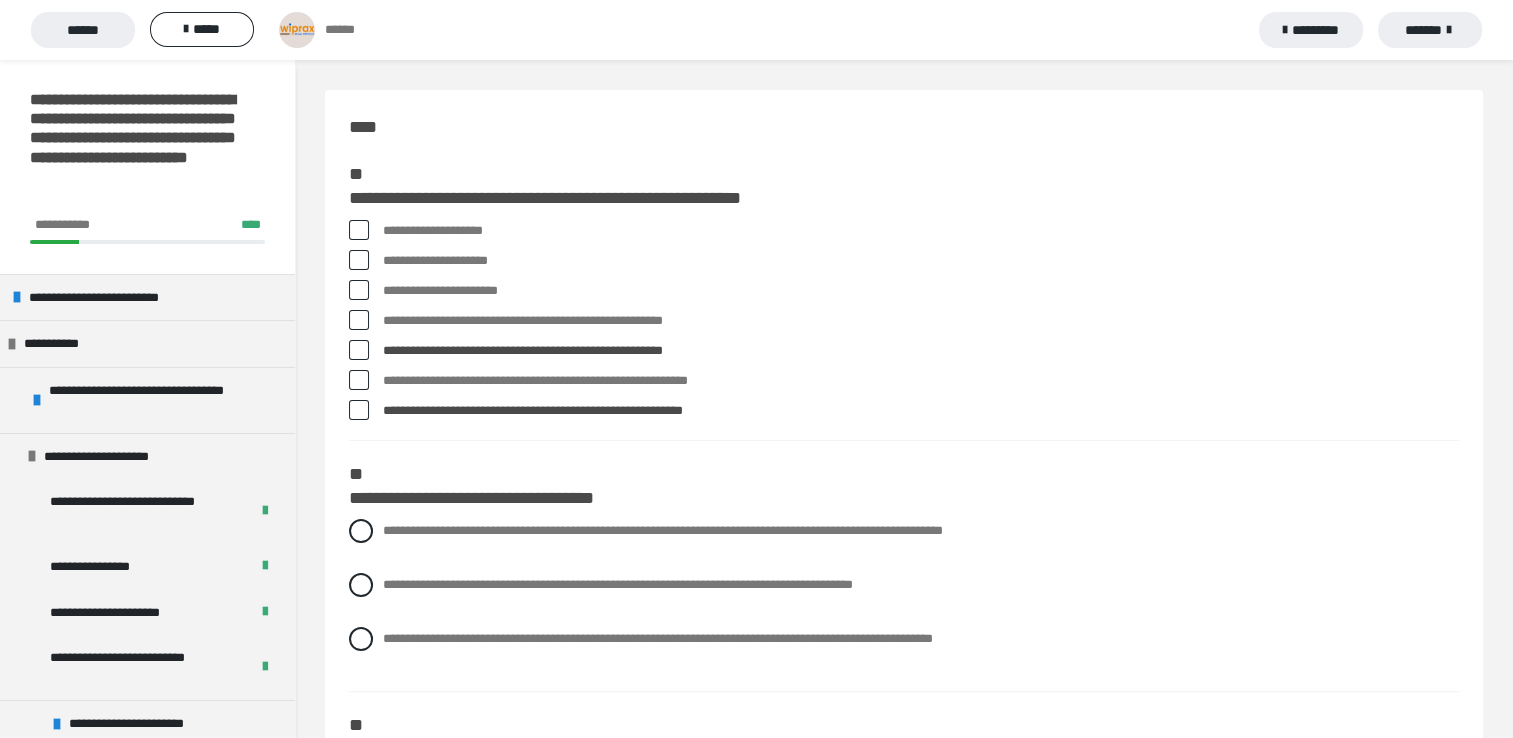 click at bounding box center (359, 230) 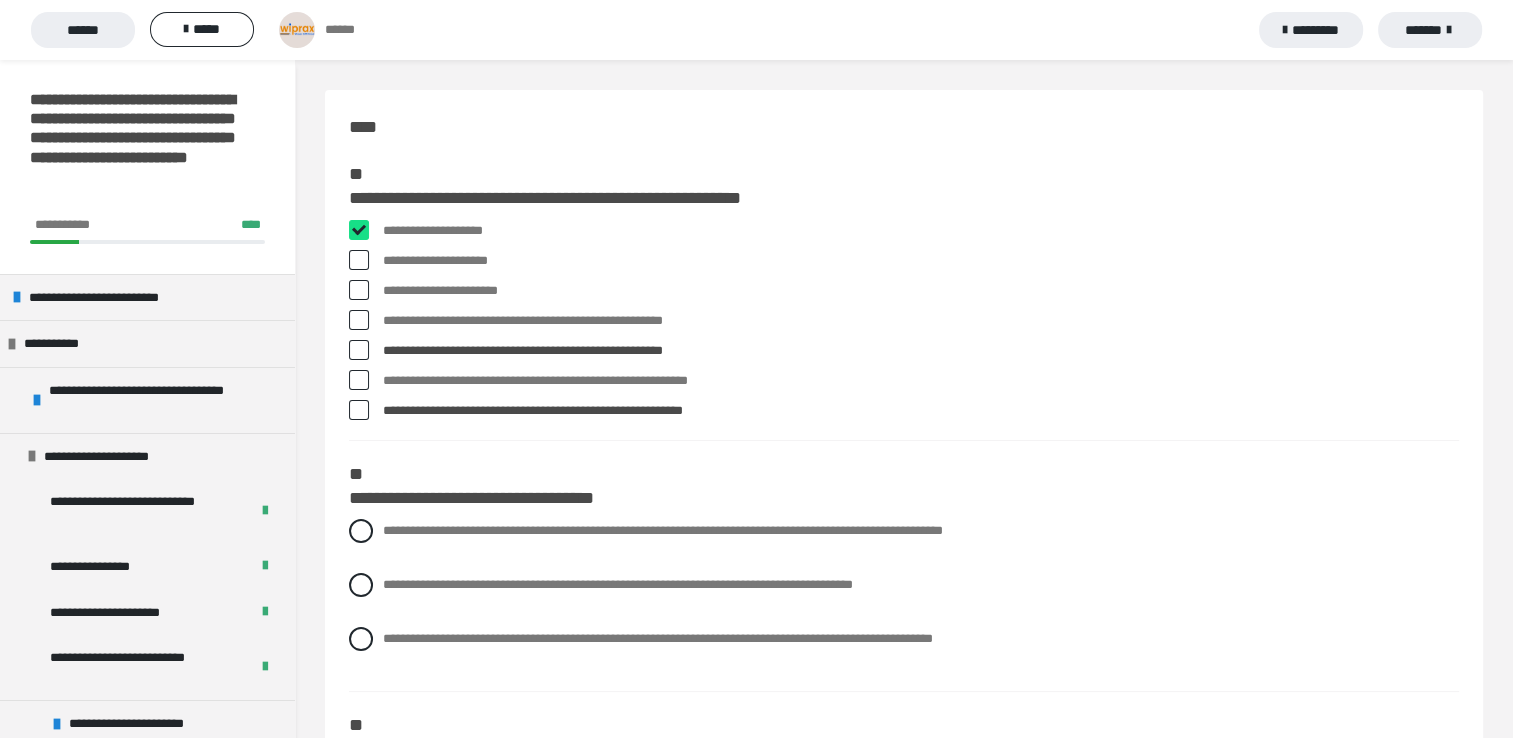 checkbox on "****" 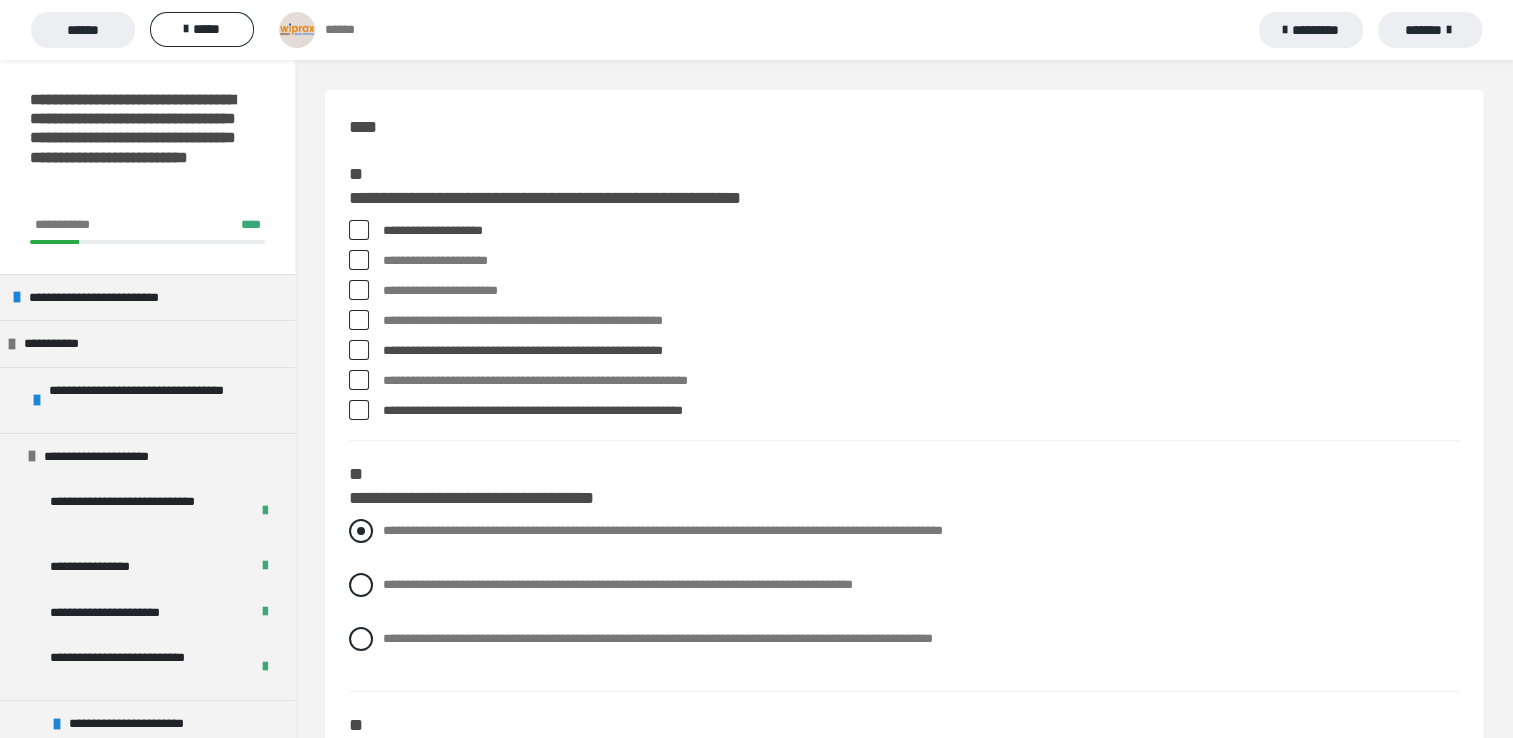 click at bounding box center [361, 531] 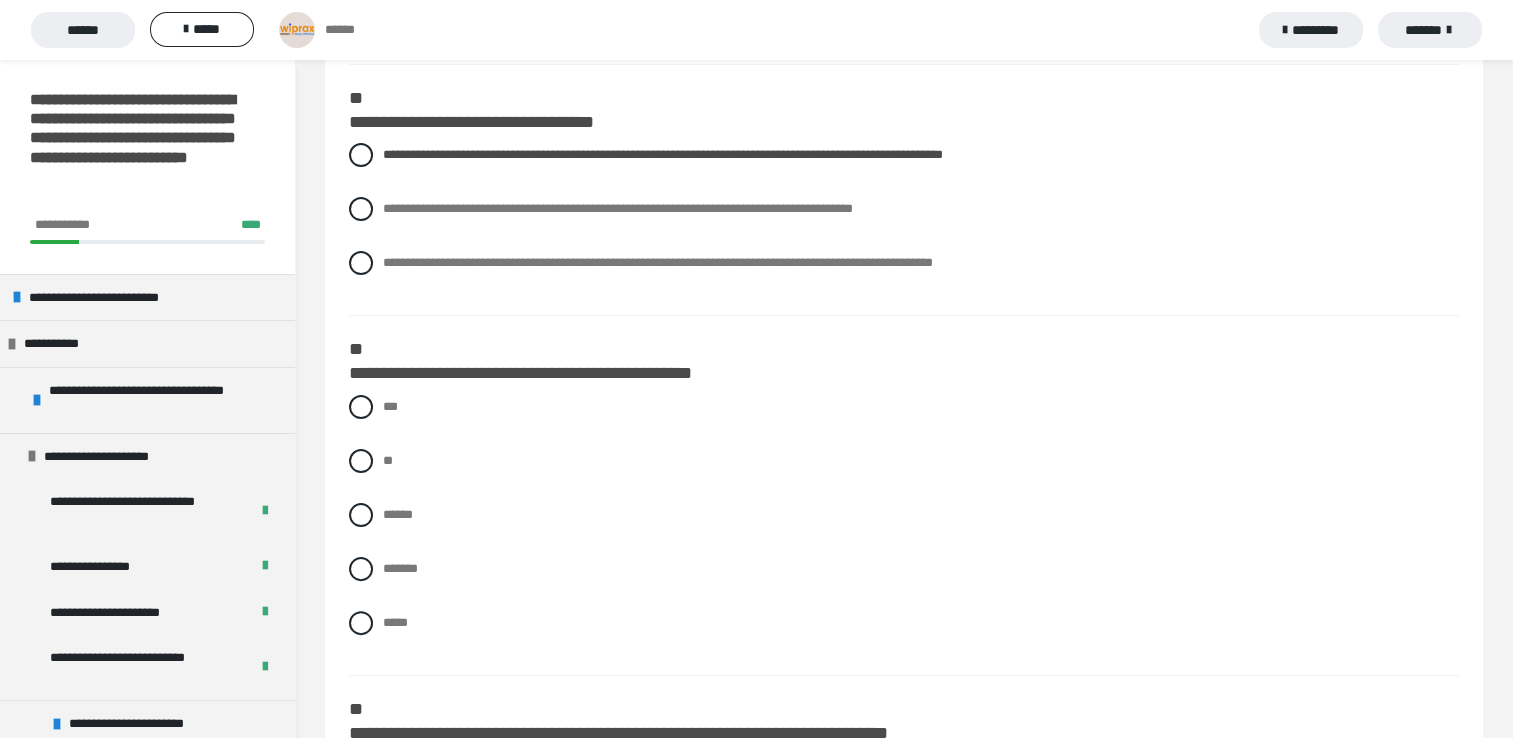 scroll, scrollTop: 382, scrollLeft: 0, axis: vertical 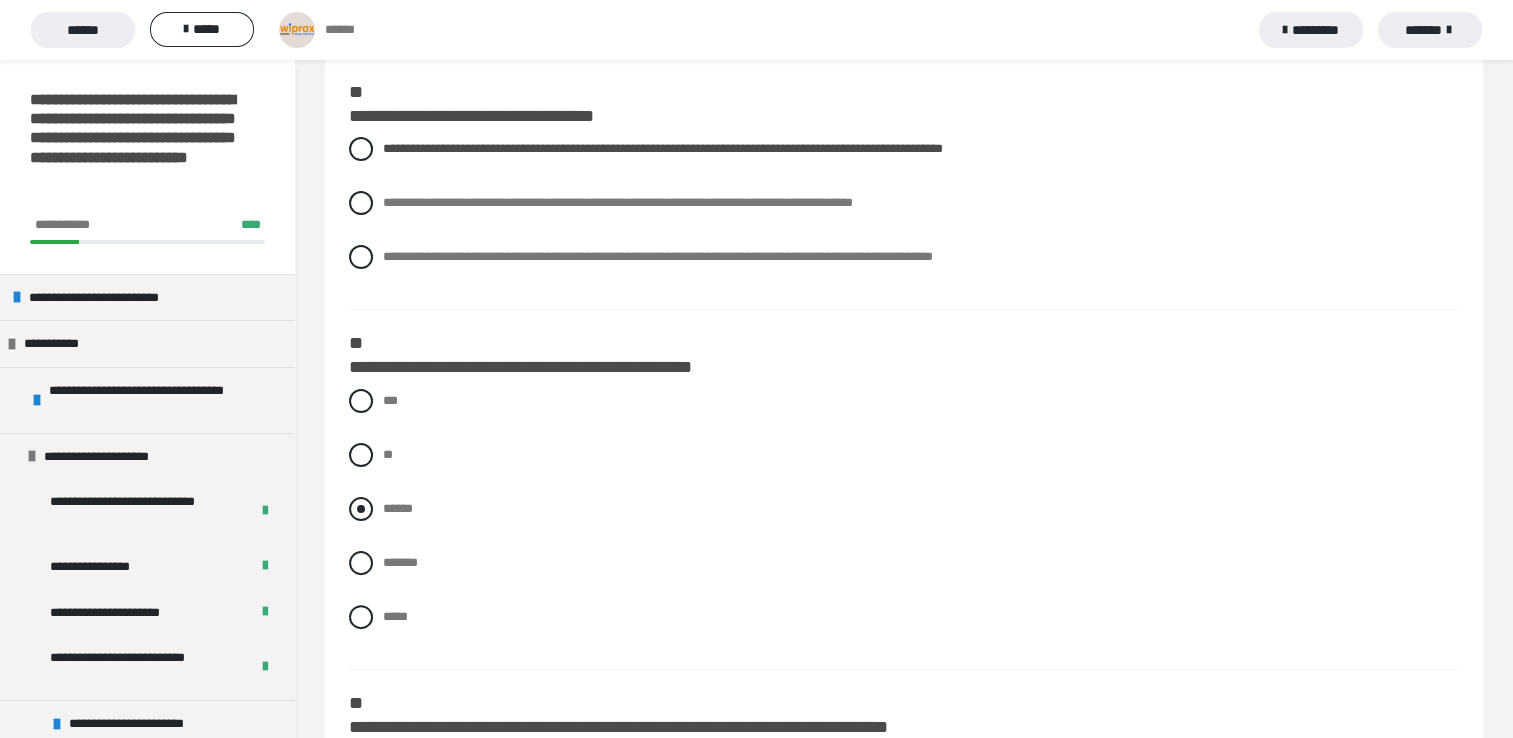 click at bounding box center (361, 509) 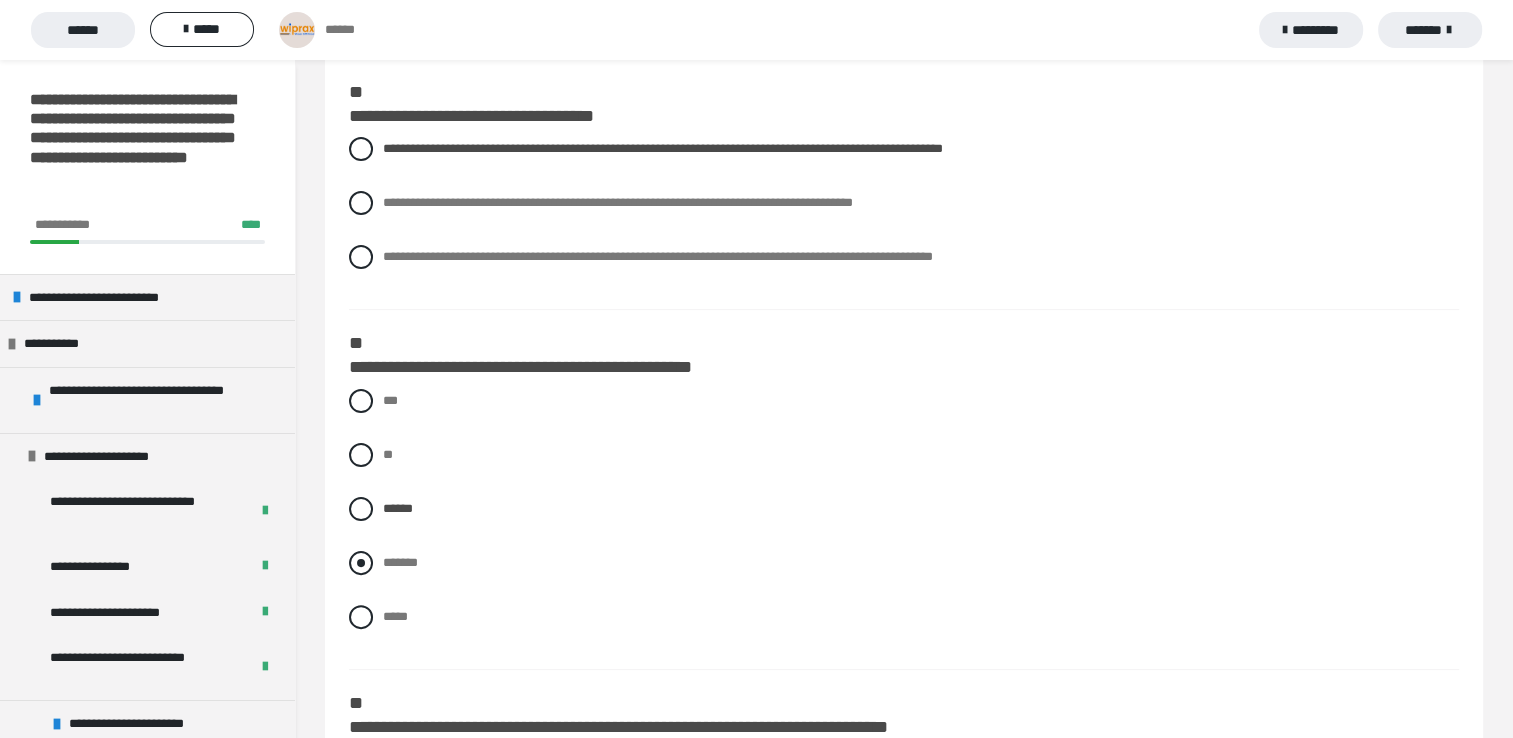 click at bounding box center [361, 563] 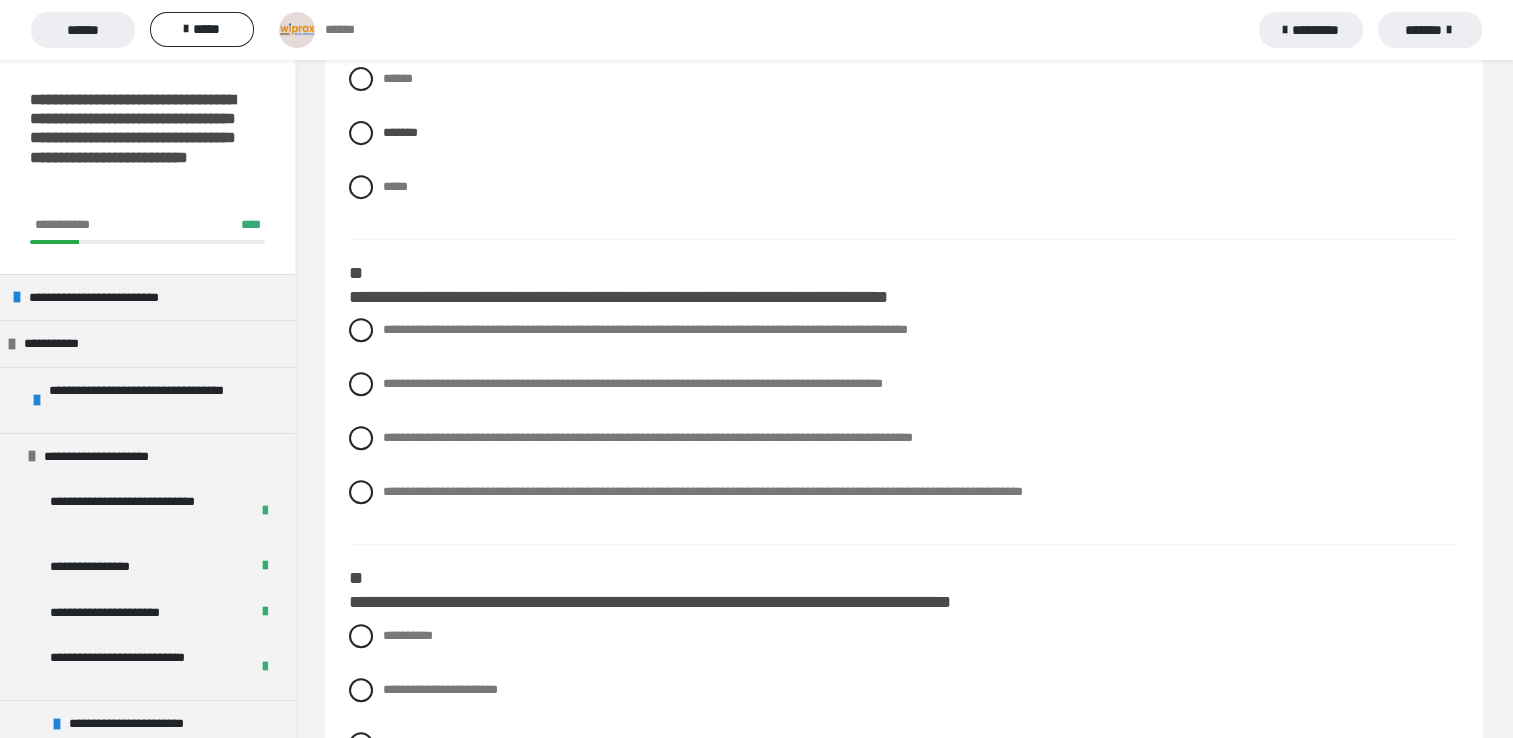 scroll, scrollTop: 821, scrollLeft: 0, axis: vertical 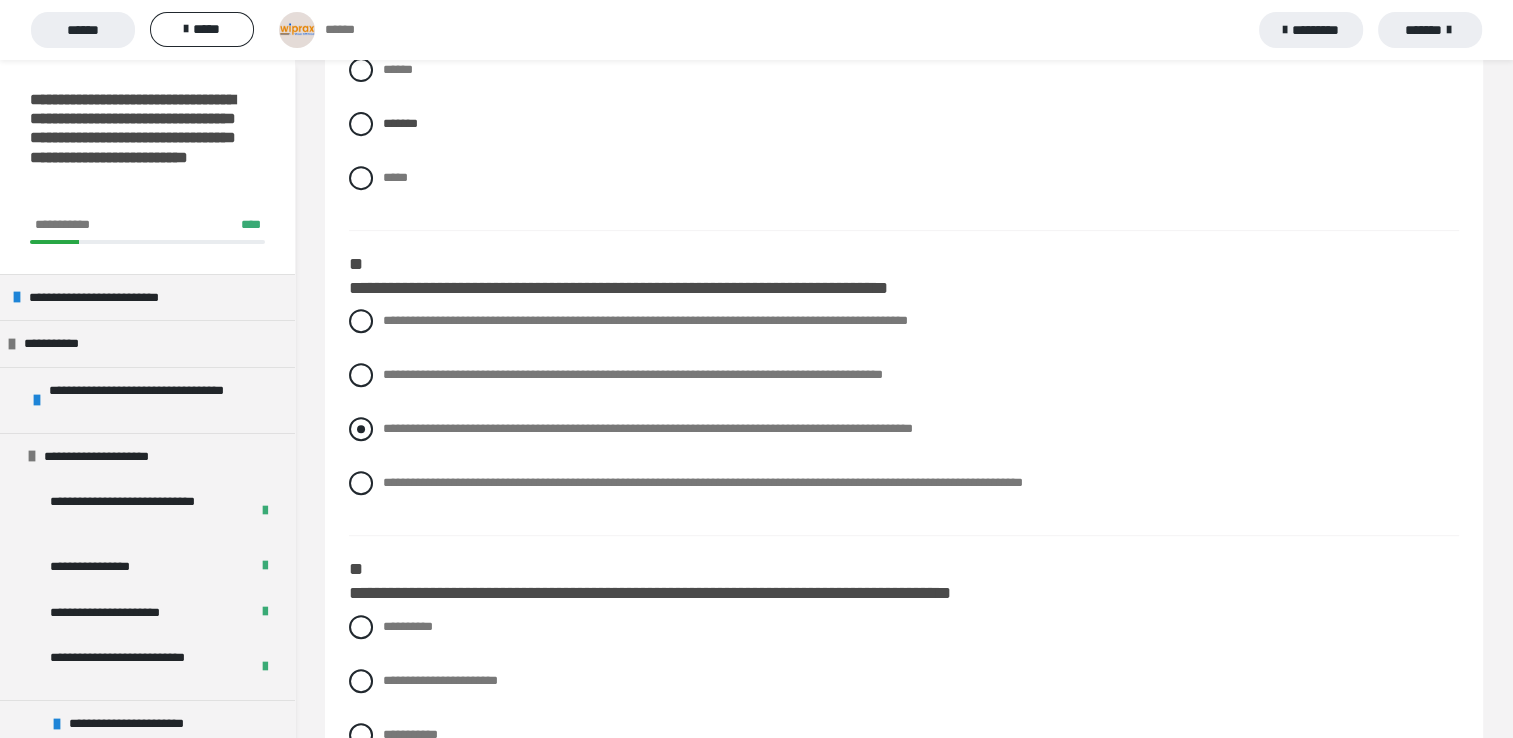click at bounding box center (361, 429) 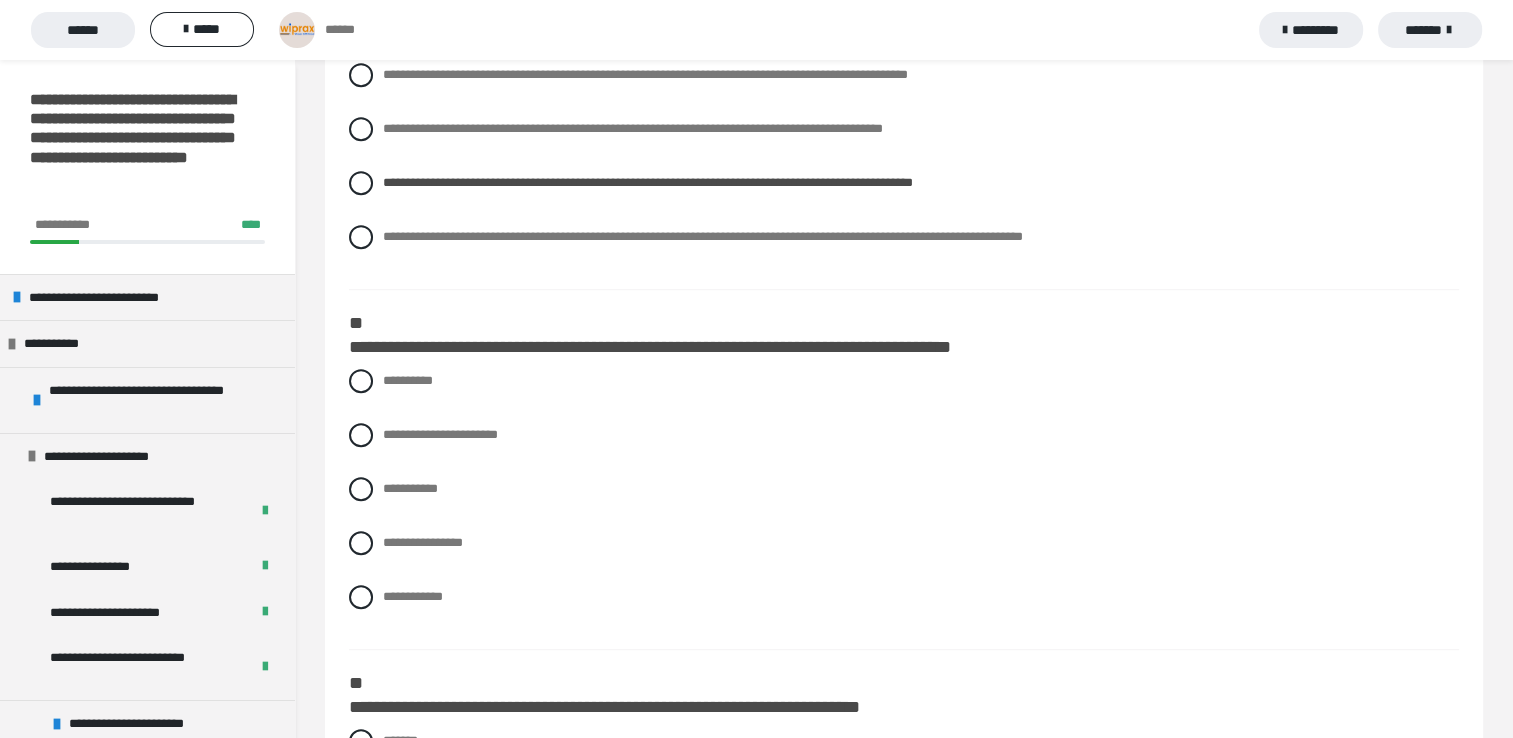scroll, scrollTop: 1070, scrollLeft: 0, axis: vertical 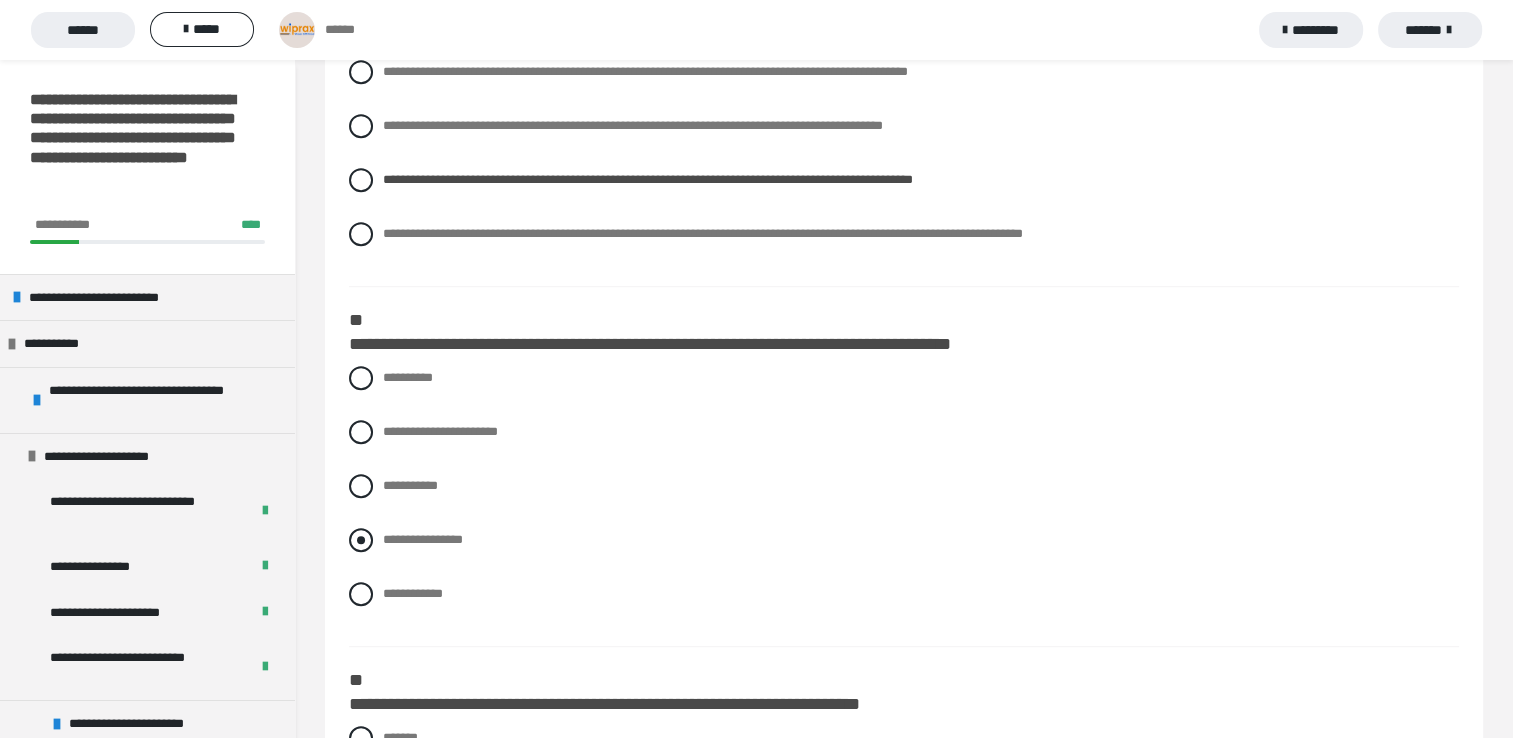 click at bounding box center (361, 540) 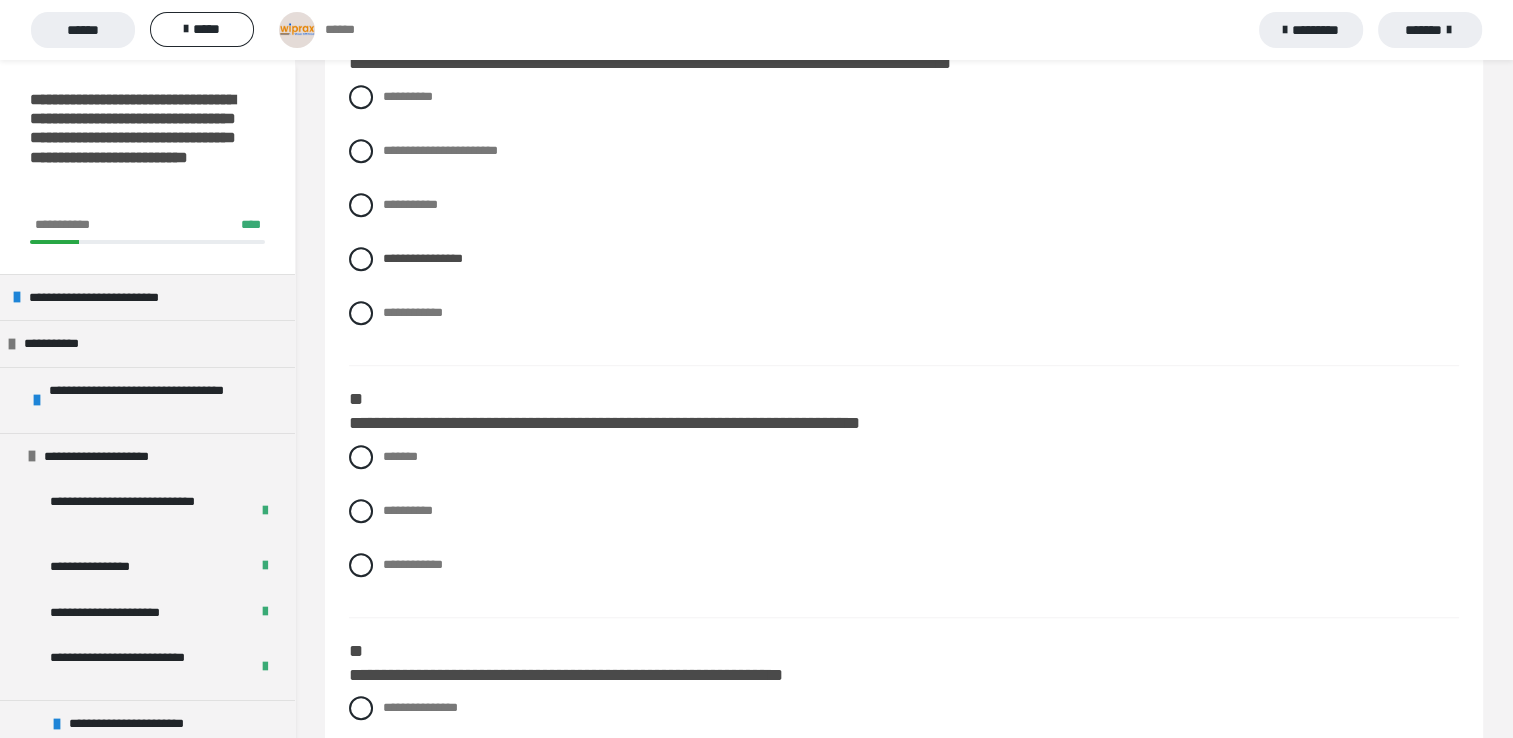 scroll, scrollTop: 1364, scrollLeft: 0, axis: vertical 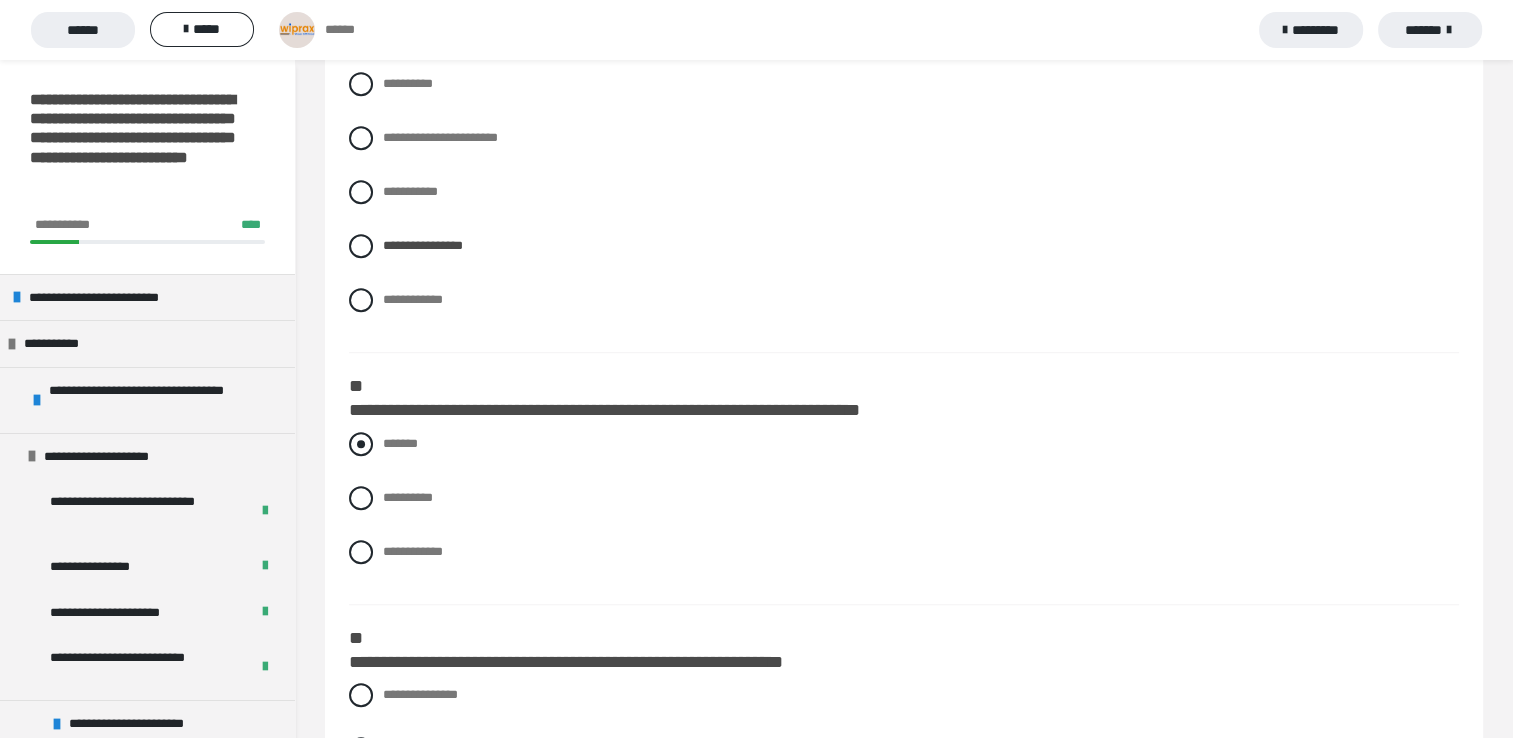 click at bounding box center (361, 444) 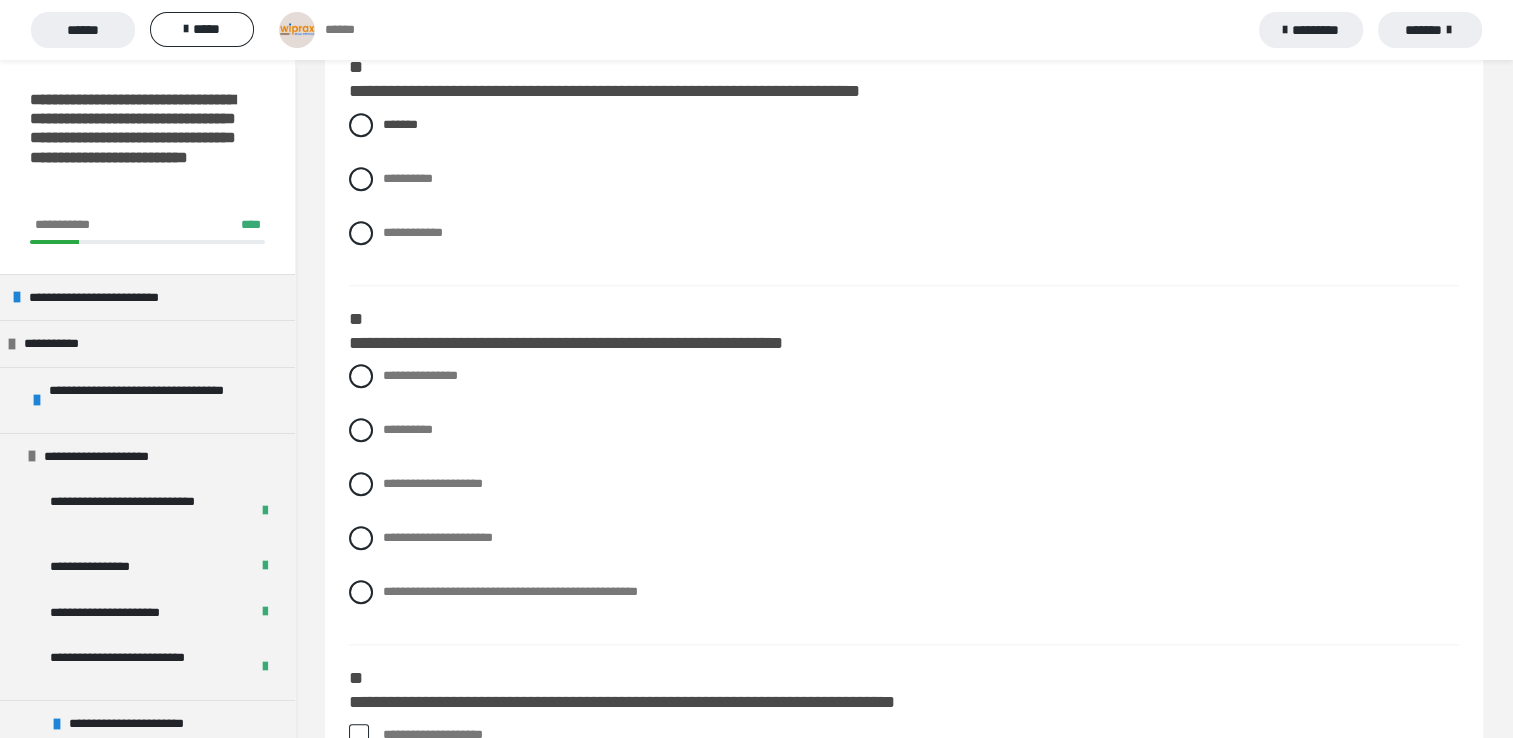 scroll, scrollTop: 1685, scrollLeft: 0, axis: vertical 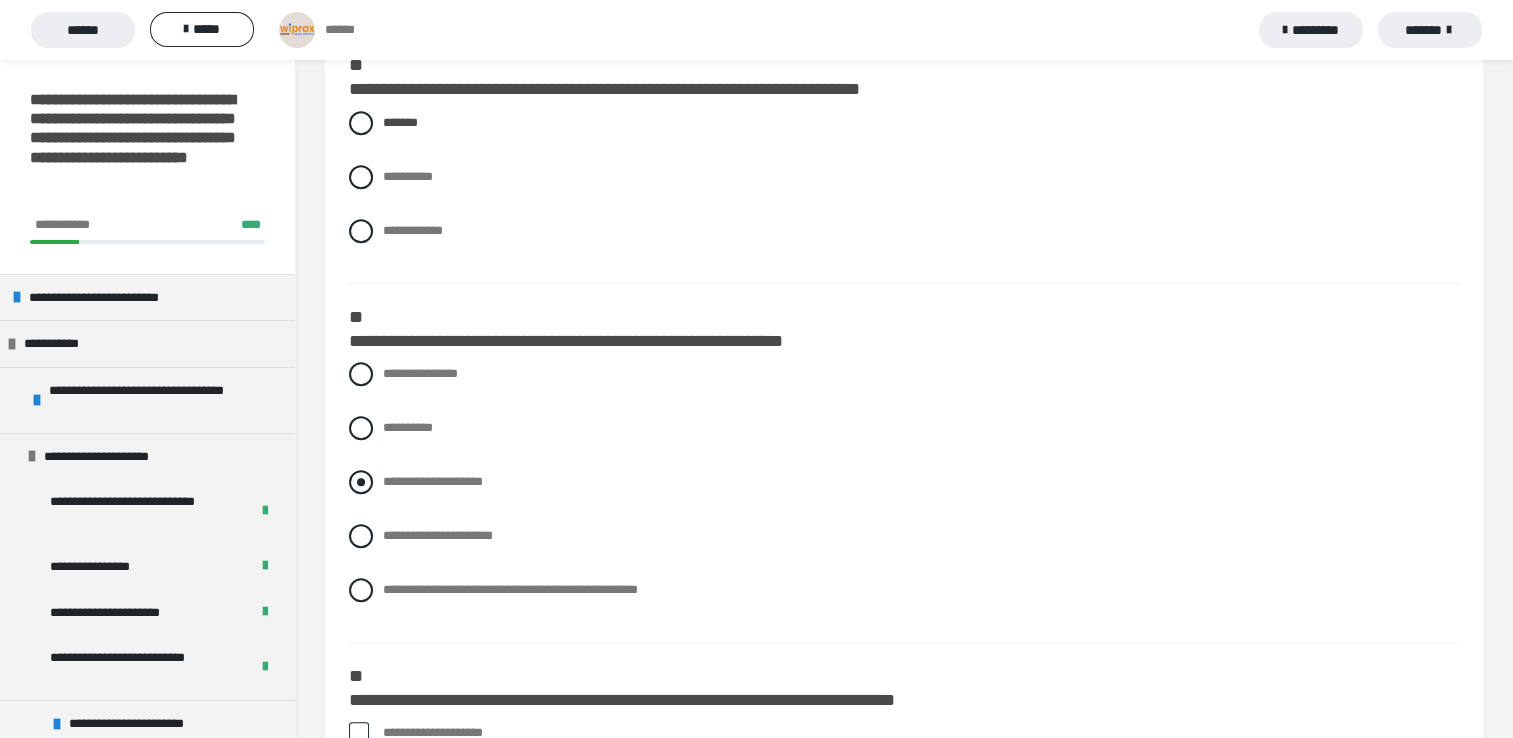 click at bounding box center [361, 482] 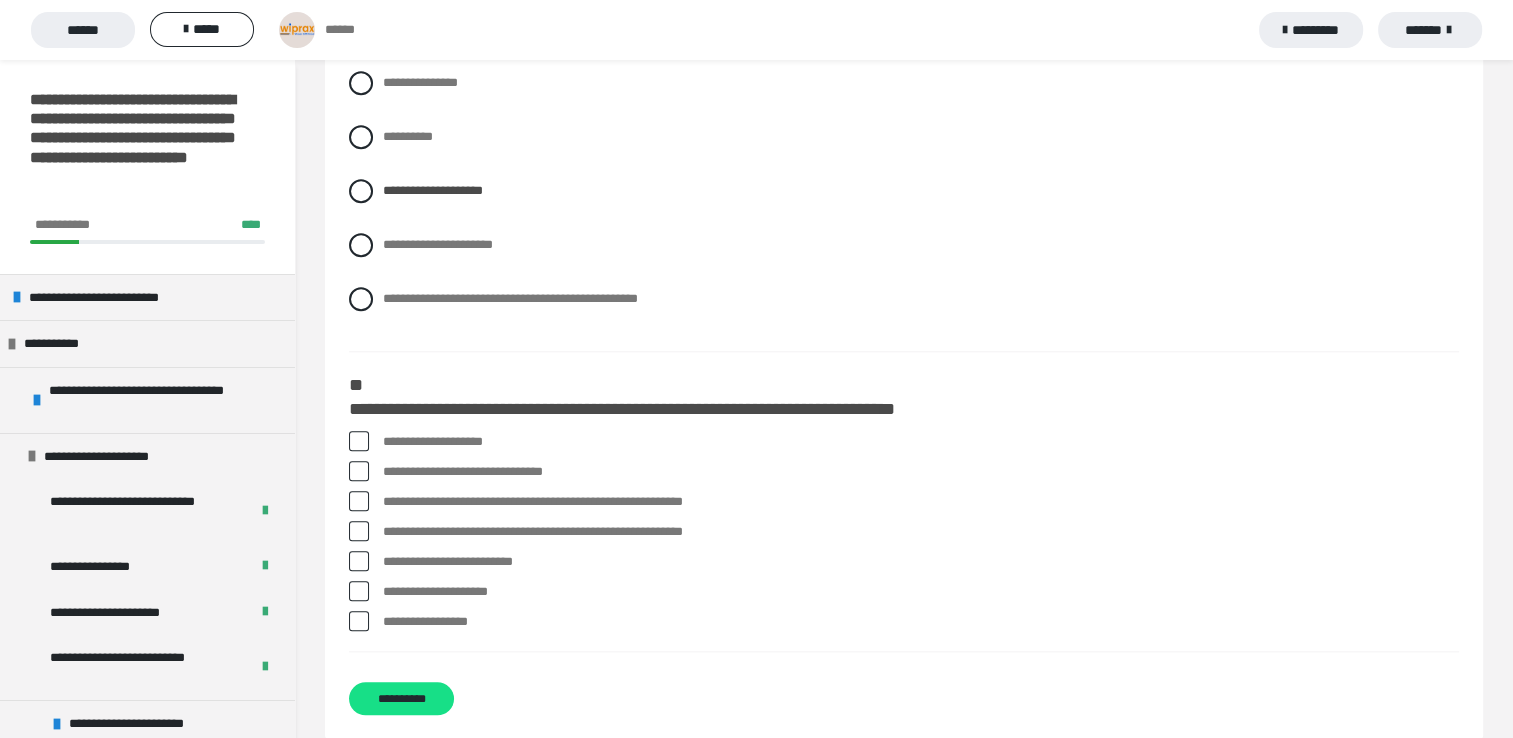 scroll, scrollTop: 2004, scrollLeft: 0, axis: vertical 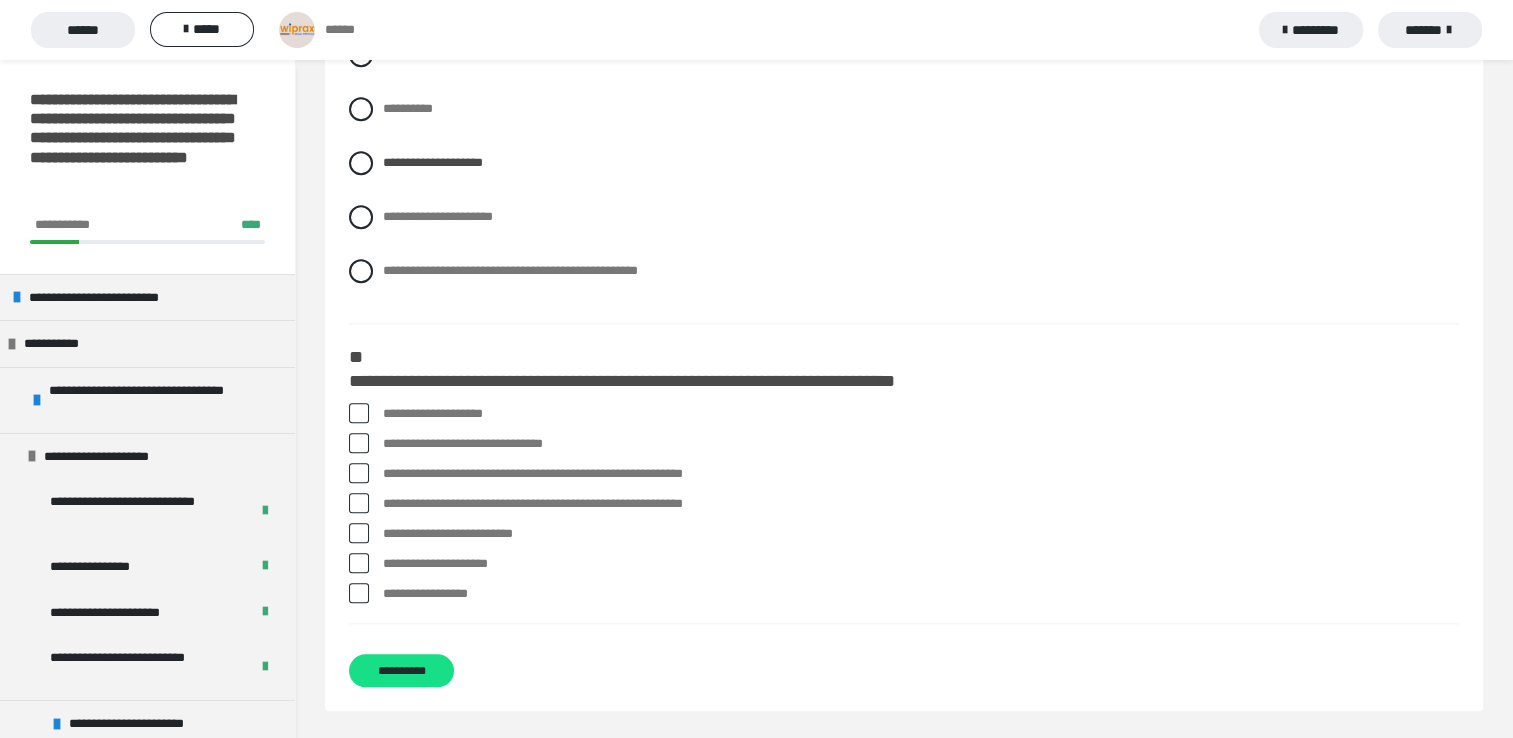 click at bounding box center (359, 413) 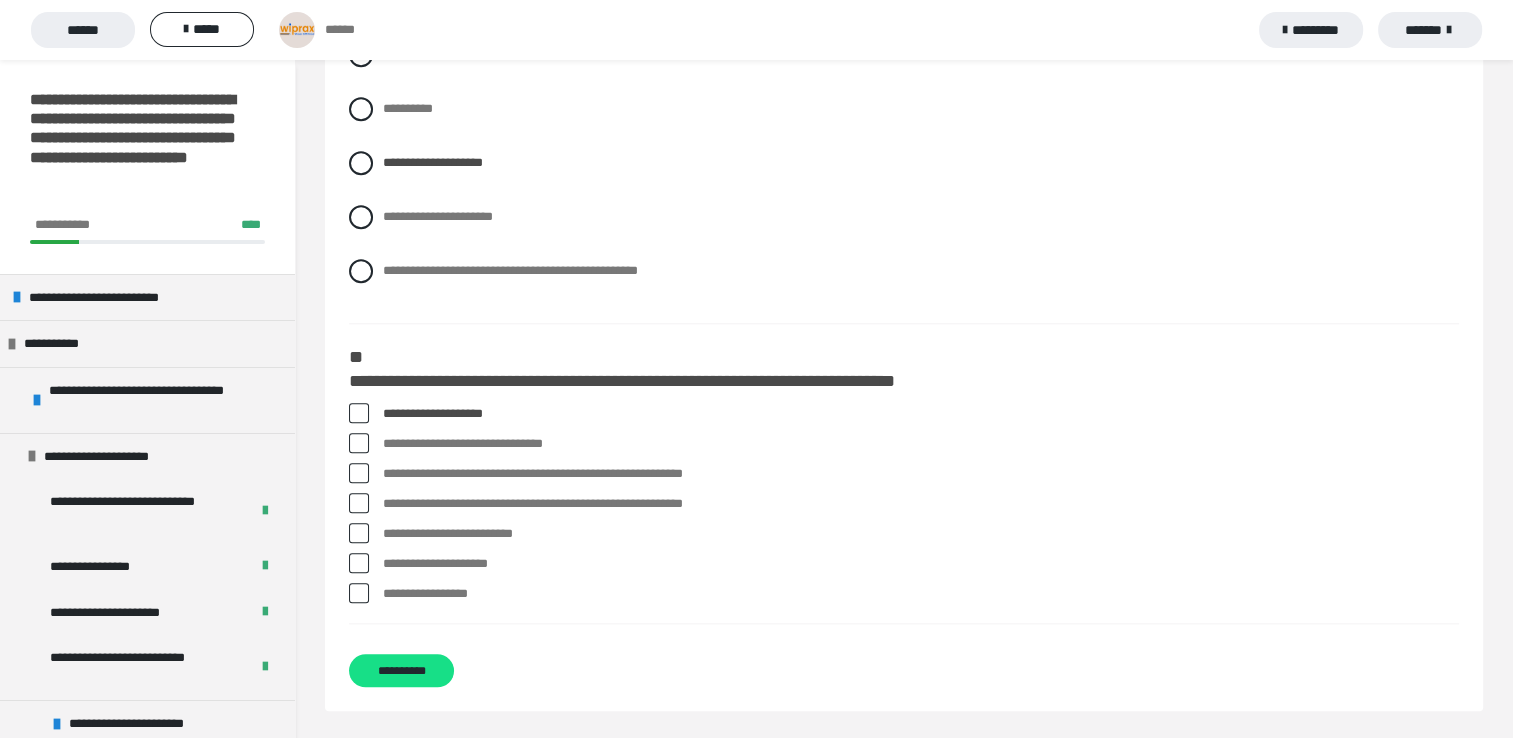 click at bounding box center [359, 593] 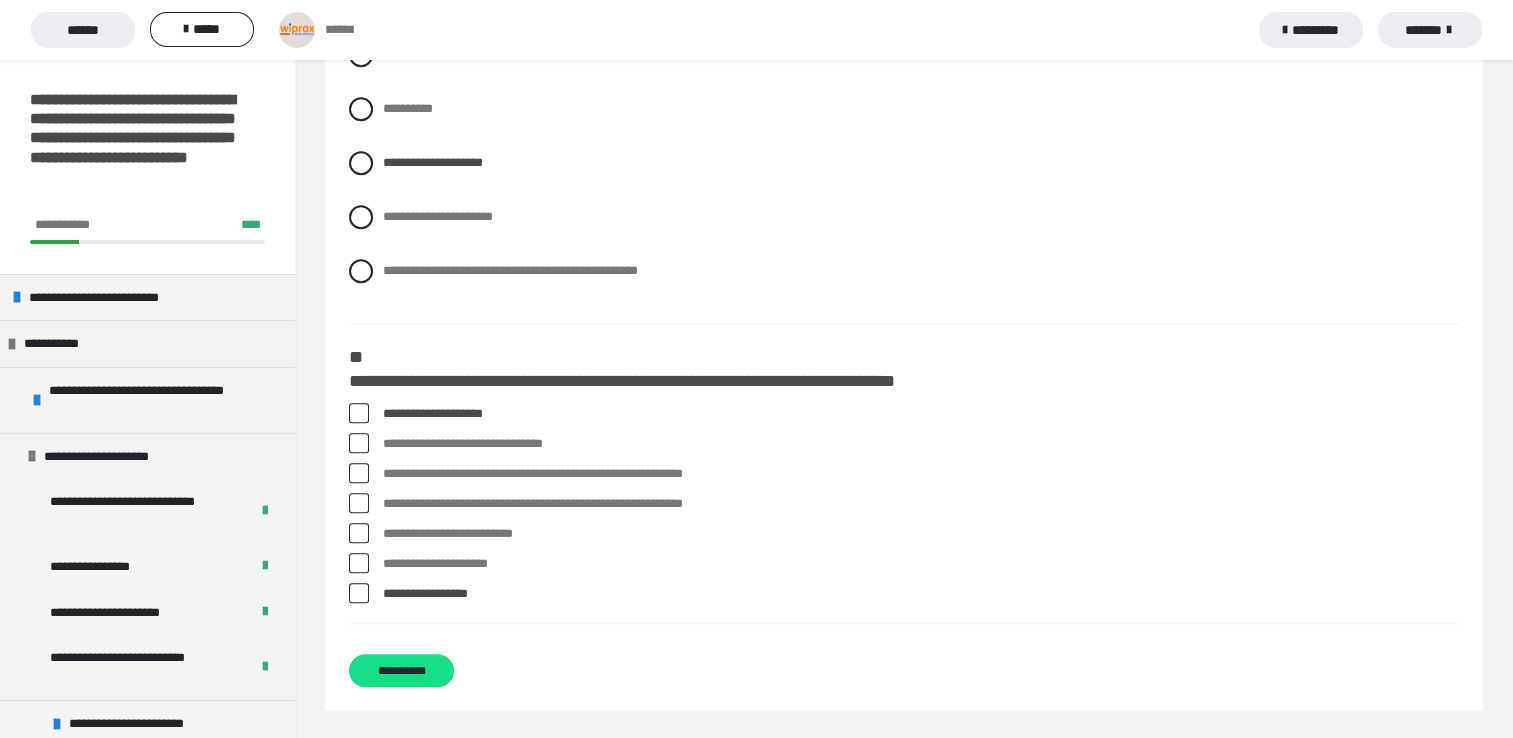 click at bounding box center [359, 563] 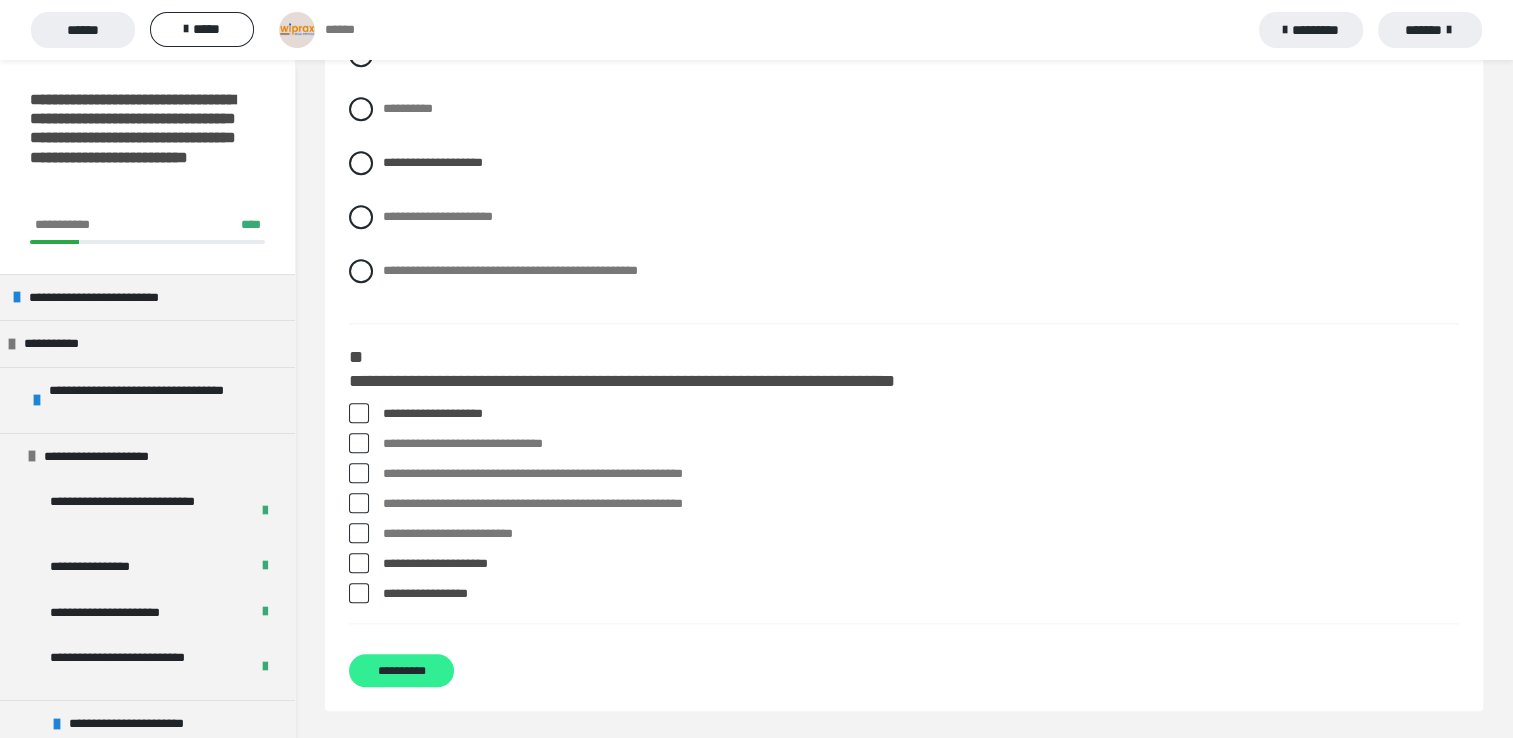 click on "**********" at bounding box center (401, 670) 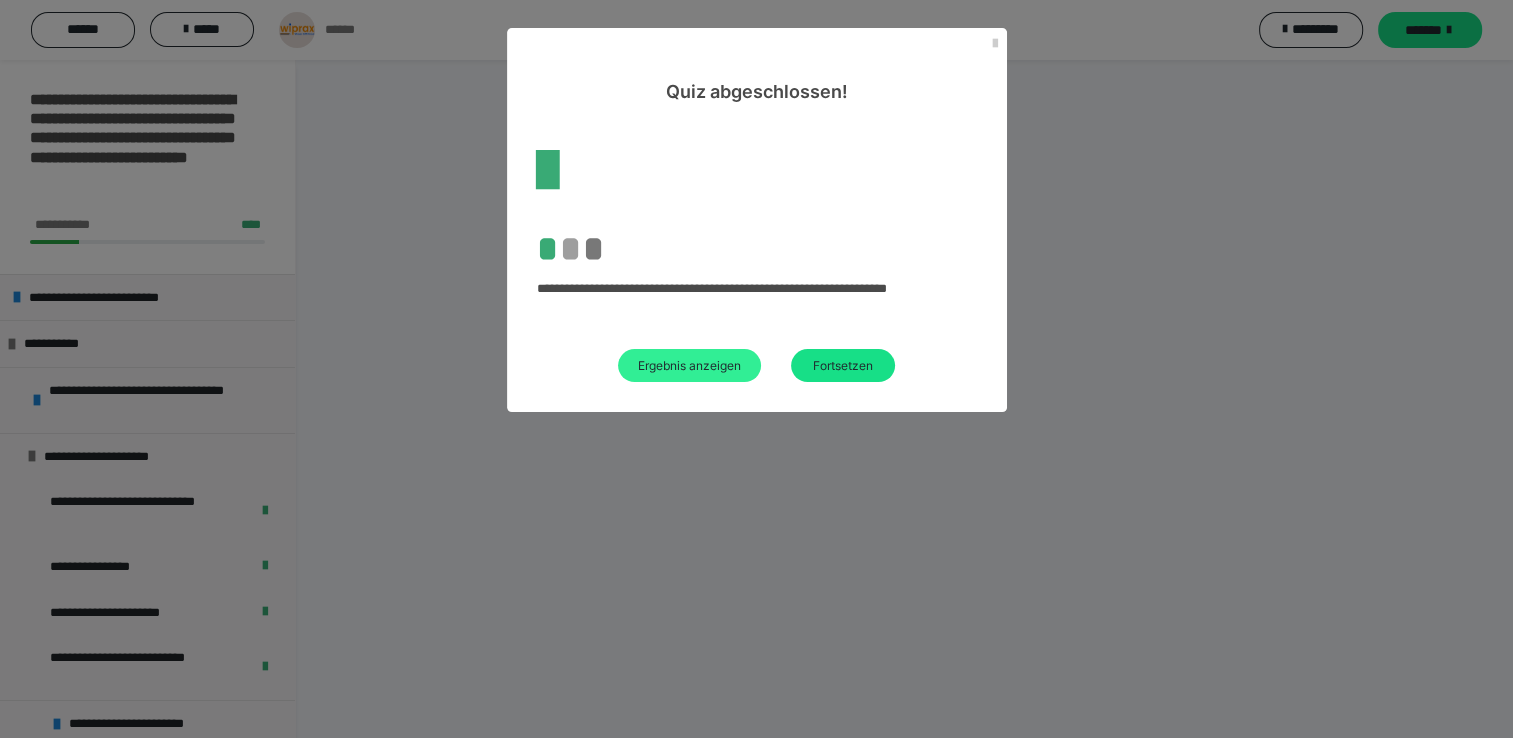scroll, scrollTop: 2004, scrollLeft: 0, axis: vertical 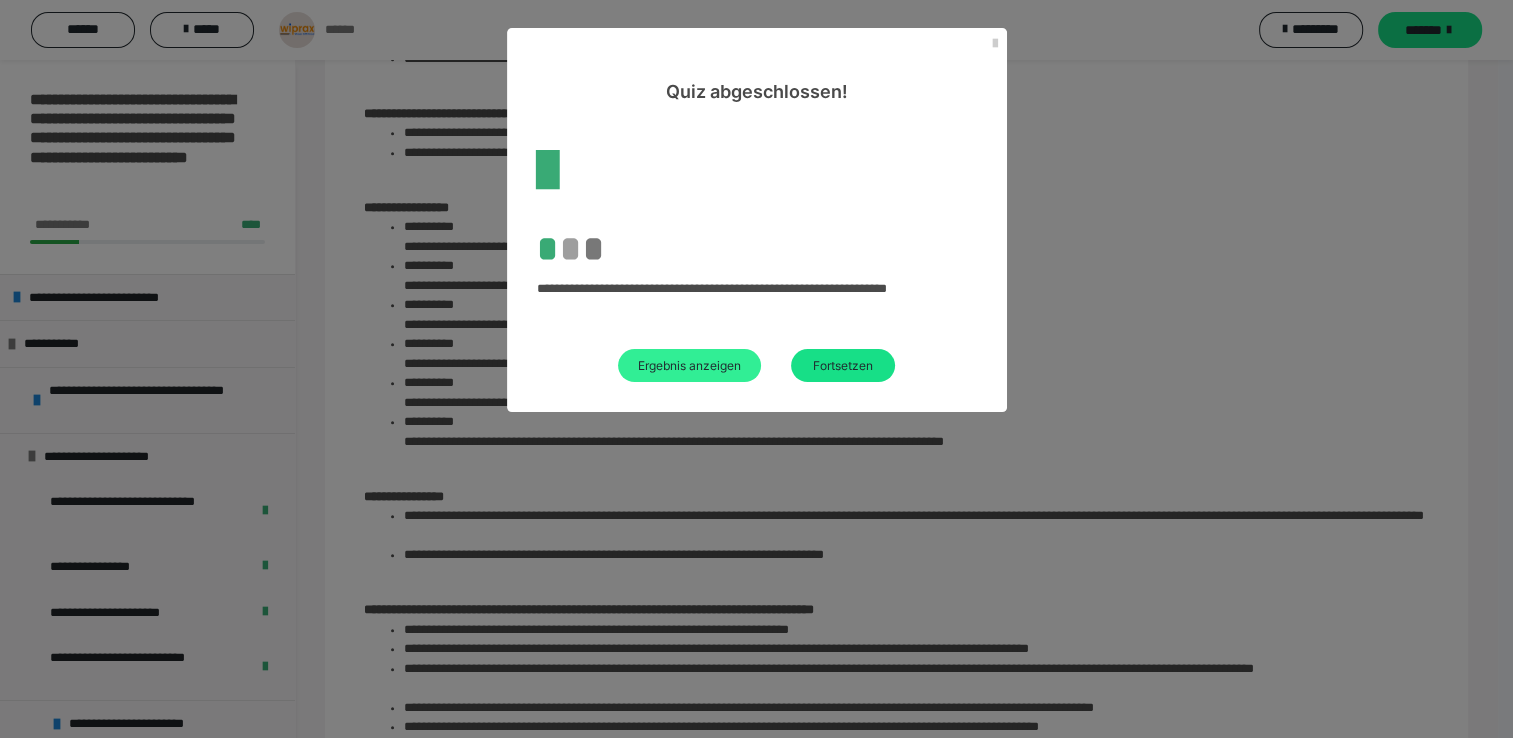 click on "Ergebnis anzeigen" at bounding box center [689, 365] 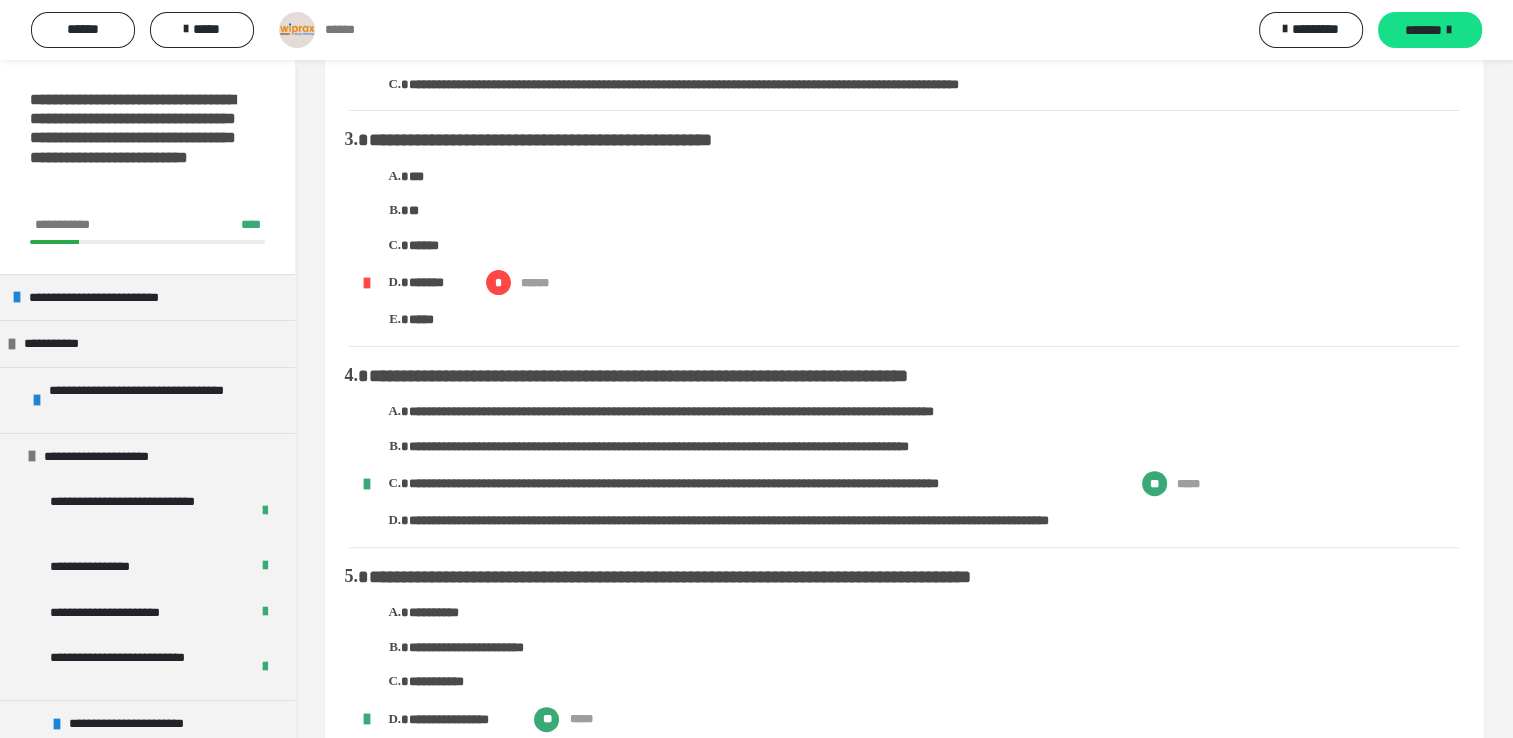 scroll, scrollTop: 497, scrollLeft: 0, axis: vertical 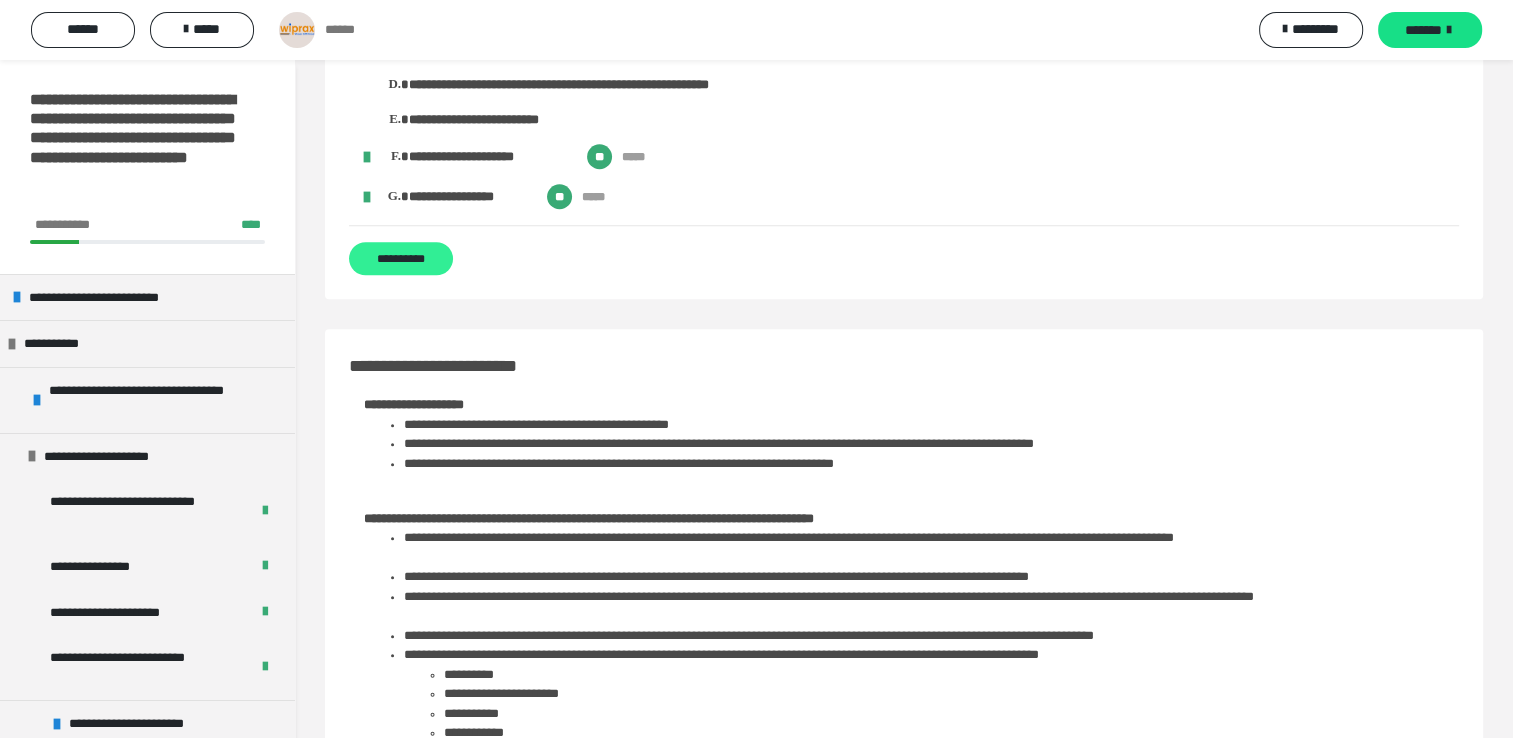 click on "**********" at bounding box center [401, 258] 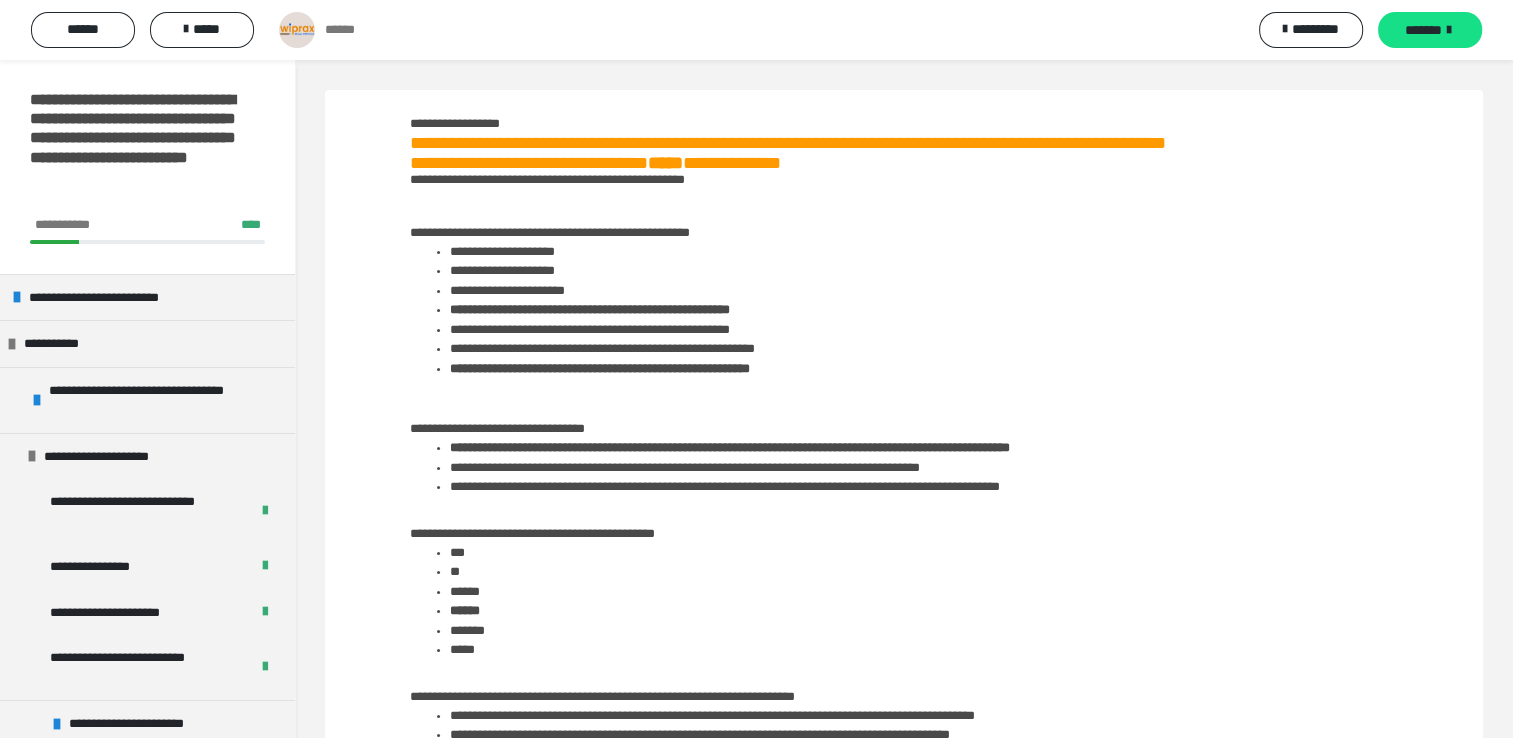 scroll, scrollTop: 110, scrollLeft: 0, axis: vertical 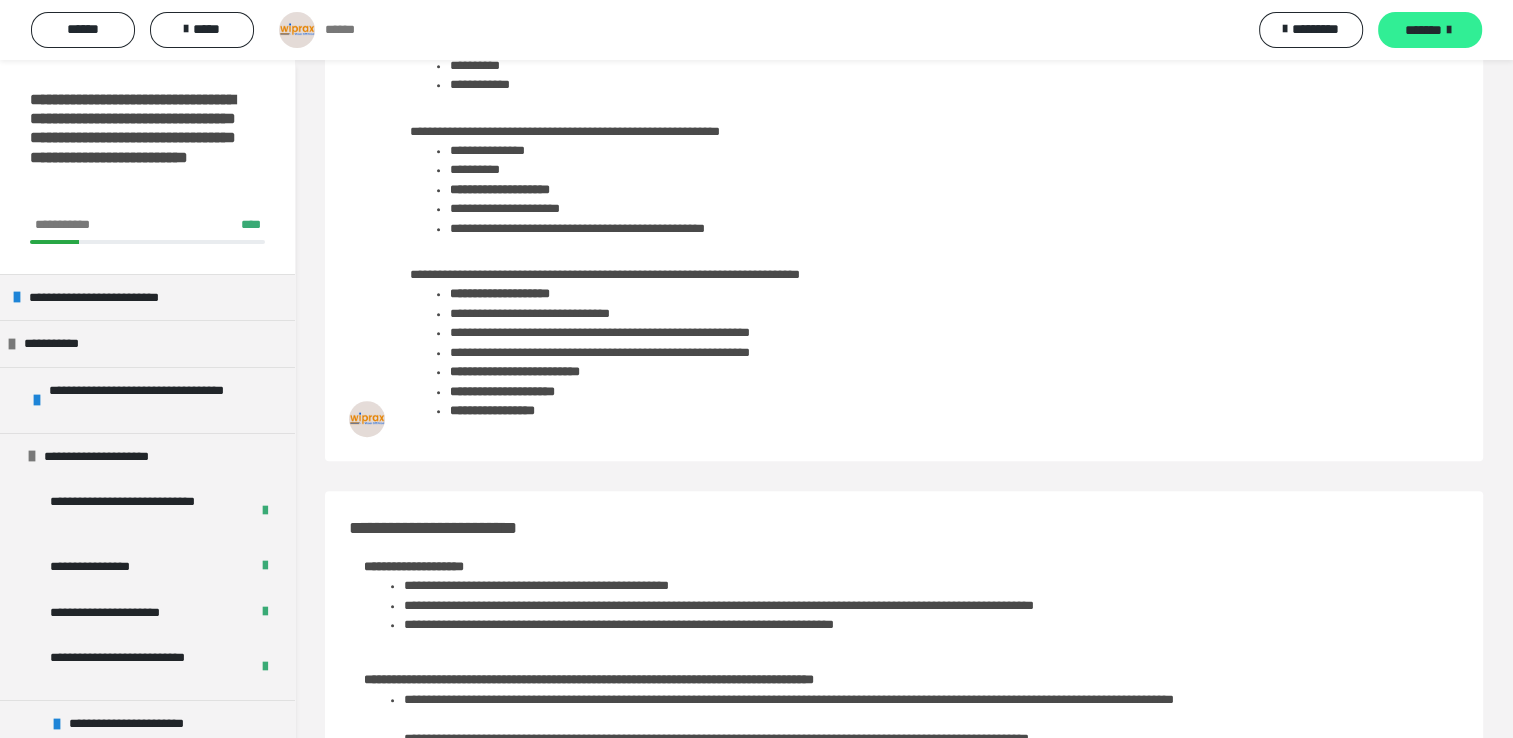 click at bounding box center (1449, 30) 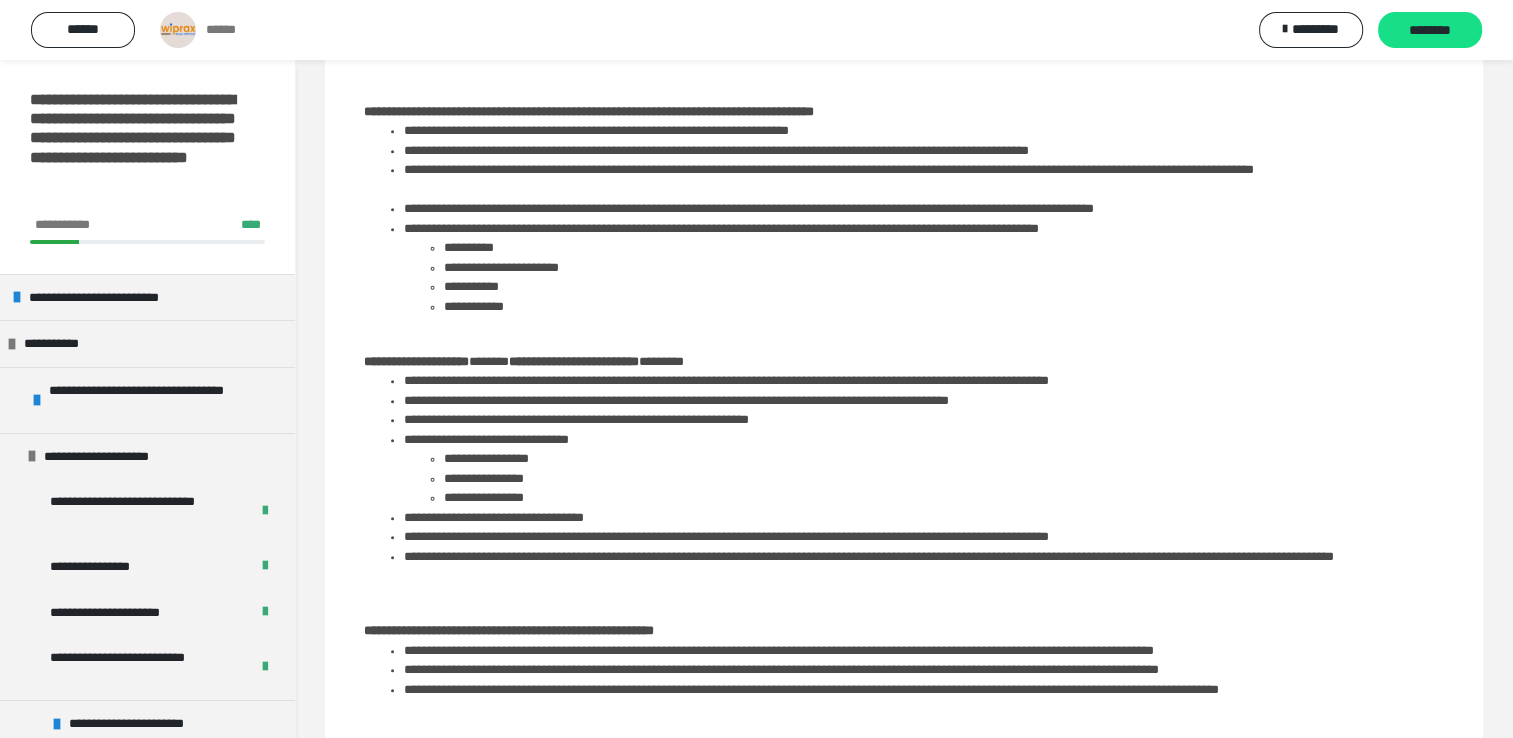 scroll, scrollTop: 0, scrollLeft: 0, axis: both 